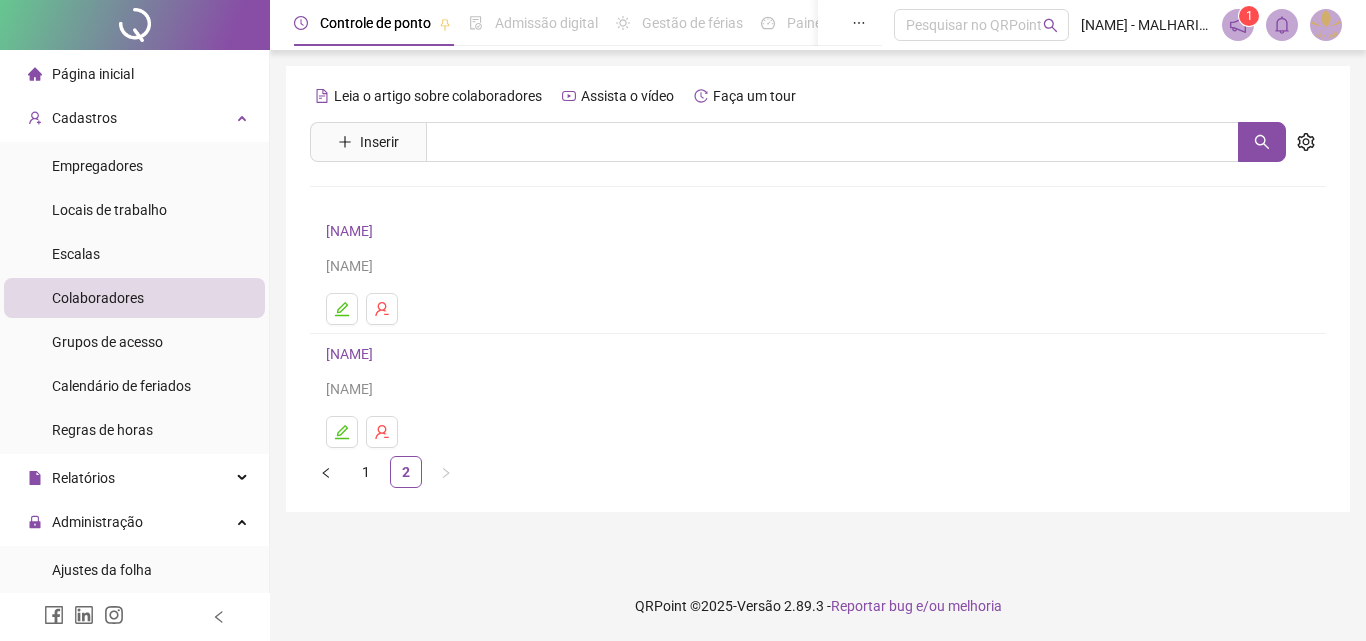 scroll, scrollTop: 0, scrollLeft: 0, axis: both 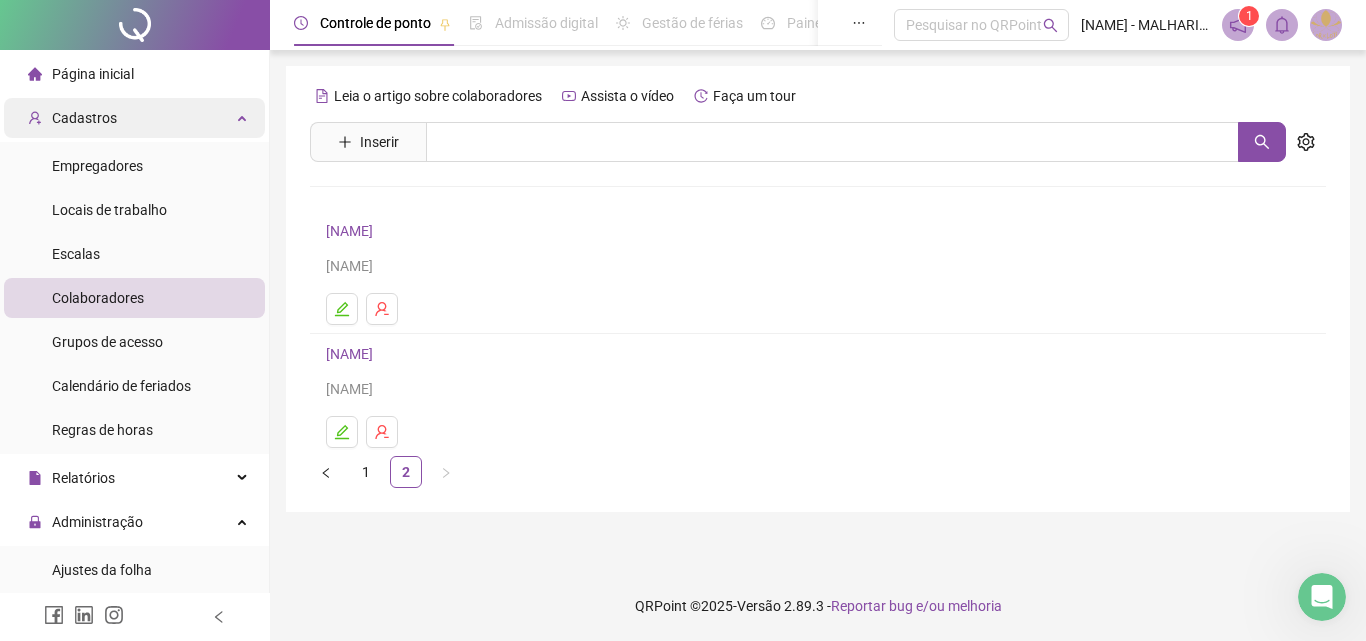 click on "Cadastros" at bounding box center [134, 118] 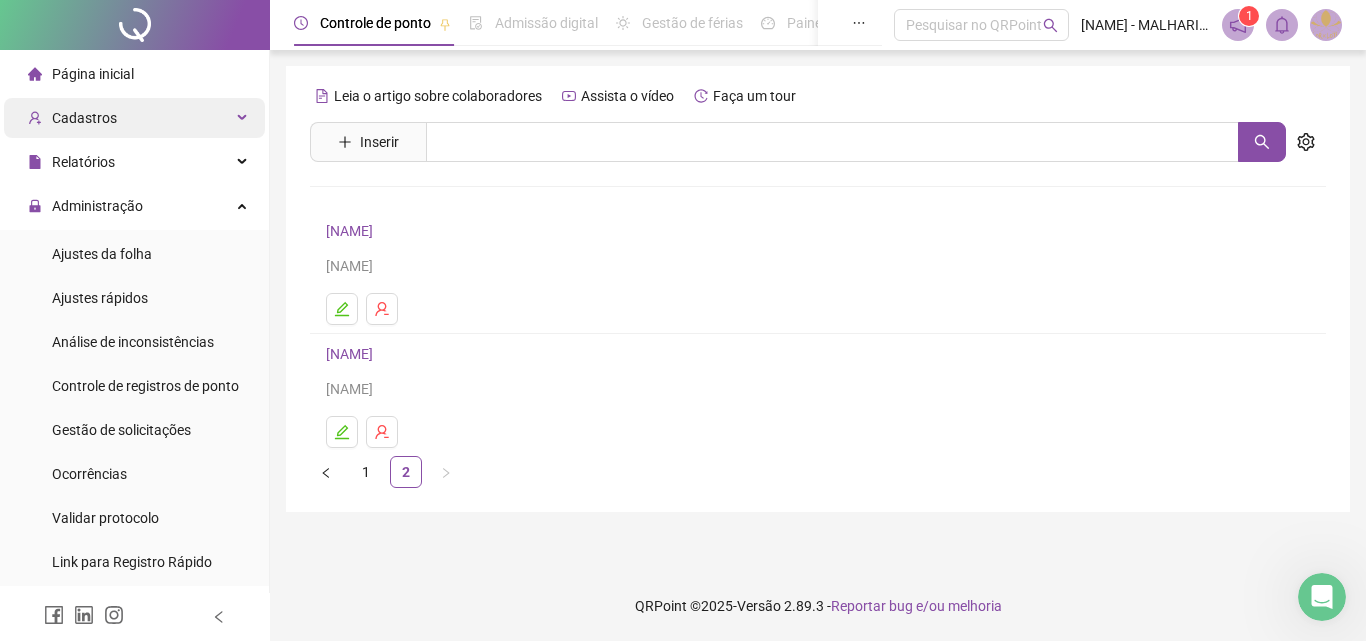click on "Cadastros" at bounding box center [134, 118] 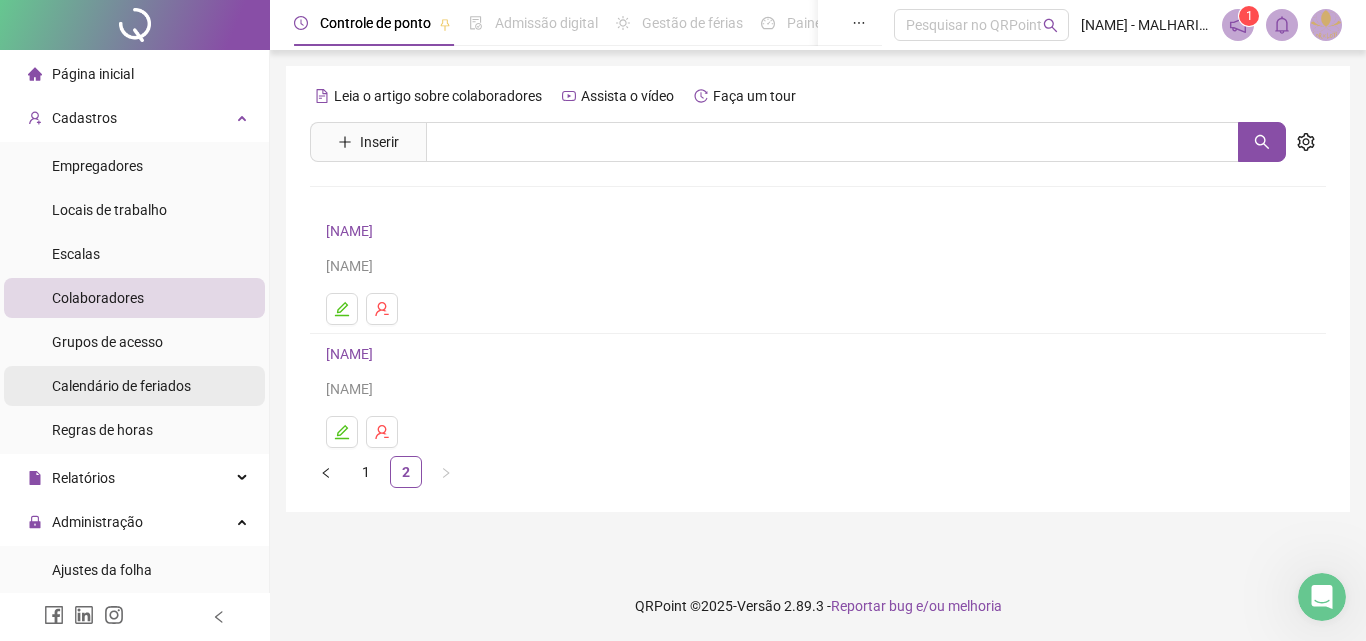 click on "Calendário de feriados" at bounding box center (121, 386) 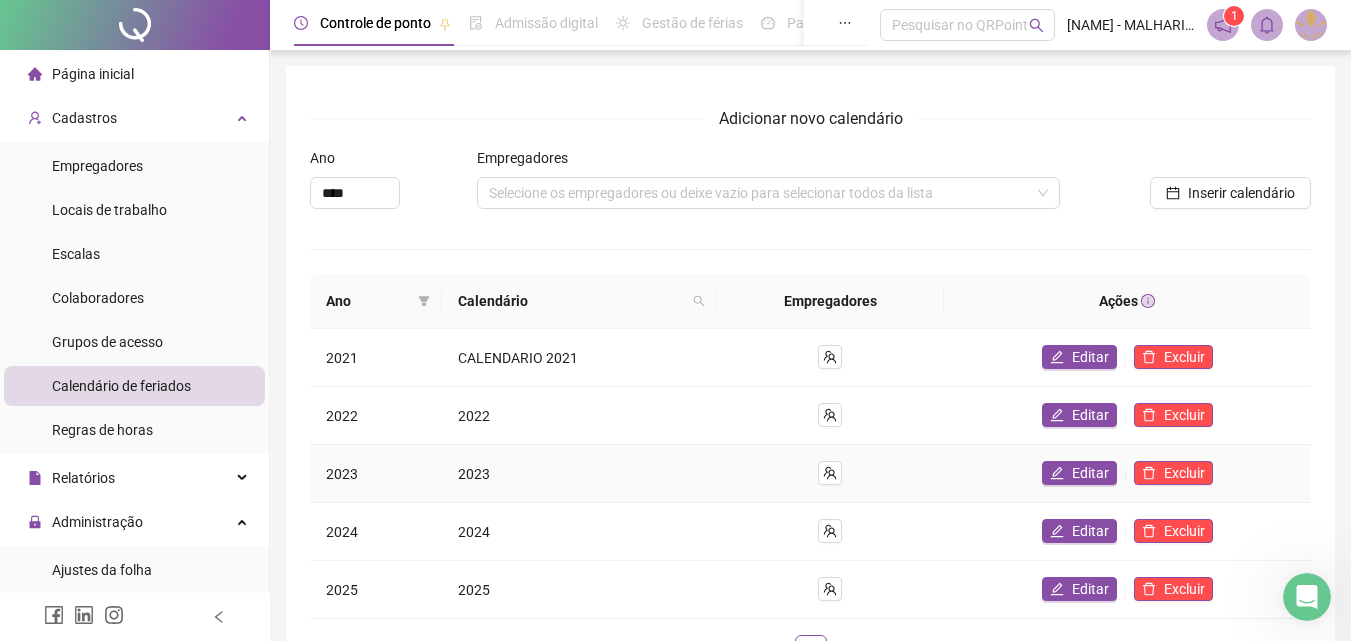 scroll, scrollTop: 152, scrollLeft: 0, axis: vertical 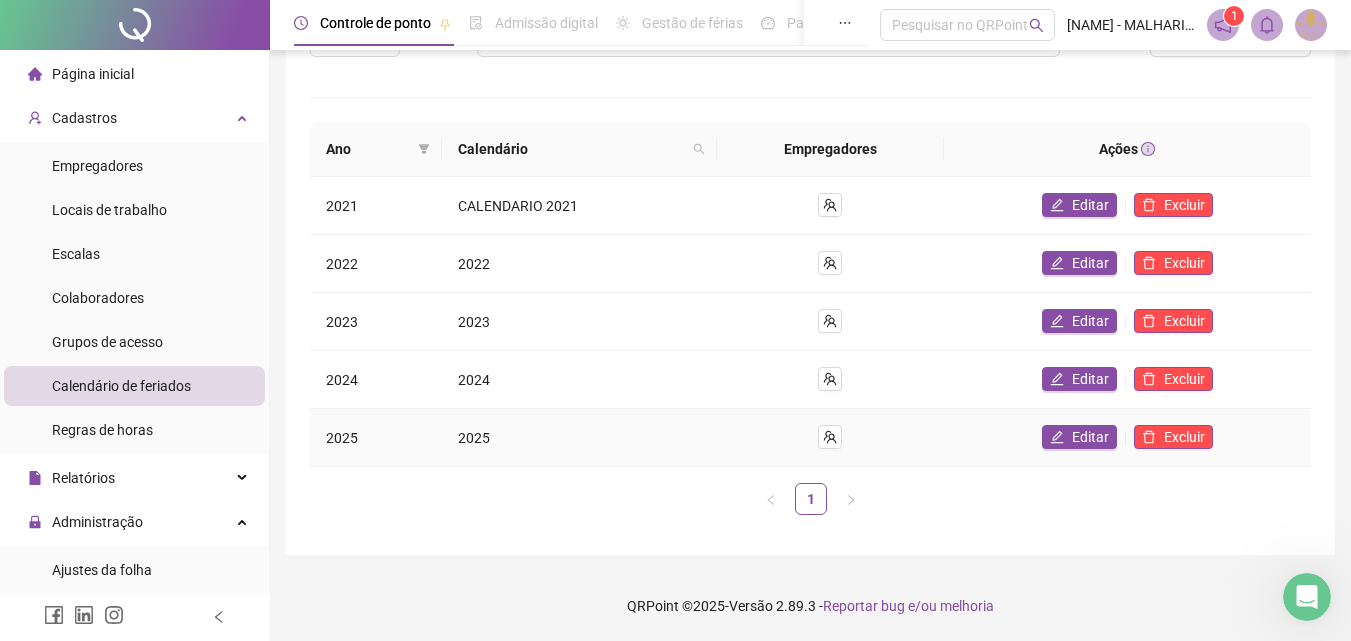 click on "2025" at bounding box center [474, 438] 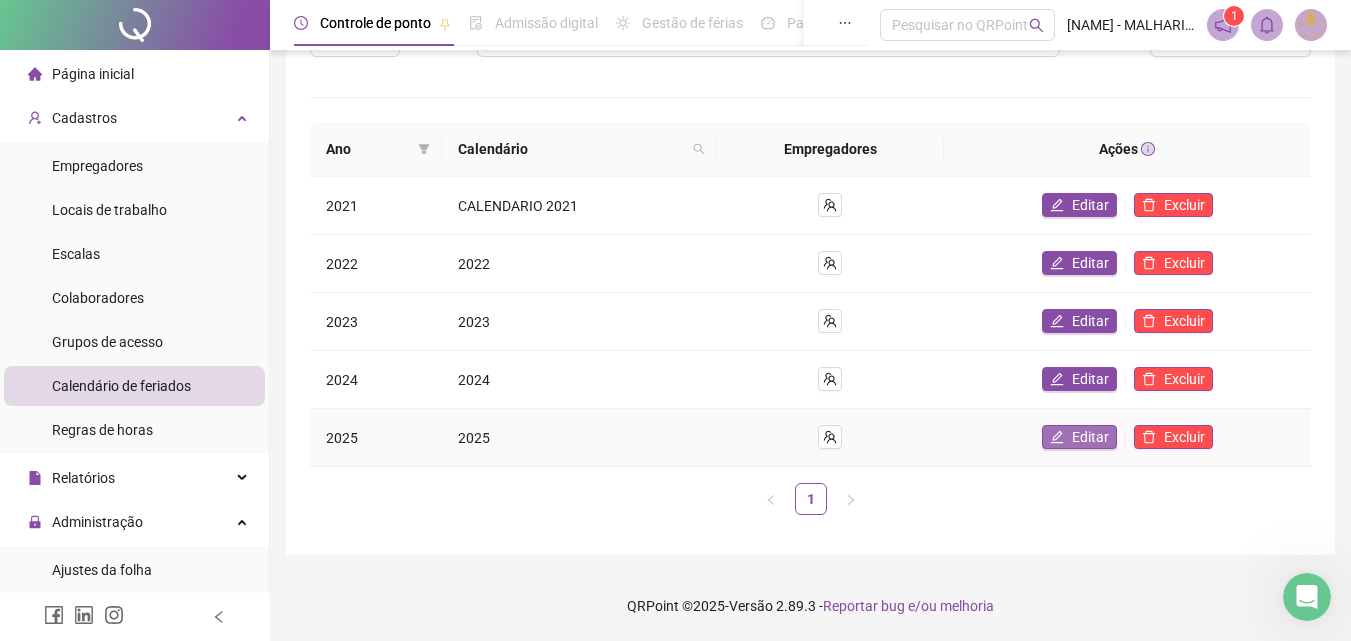 click on "Editar" at bounding box center (1090, 437) 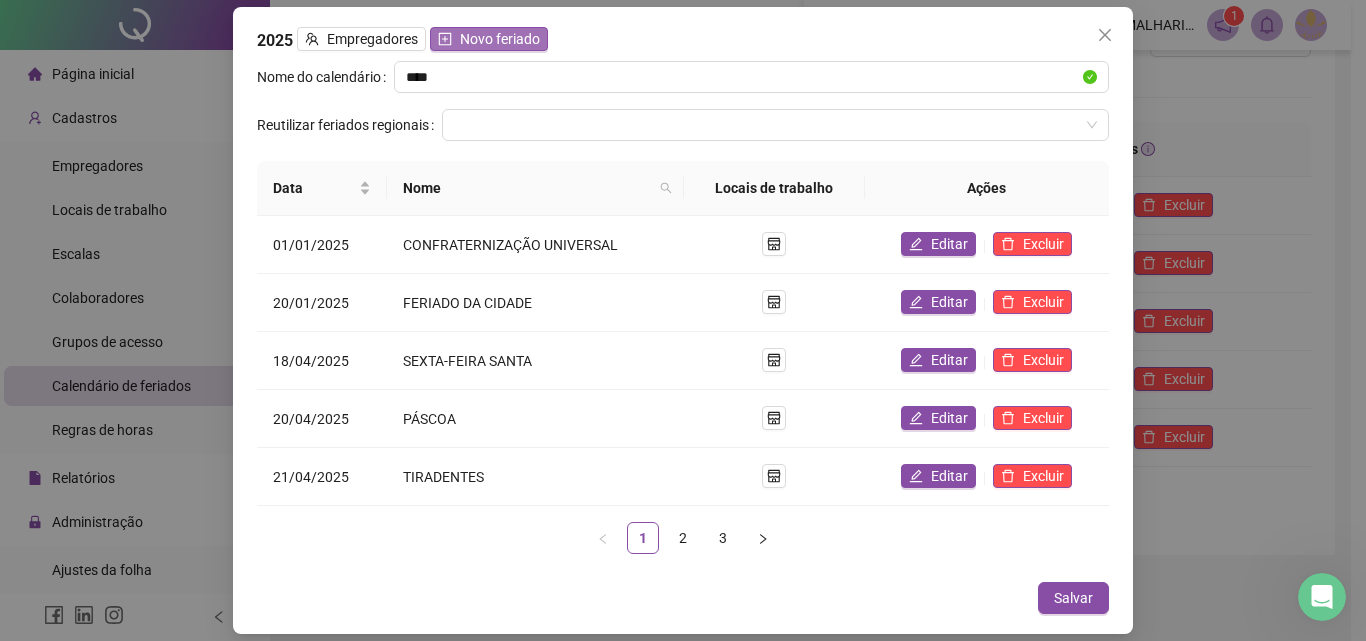click on "Novo feriado" at bounding box center (500, 39) 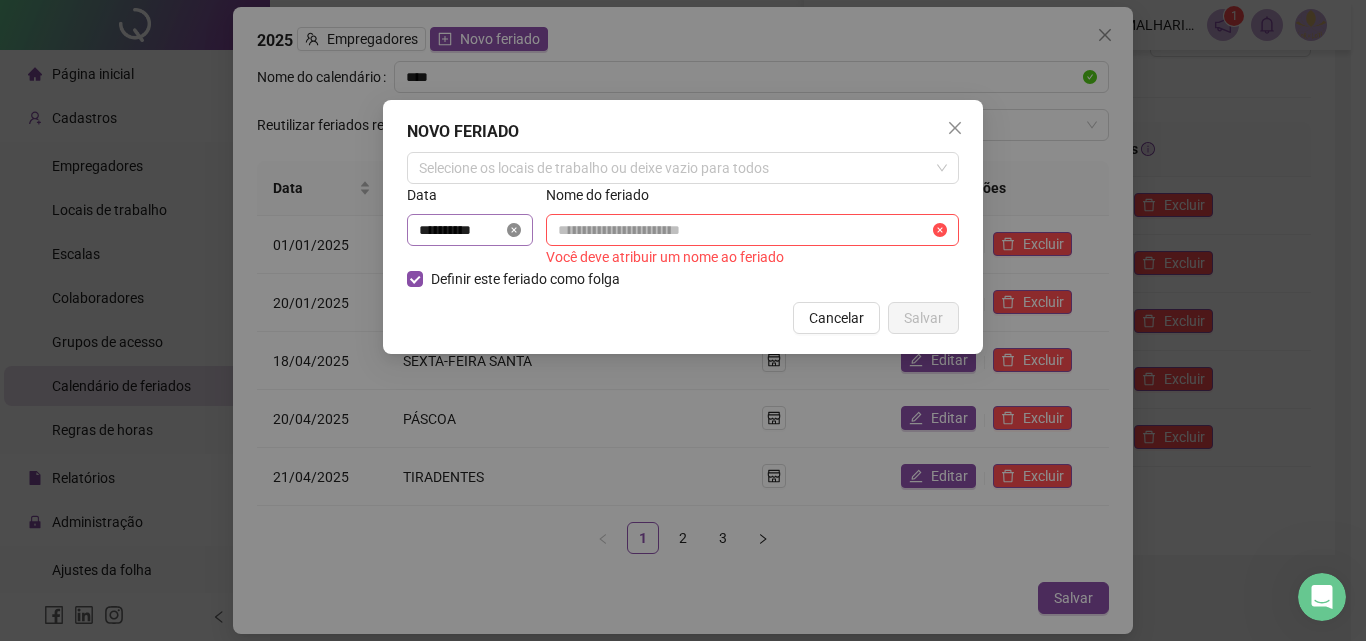 click 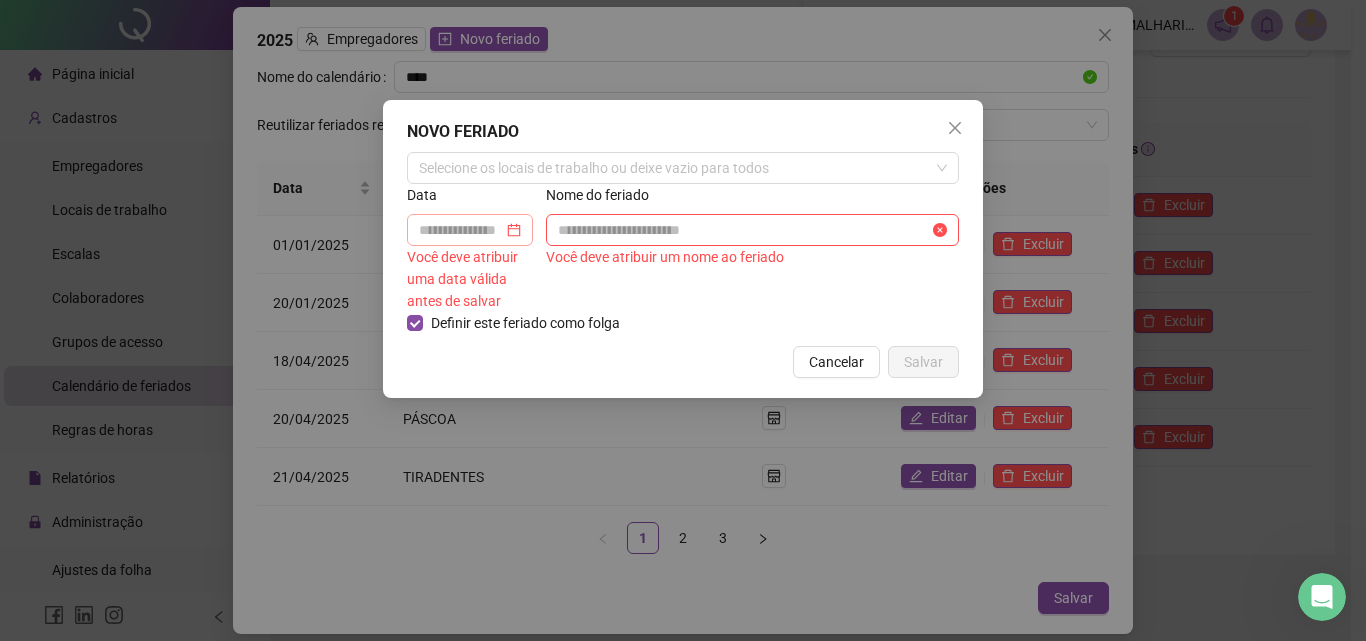 click at bounding box center [470, 230] 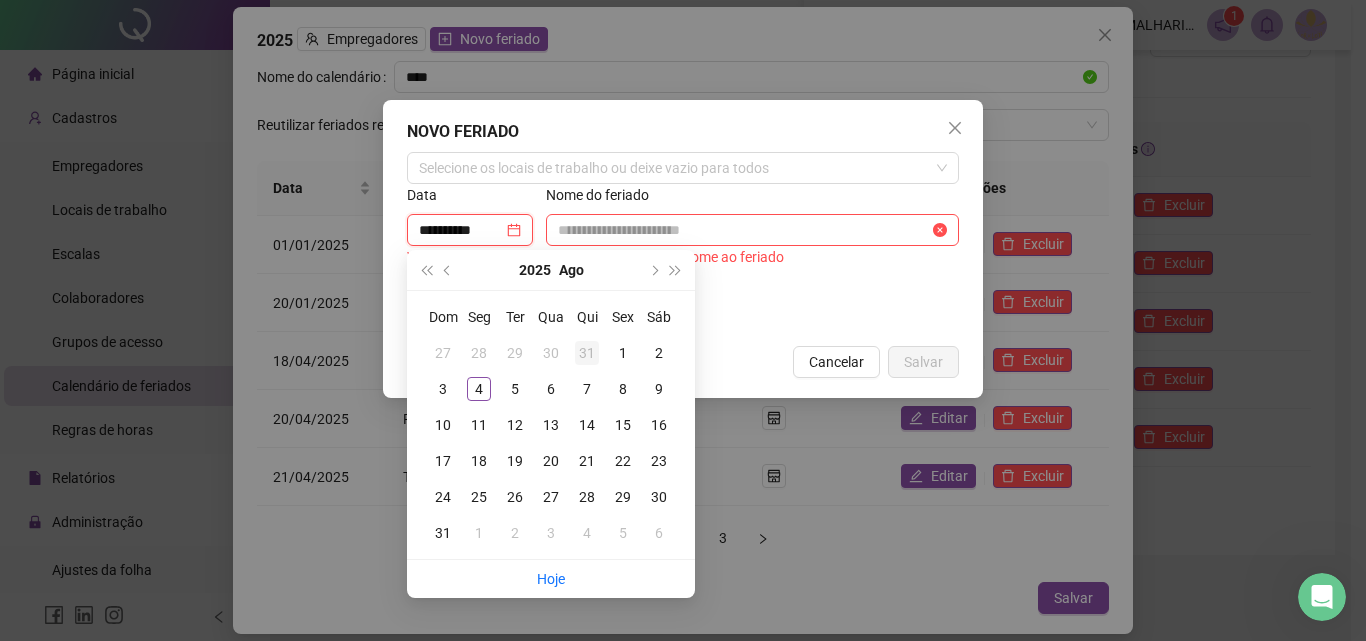 type on "**********" 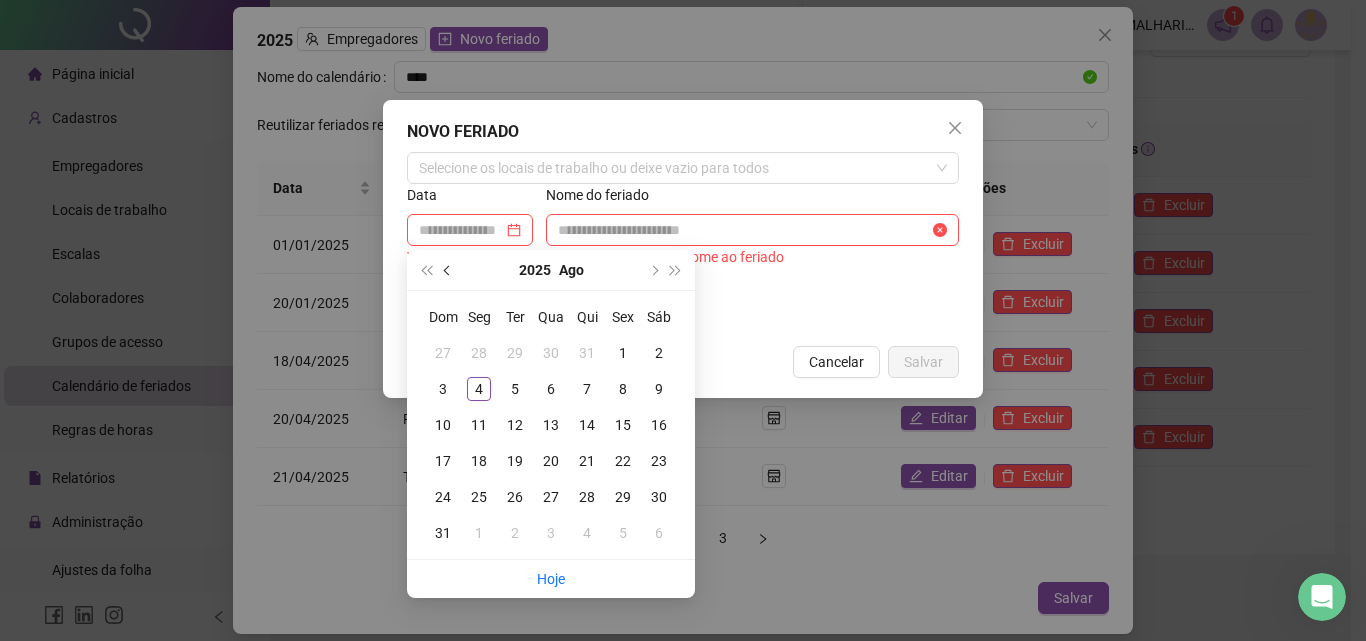 click at bounding box center [449, 270] 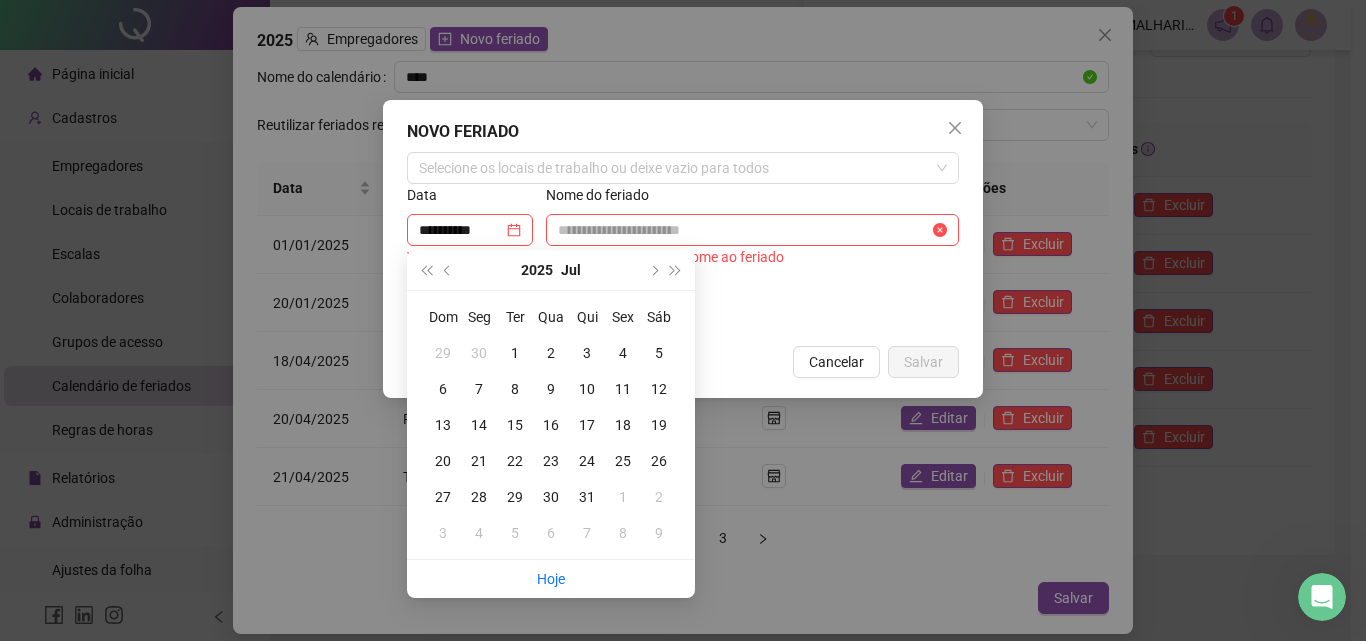 type on "**********" 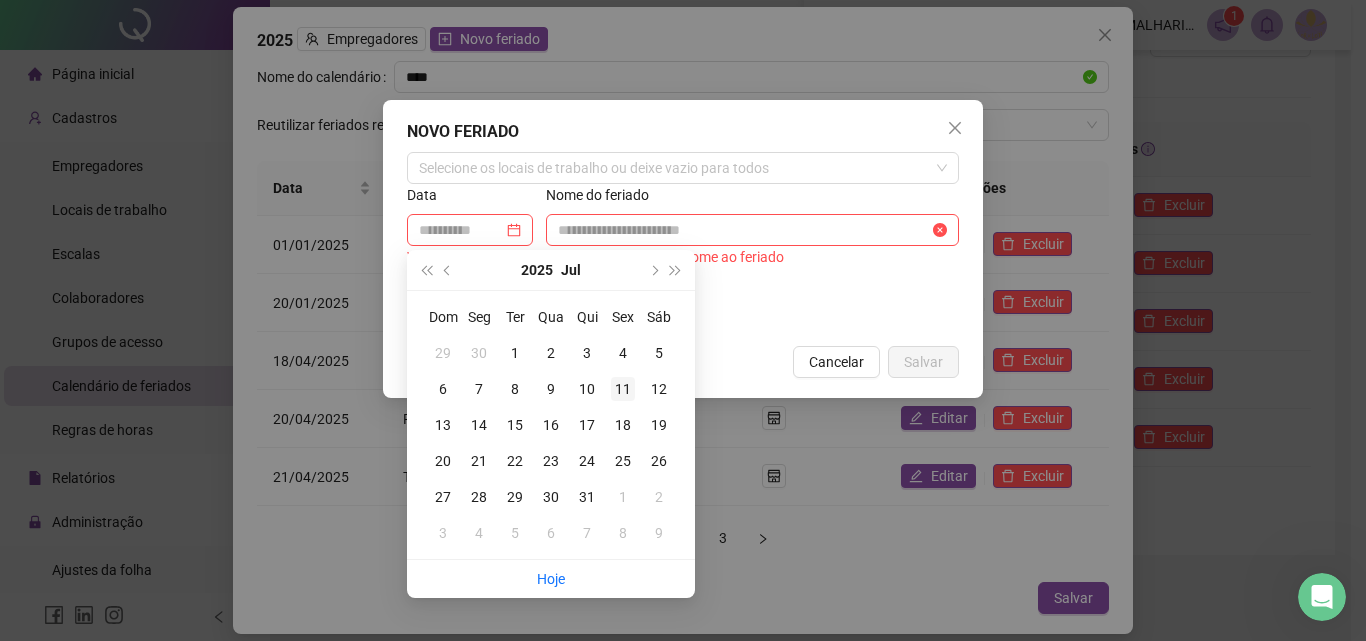 type on "**********" 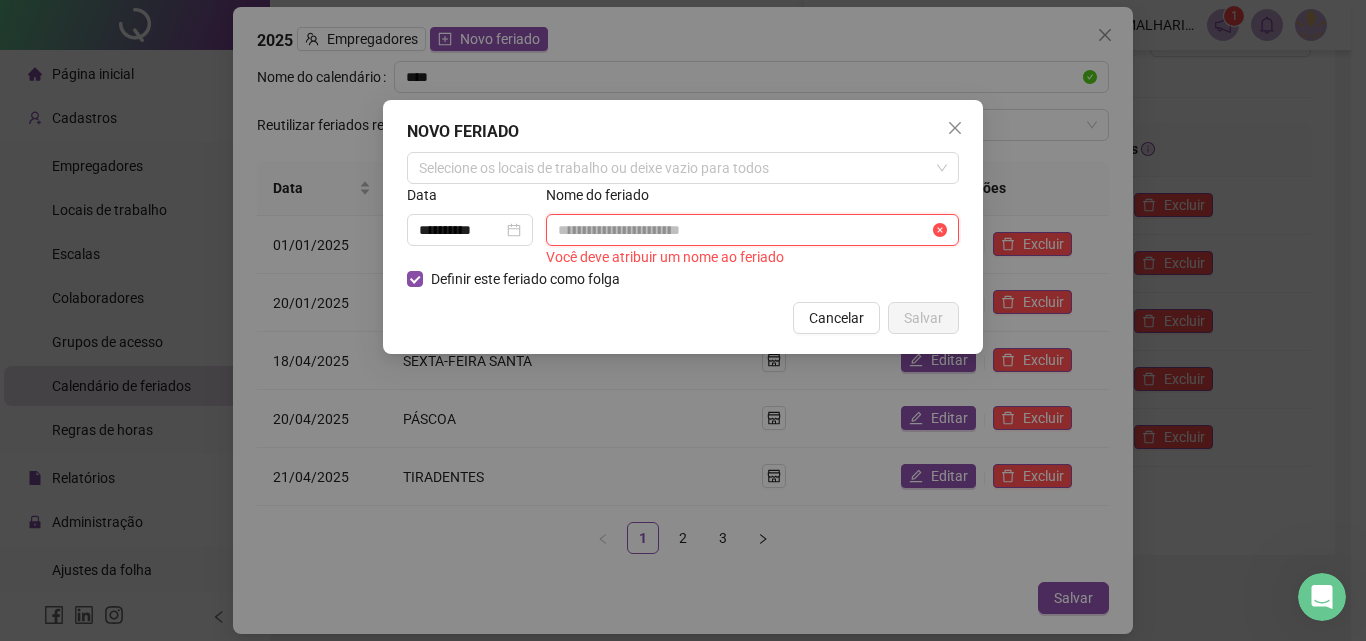 click at bounding box center (752, 230) 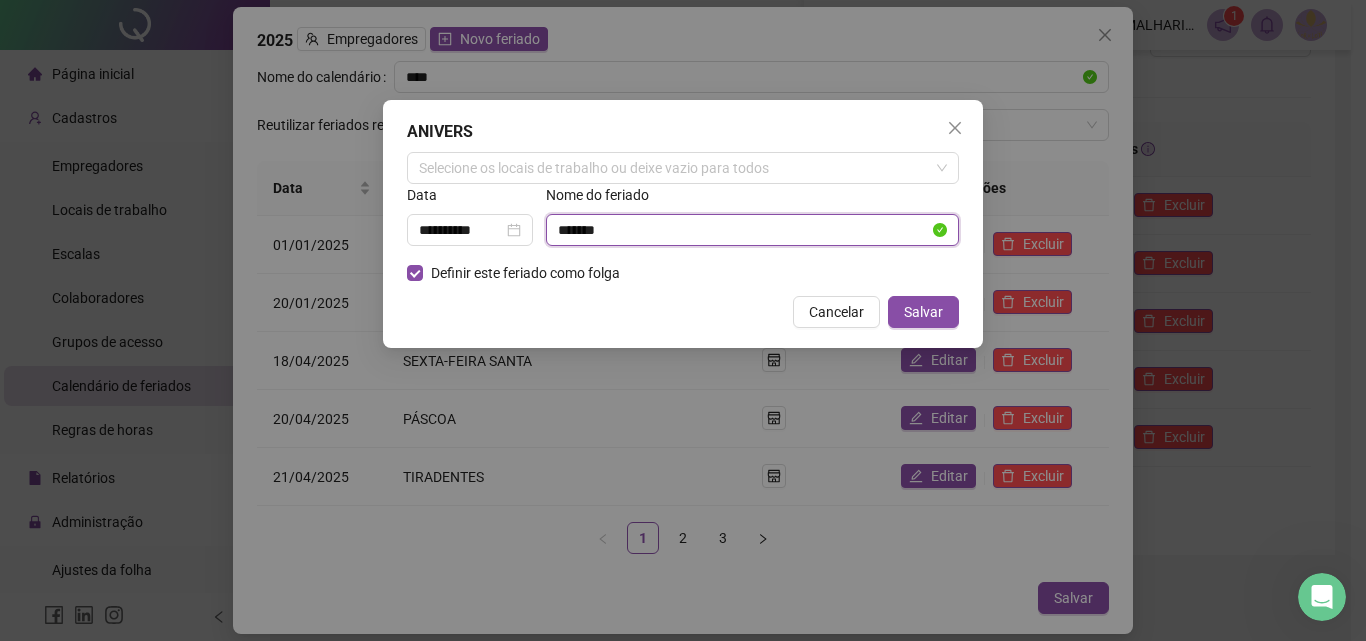 type on "**********" 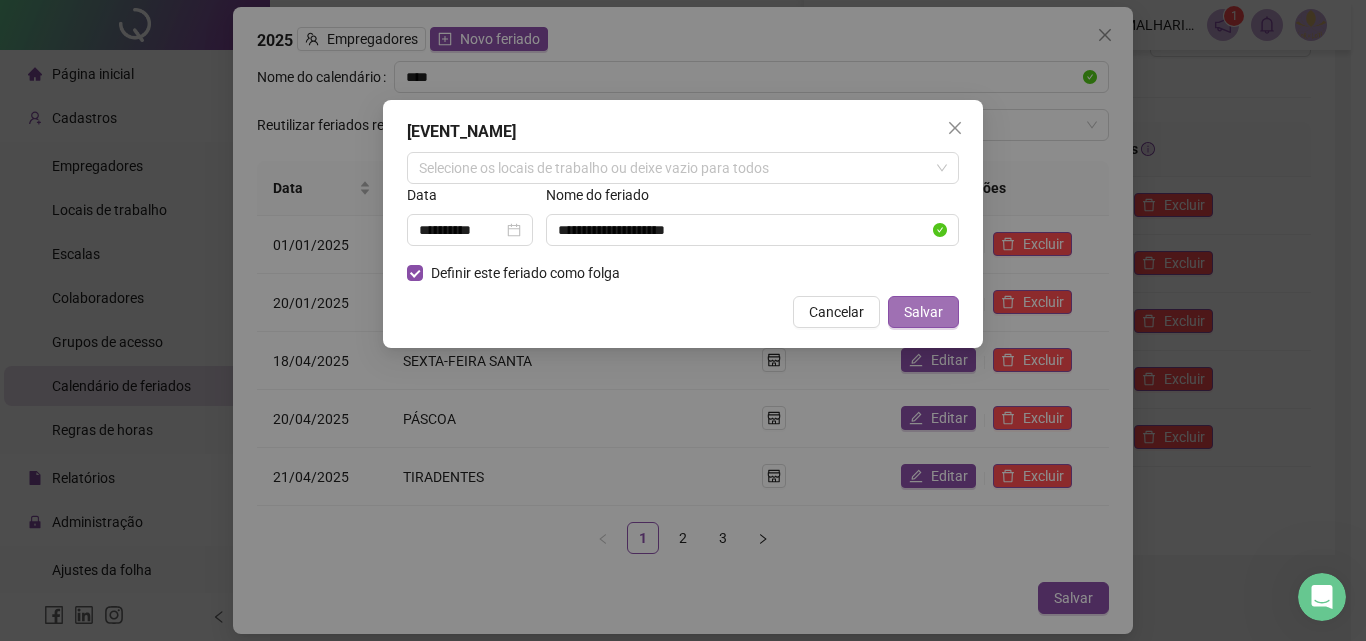 click on "Salvar" at bounding box center [923, 312] 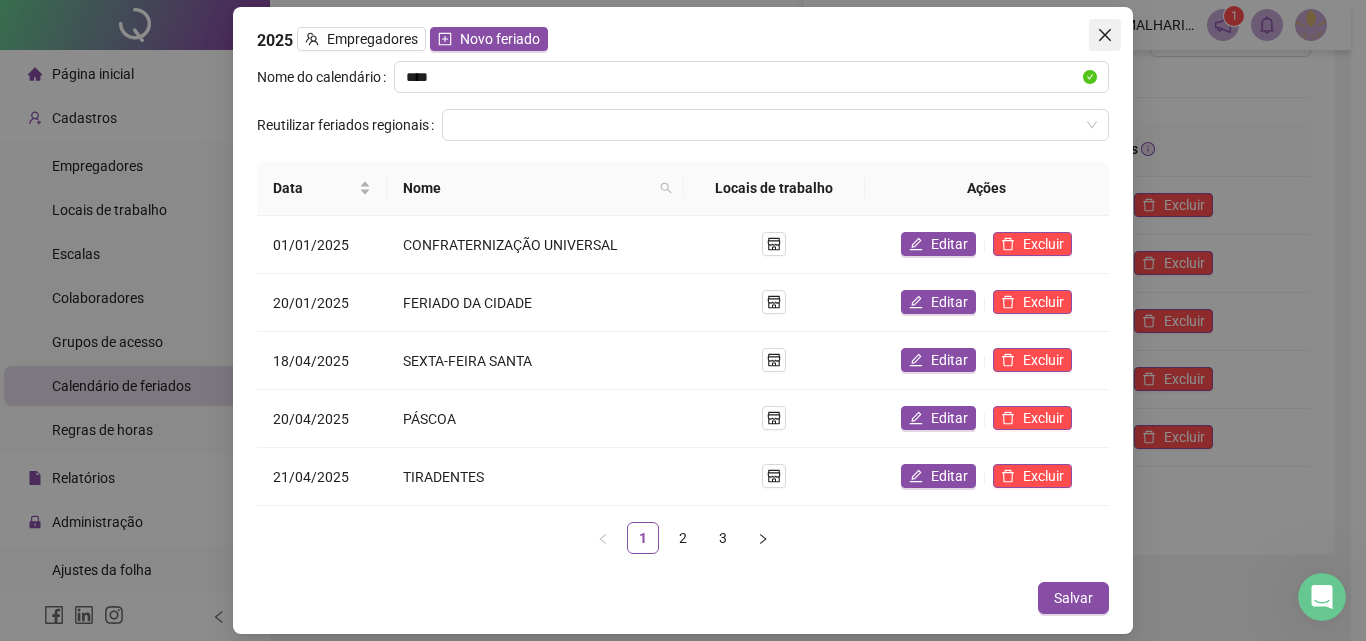 click 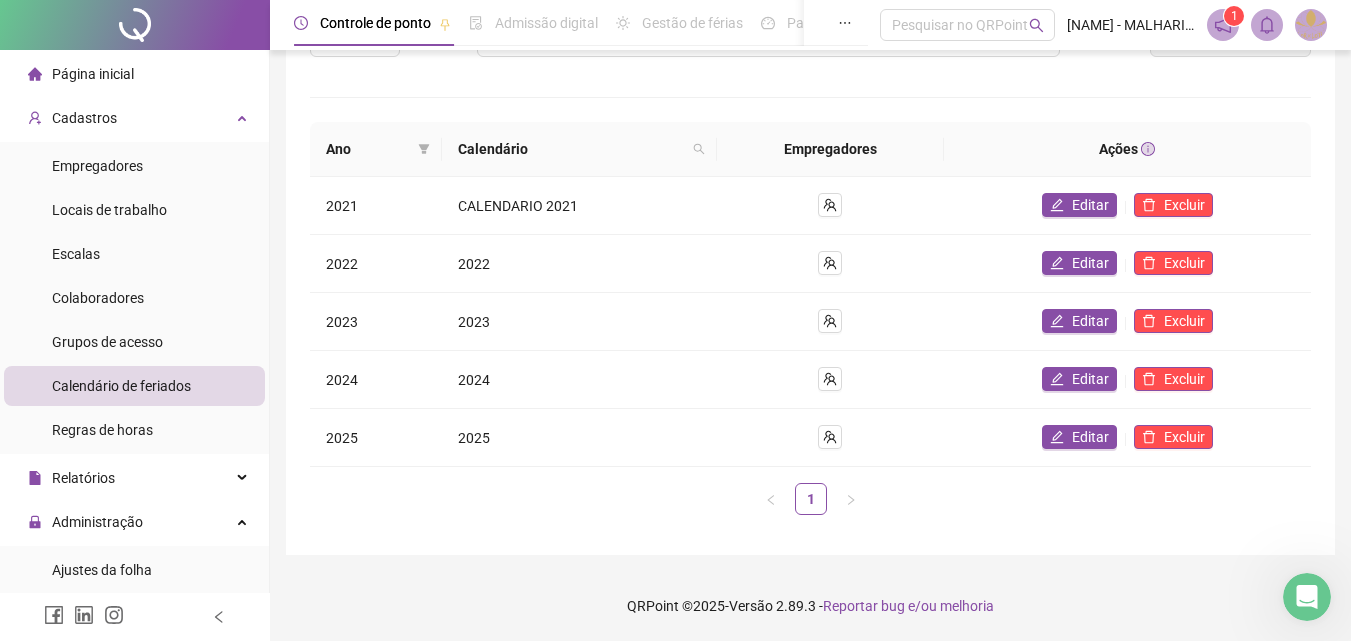 scroll, scrollTop: 0, scrollLeft: 0, axis: both 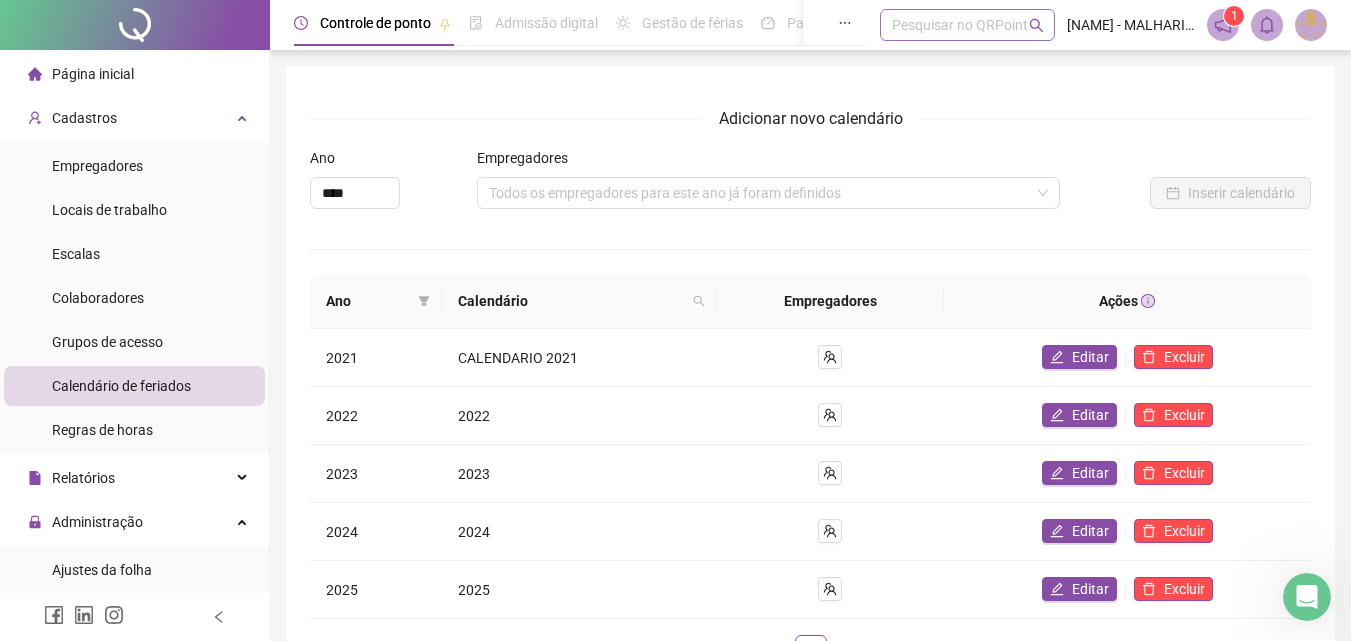 click on "Pesquisar no QRPoint" at bounding box center (967, 25) 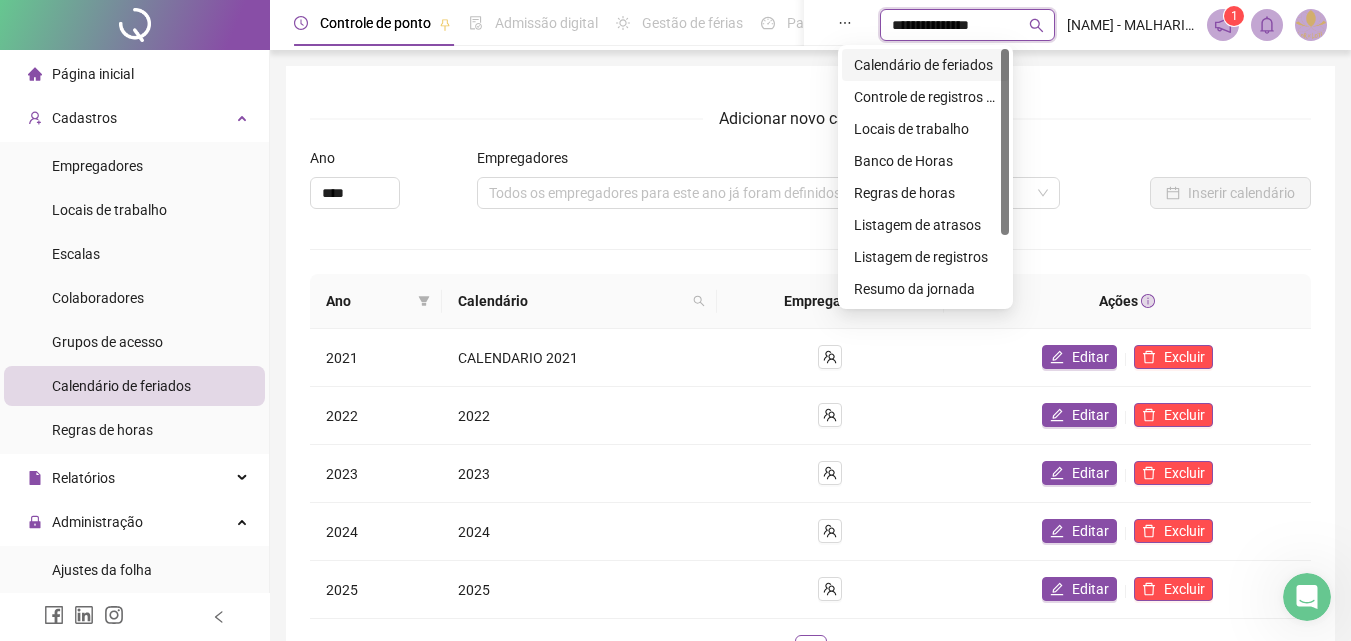 type on "**********" 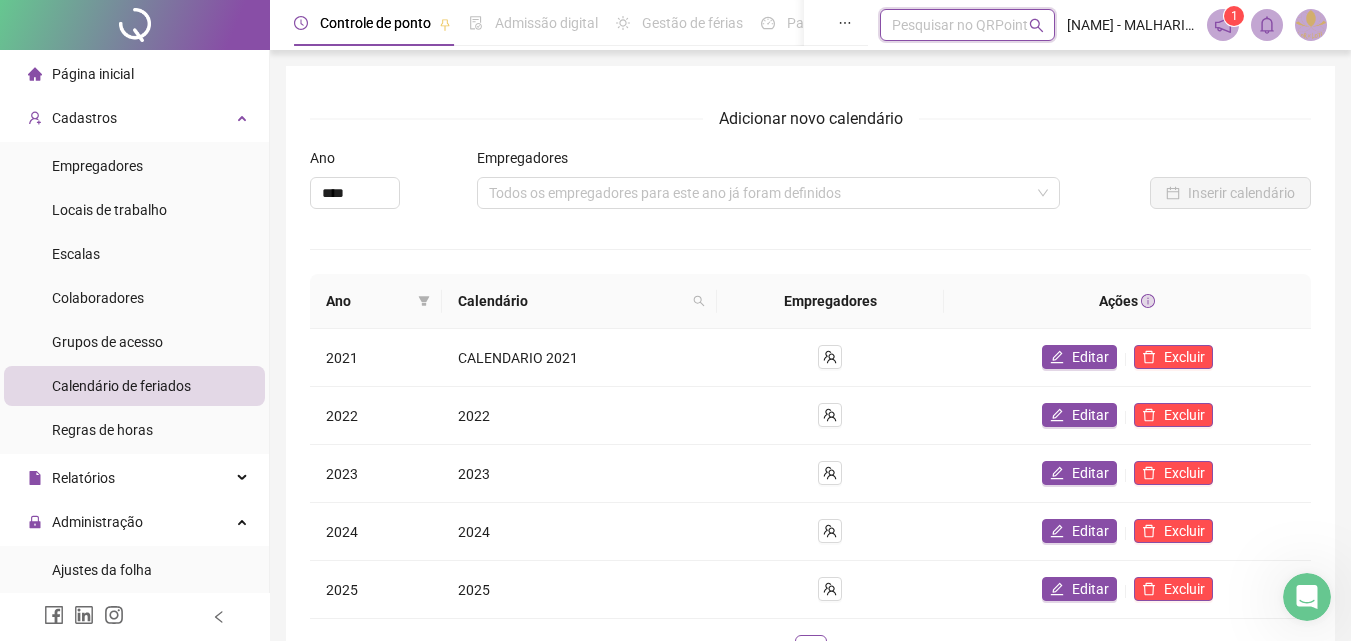 click on "Pesquisar no QRPoint" at bounding box center (967, 25) 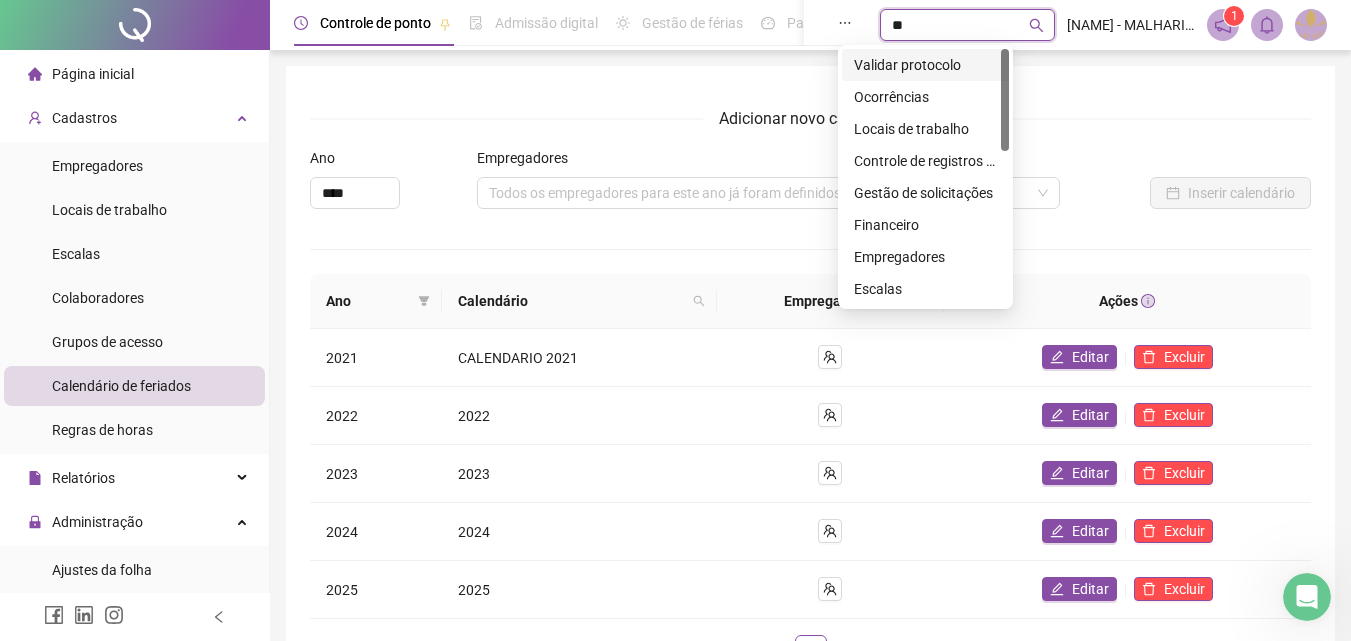 type on "*" 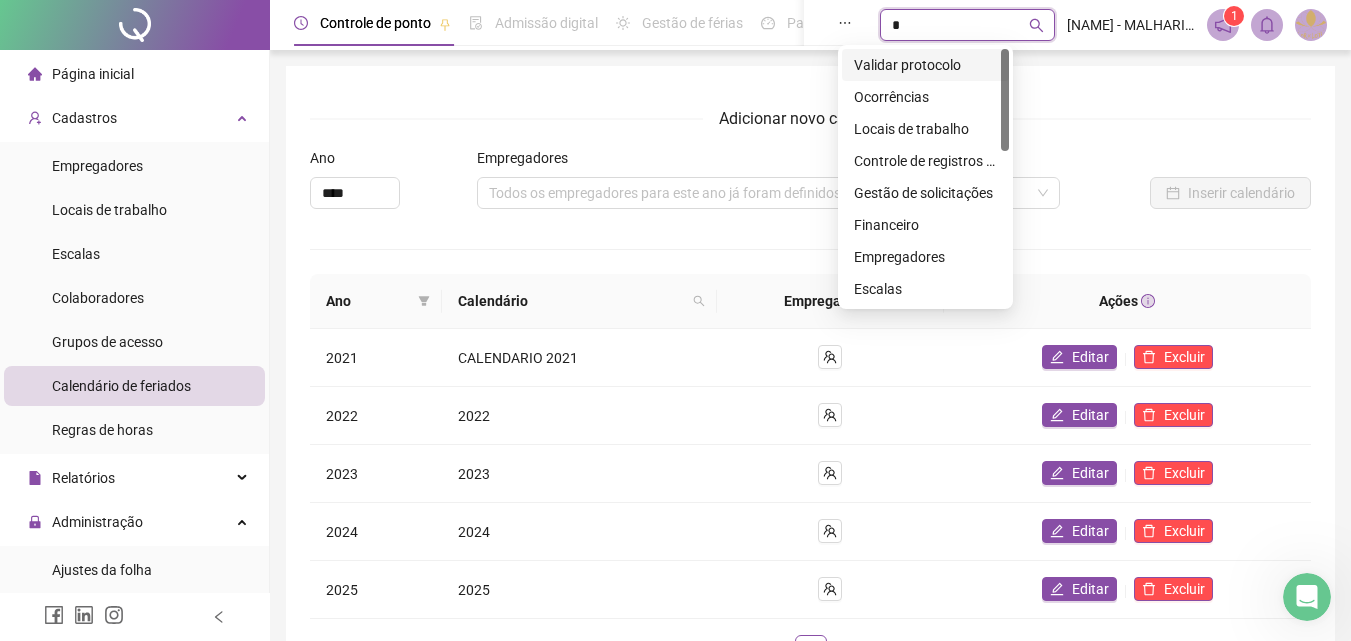 type 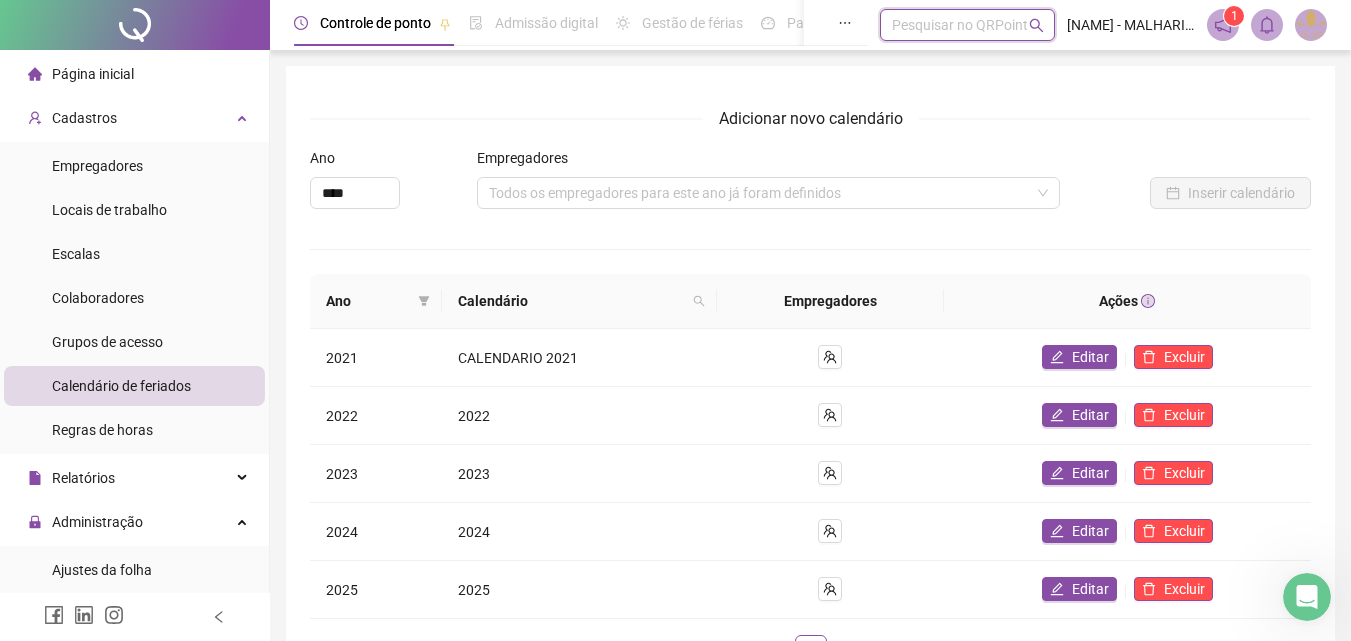 click on "Calendário de feriados" at bounding box center (121, 386) 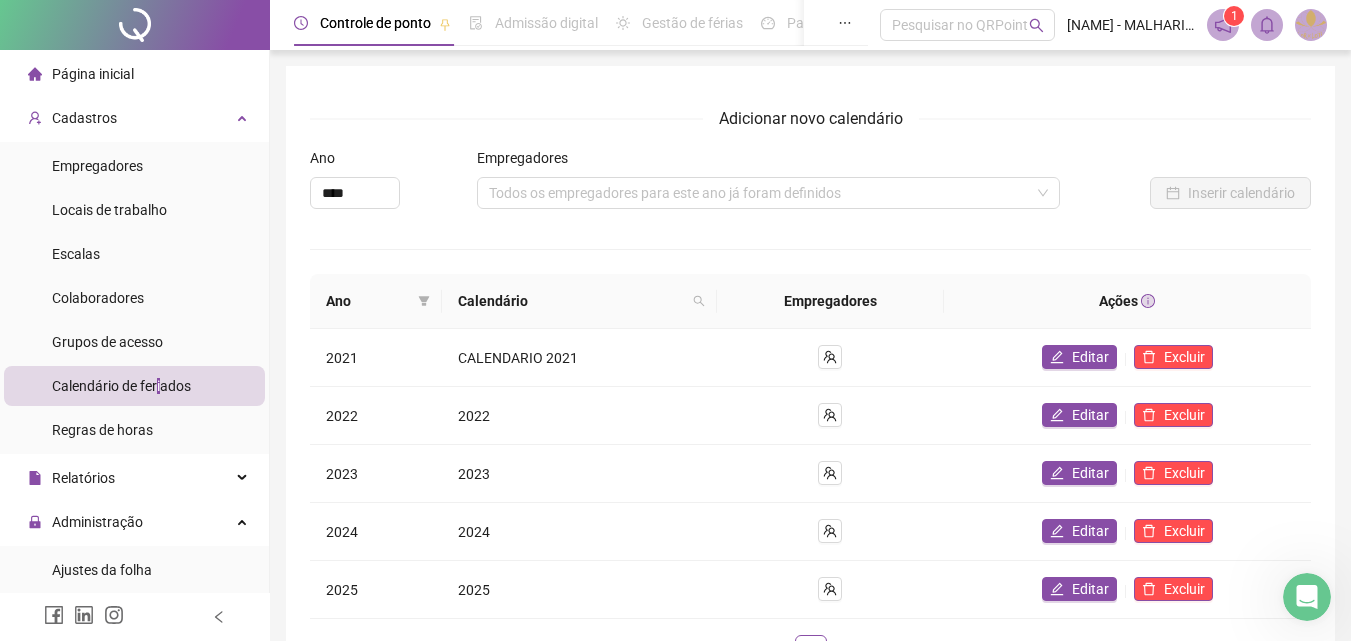click 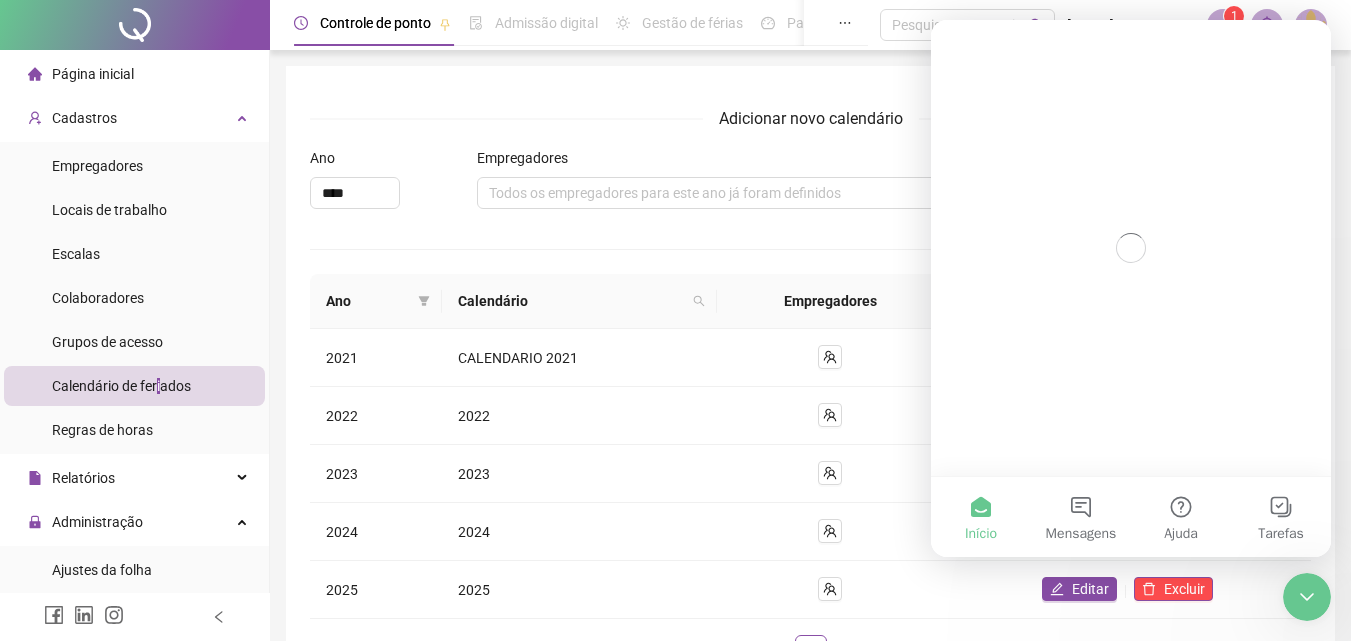 scroll, scrollTop: 0, scrollLeft: 0, axis: both 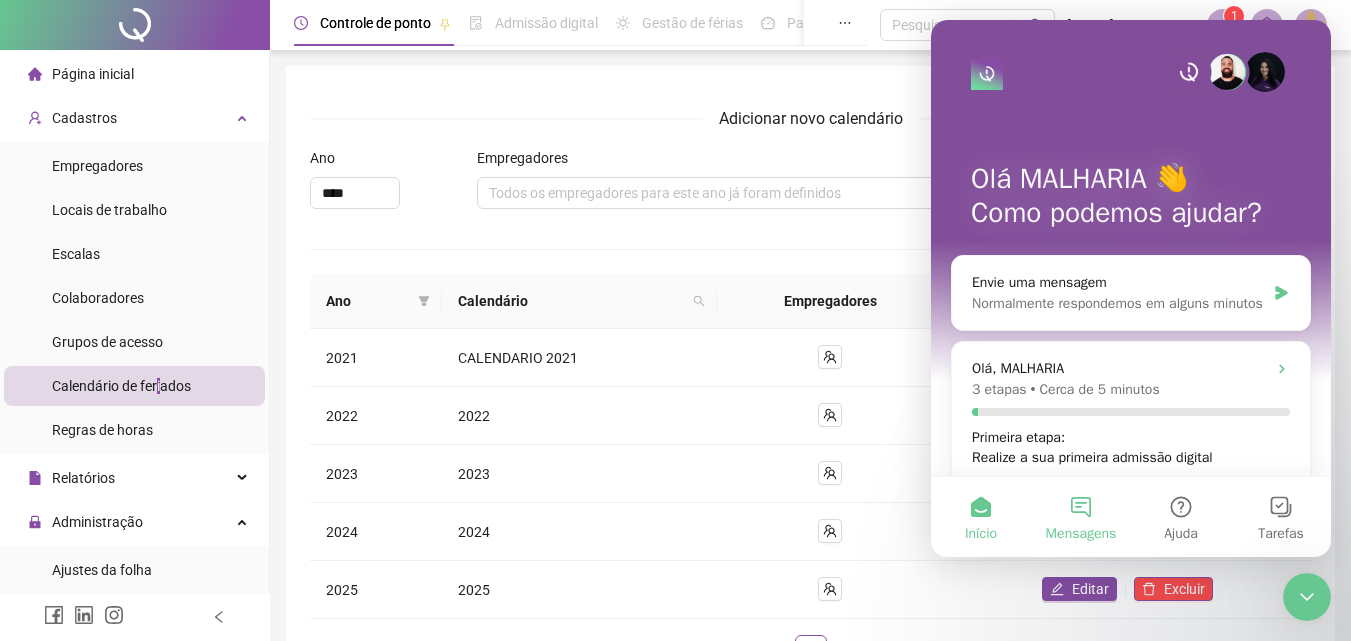 click on "Mensagens" at bounding box center (1081, 517) 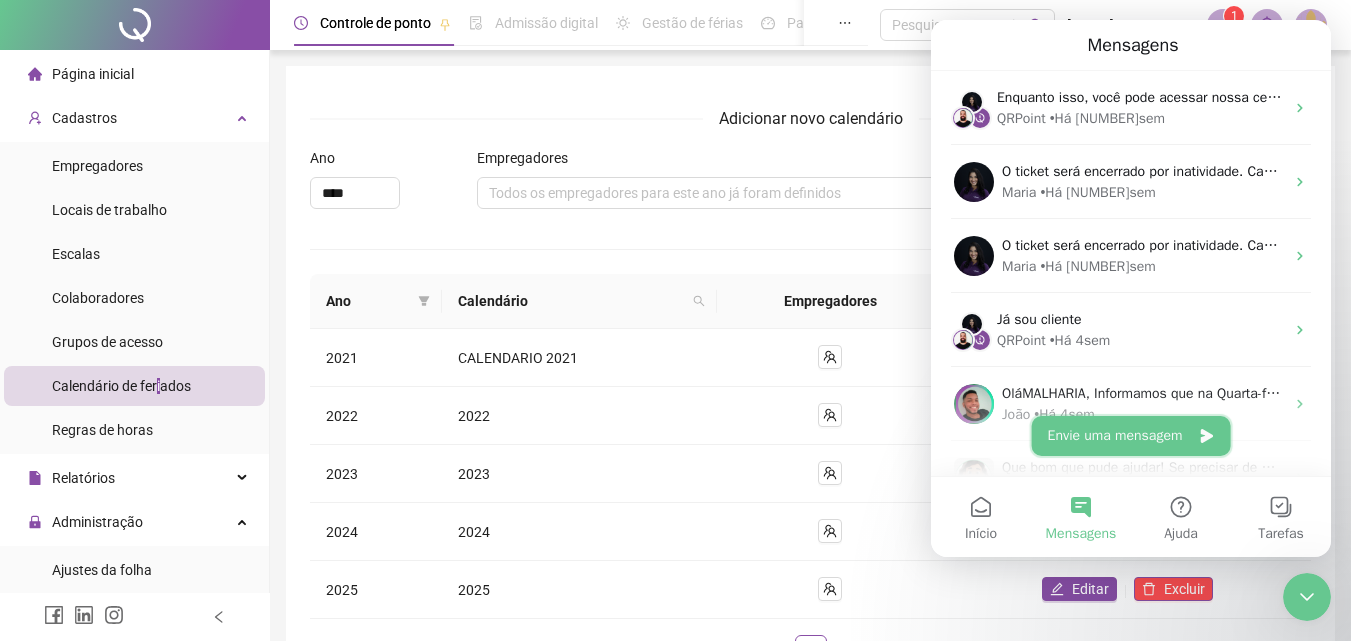 click on "Envie uma mensagem" at bounding box center [1131, 436] 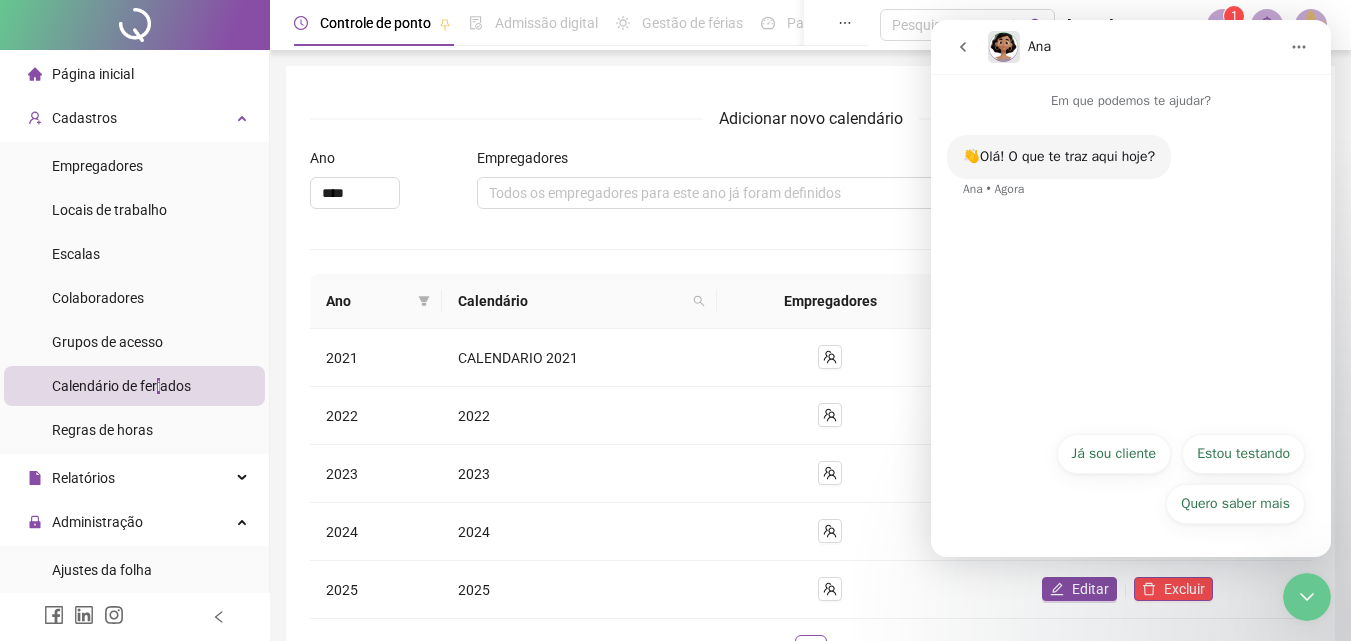 click on "Já sou cliente" at bounding box center [1114, 454] 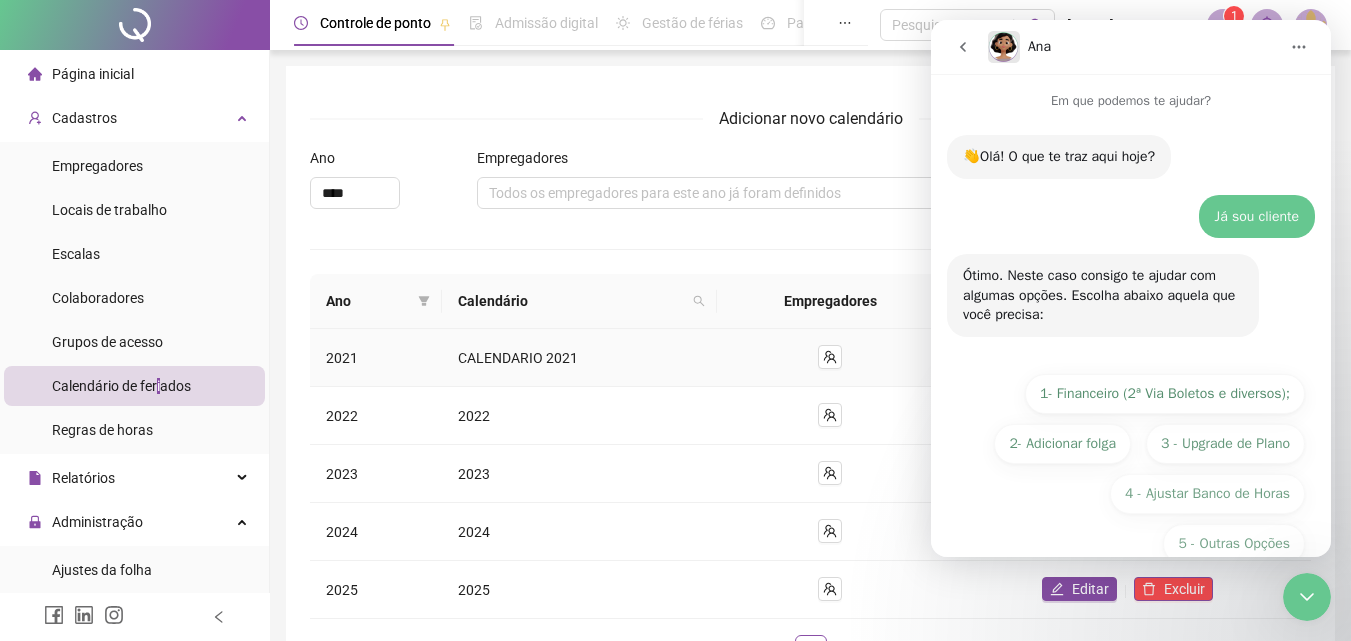 scroll, scrollTop: 40, scrollLeft: 0, axis: vertical 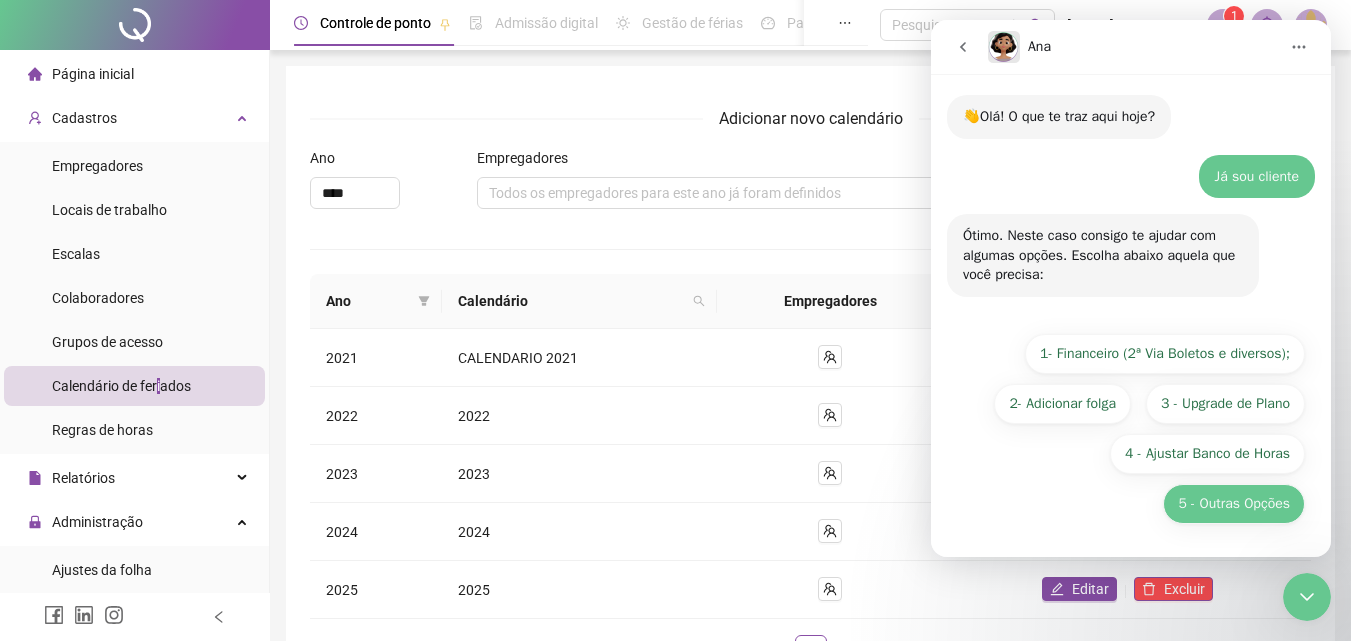 click on "5 - Outras Opções" at bounding box center (1234, 504) 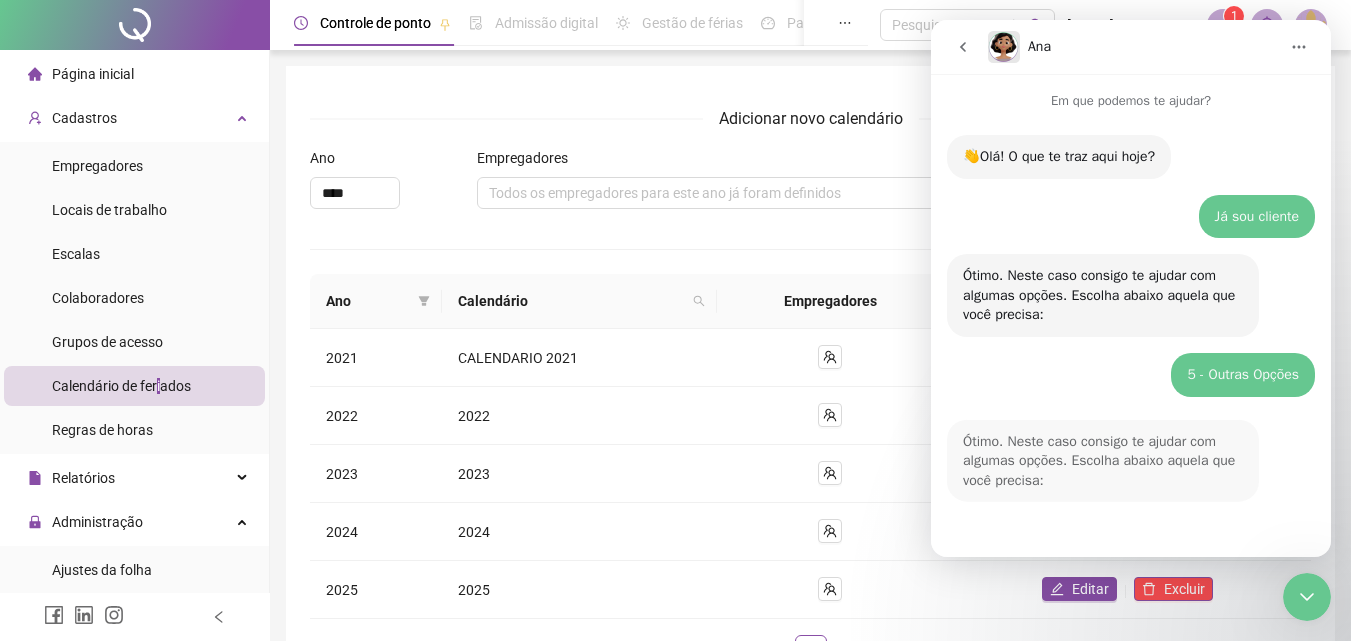 scroll, scrollTop: 266, scrollLeft: 0, axis: vertical 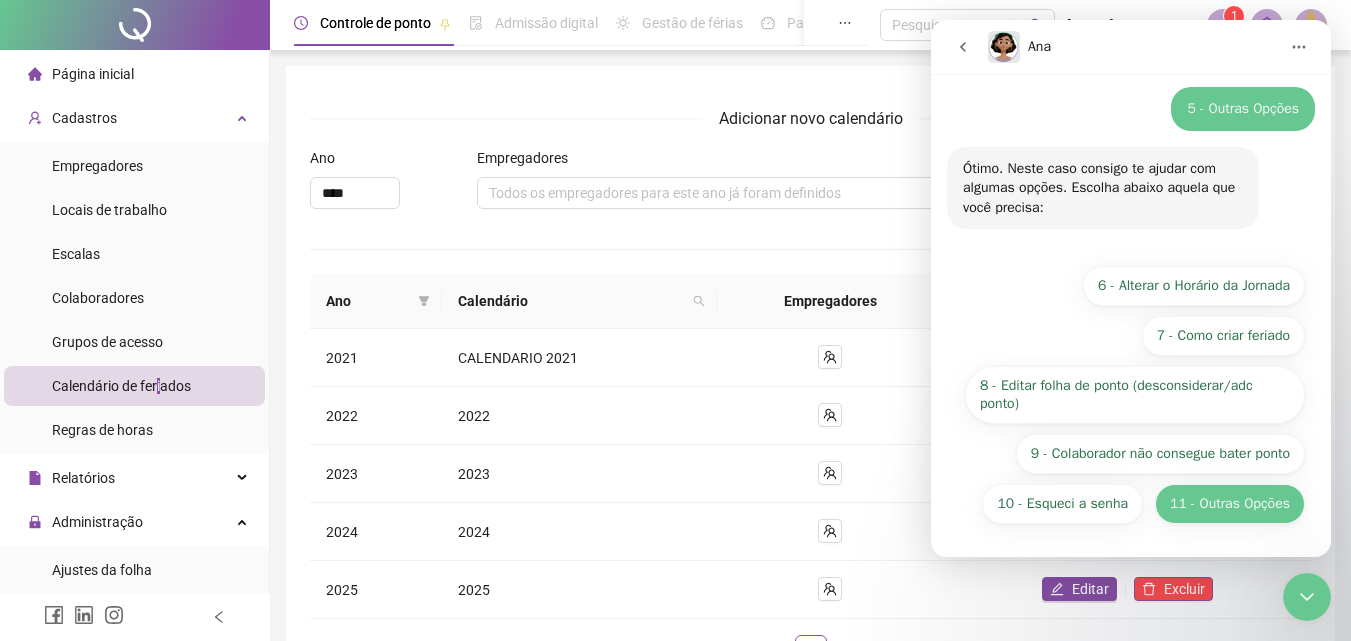 click on "11 - Outras Opções" at bounding box center [1230, 504] 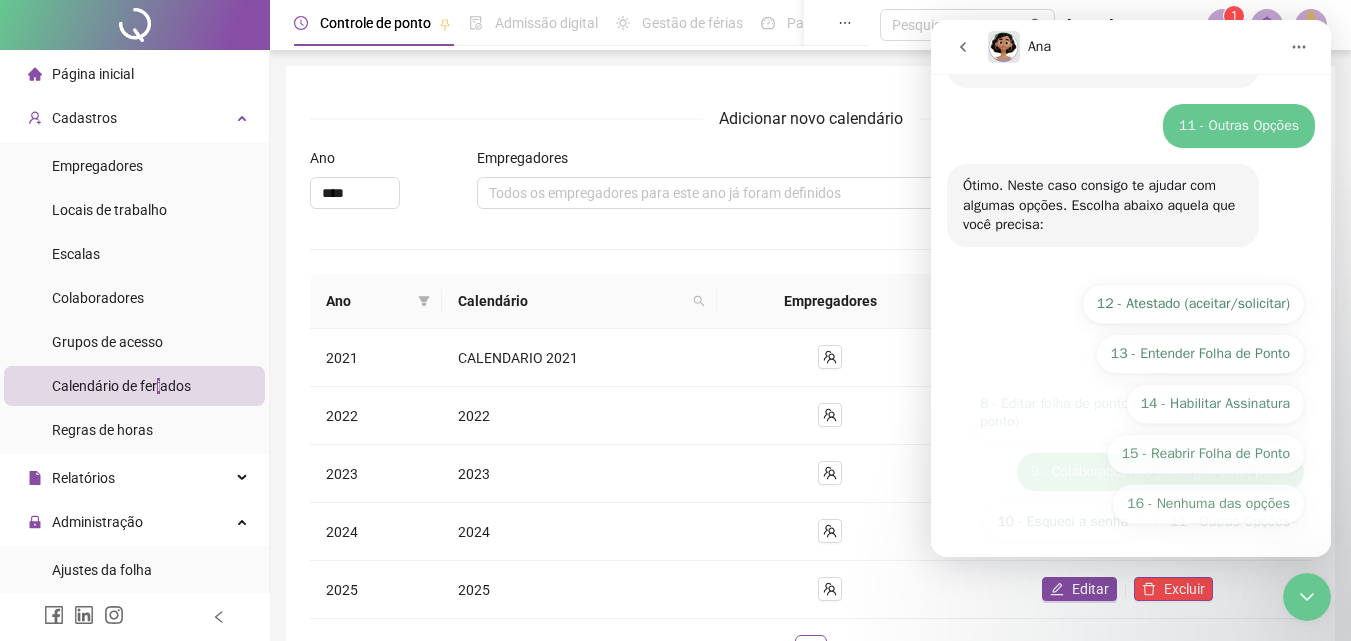 scroll, scrollTop: 407, scrollLeft: 0, axis: vertical 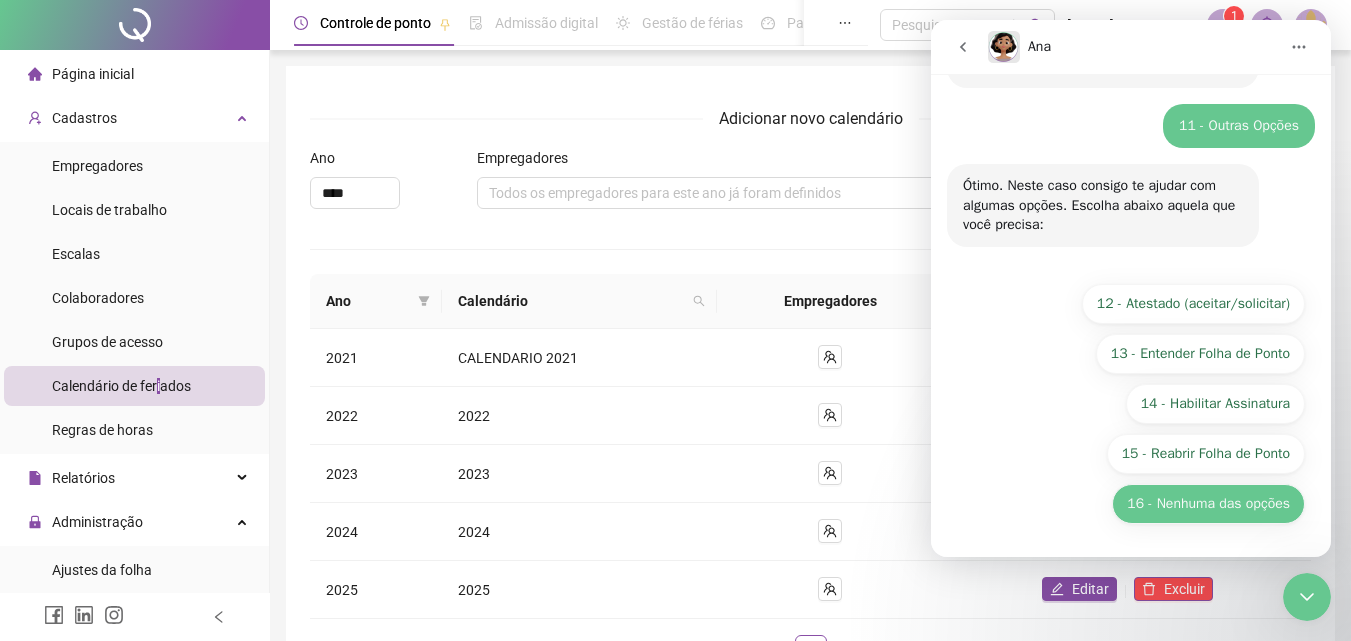 click on "16 - Nenhuma das opções" at bounding box center (1208, 504) 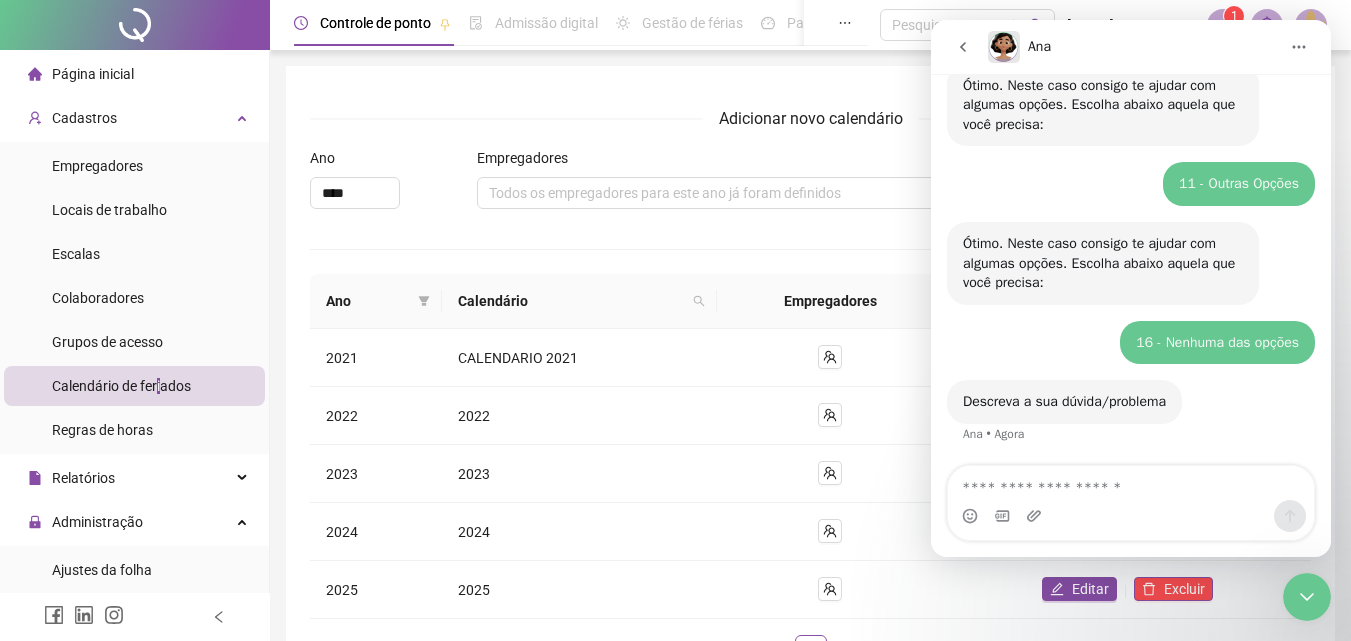 scroll, scrollTop: 439, scrollLeft: 0, axis: vertical 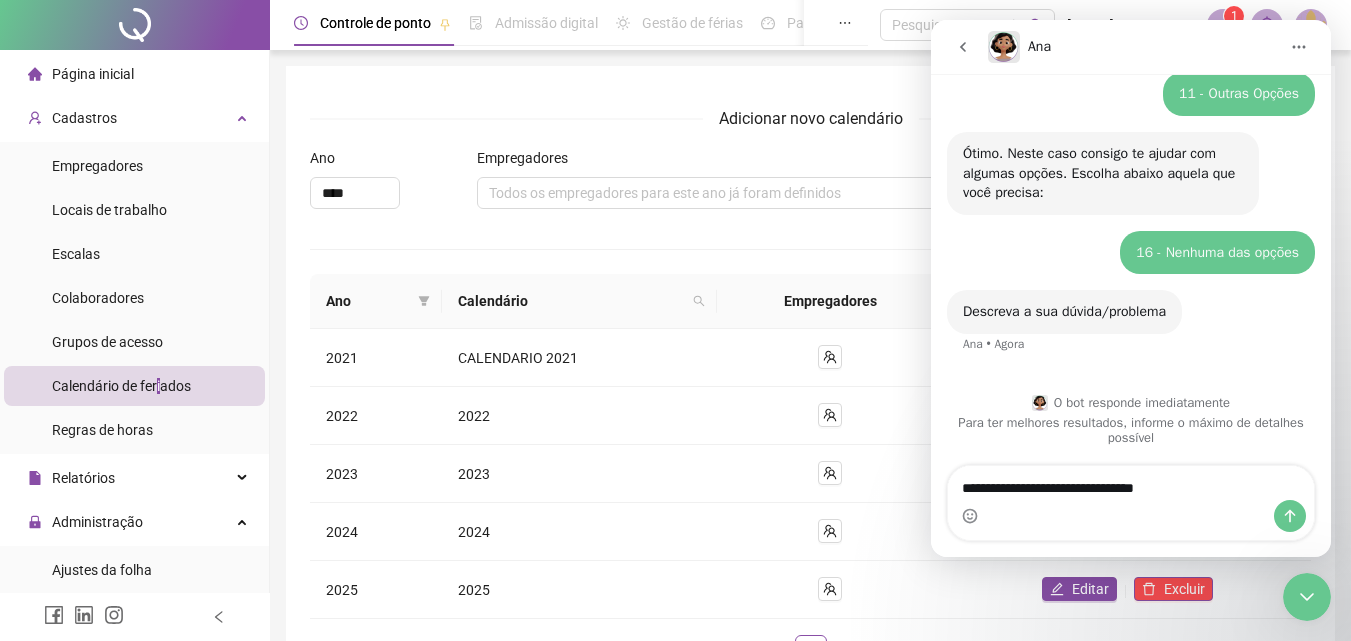 type on "**********" 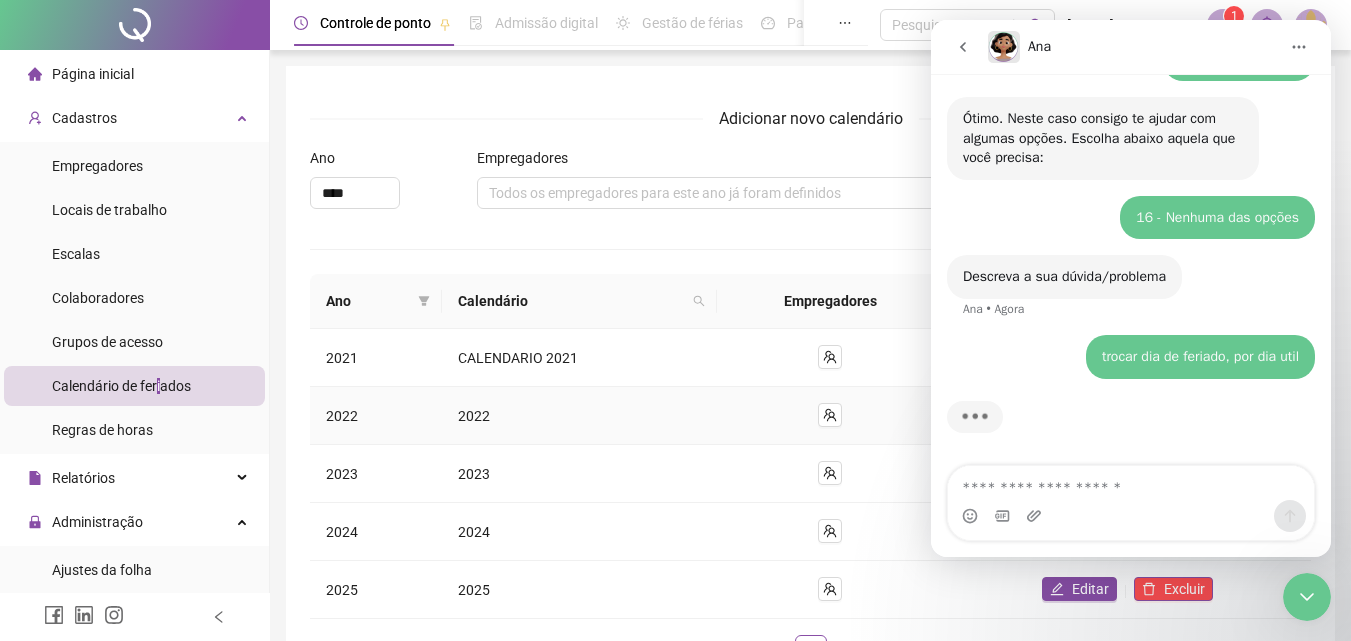 scroll, scrollTop: 479, scrollLeft: 0, axis: vertical 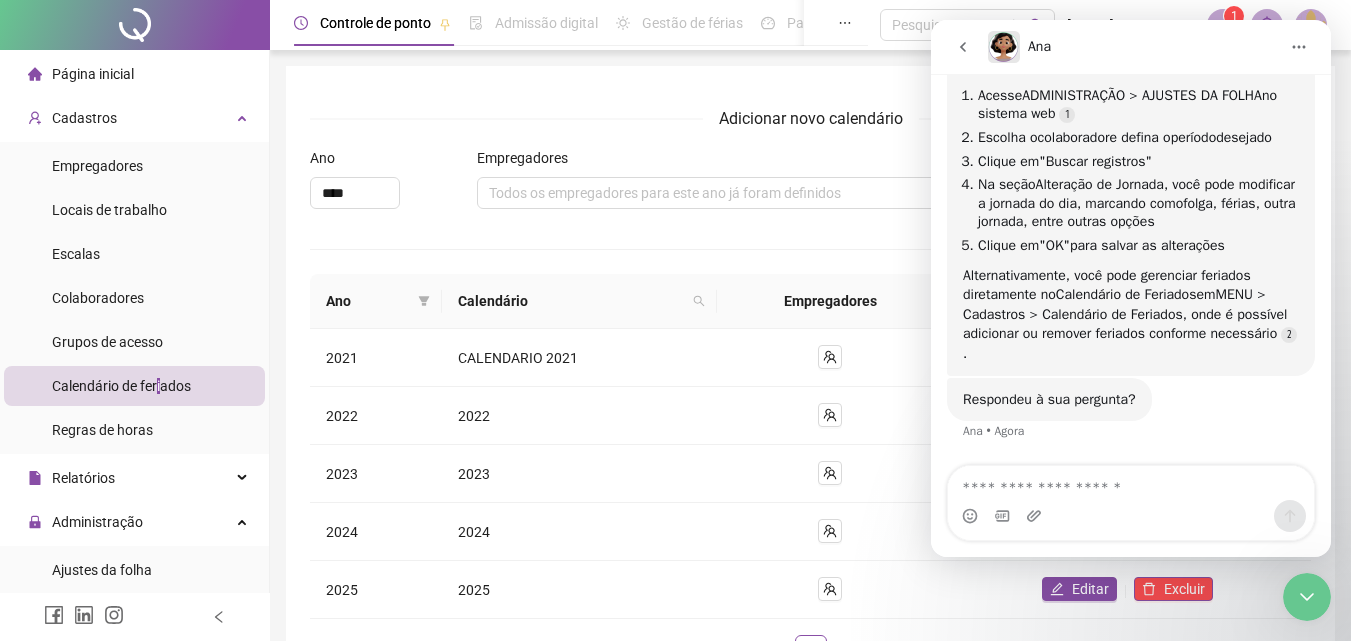 click at bounding box center [1131, 483] 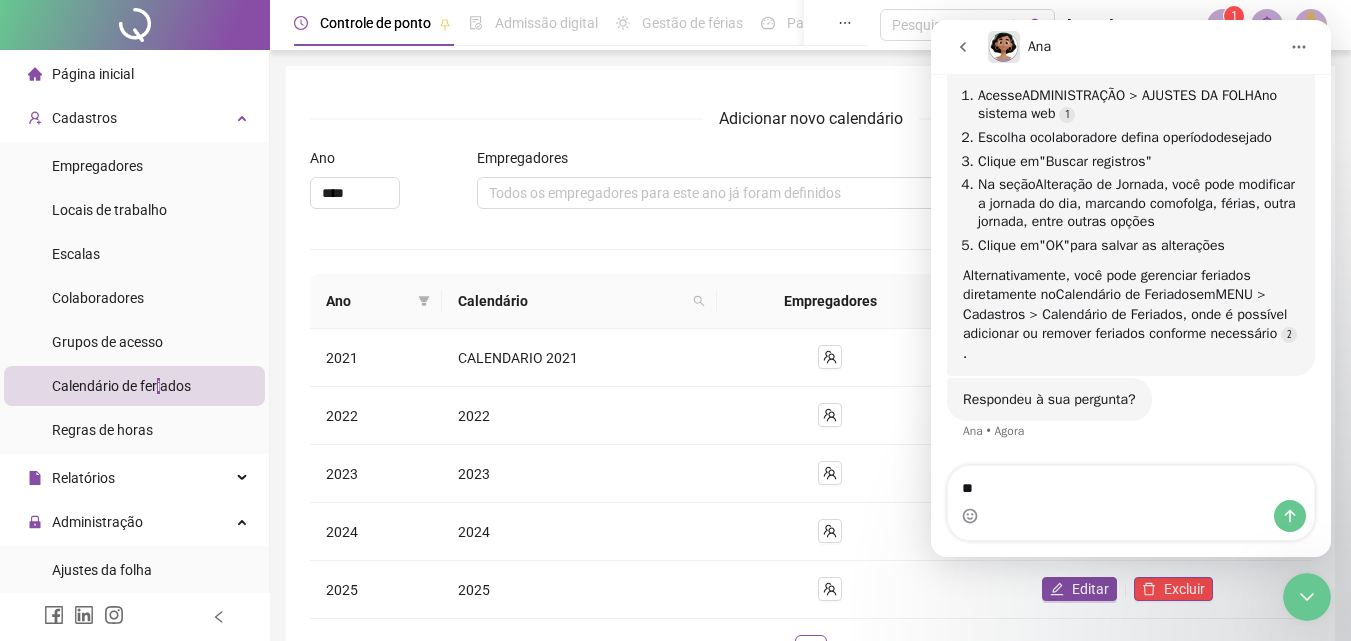 type on "***" 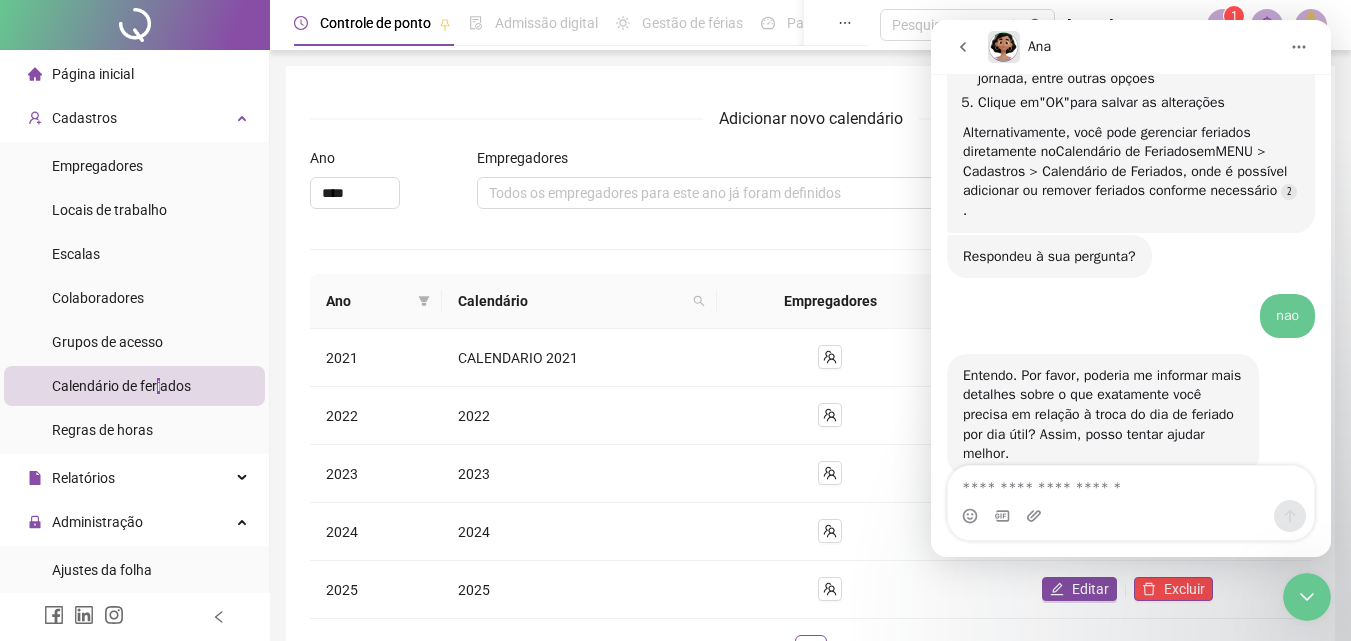 scroll, scrollTop: 1036, scrollLeft: 0, axis: vertical 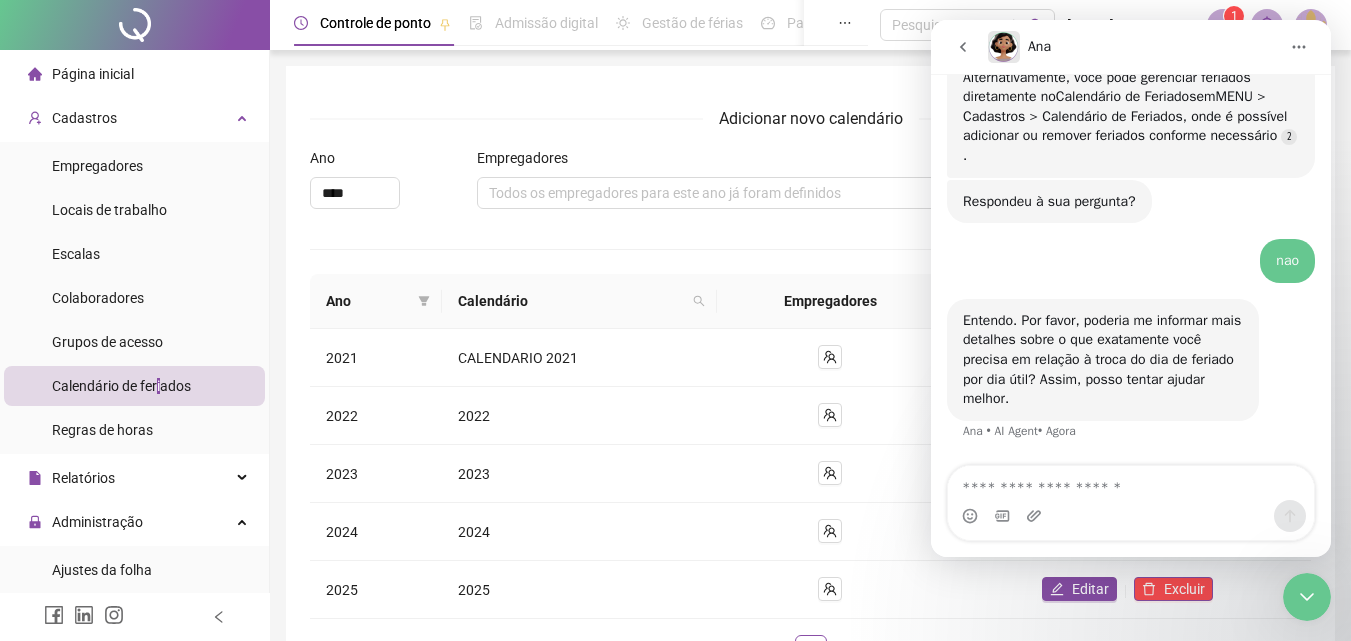 type on "*" 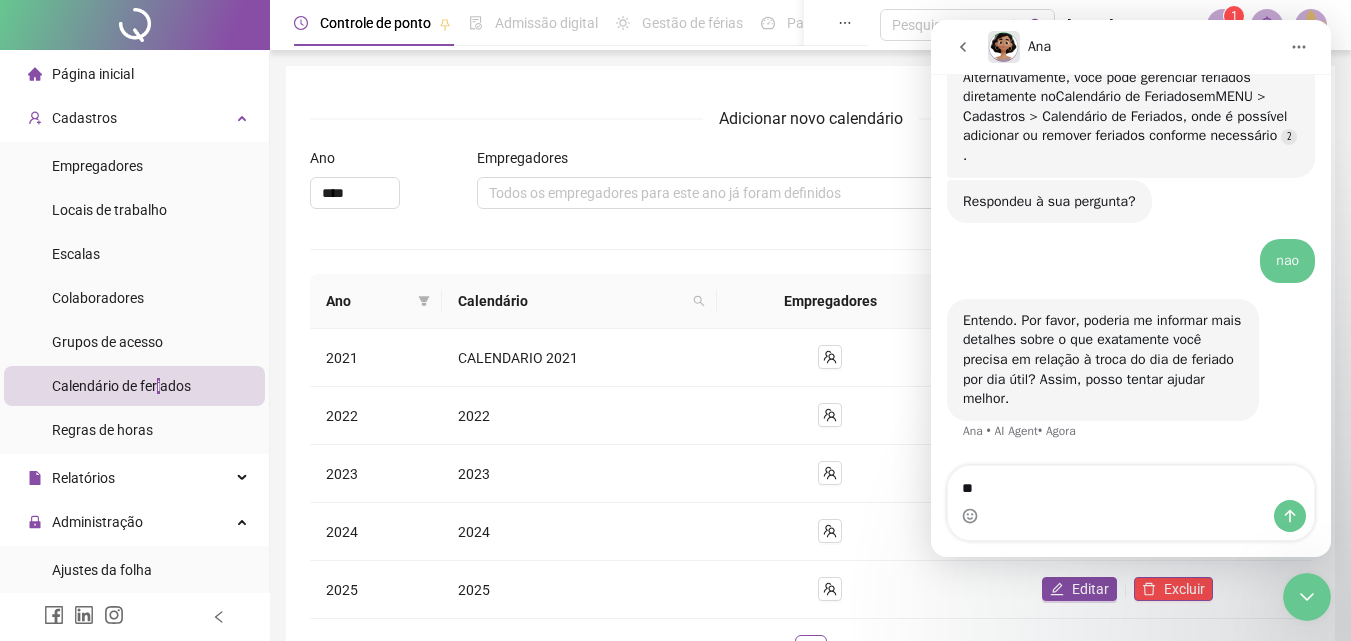 type on "*" 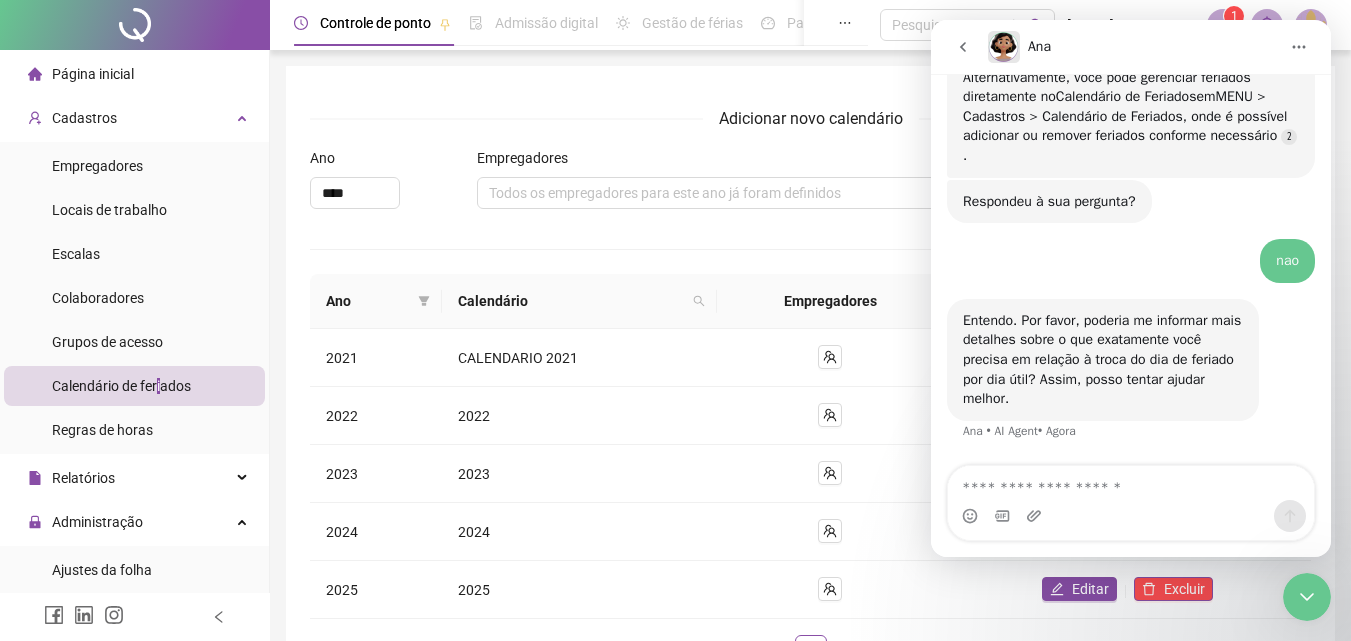 type on "*" 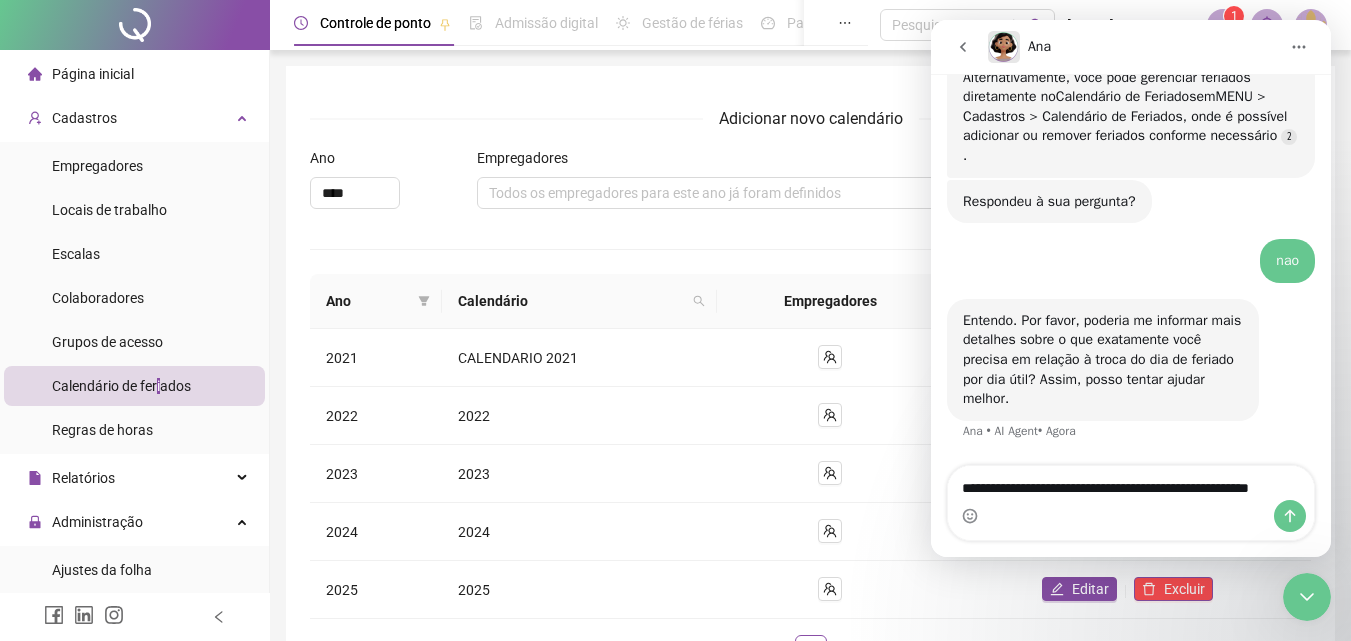 type on "**********" 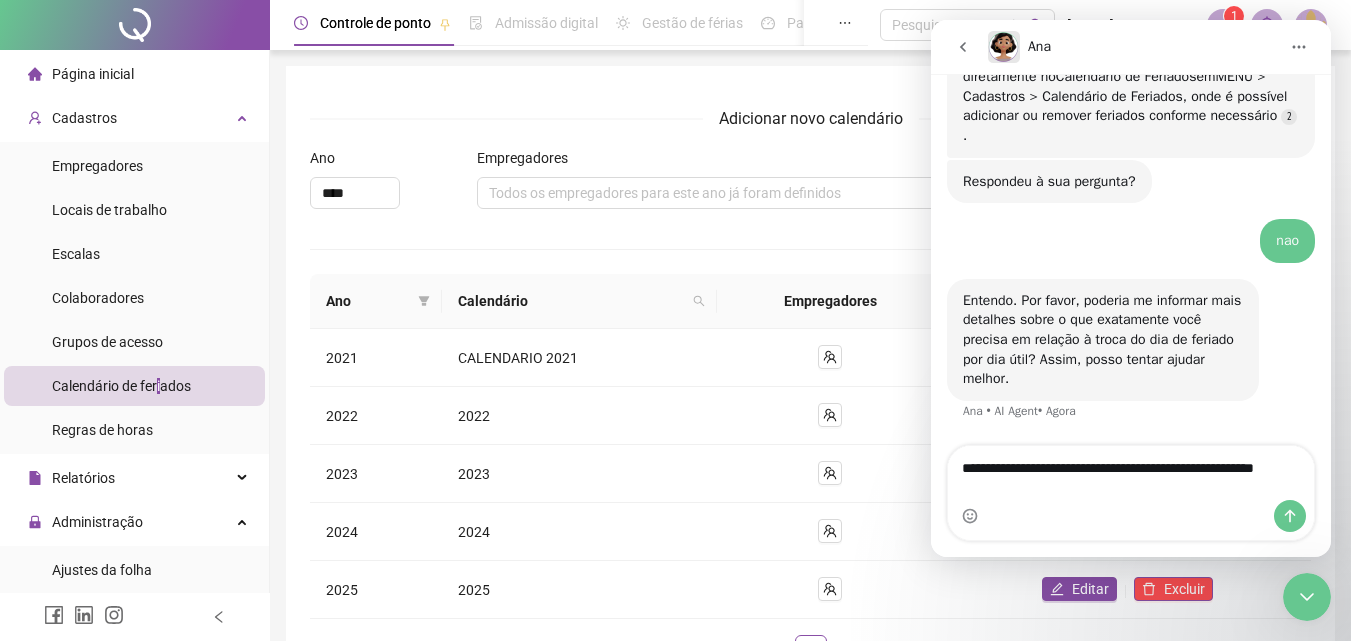 type 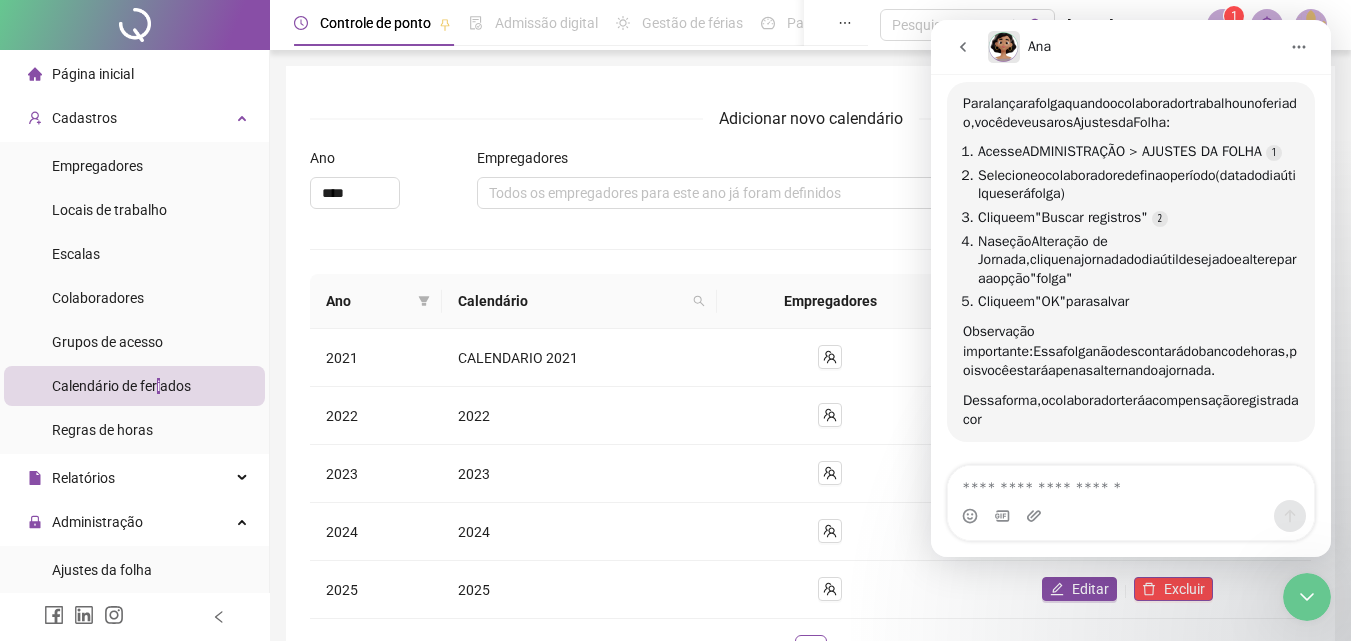 scroll, scrollTop: 1468, scrollLeft: 0, axis: vertical 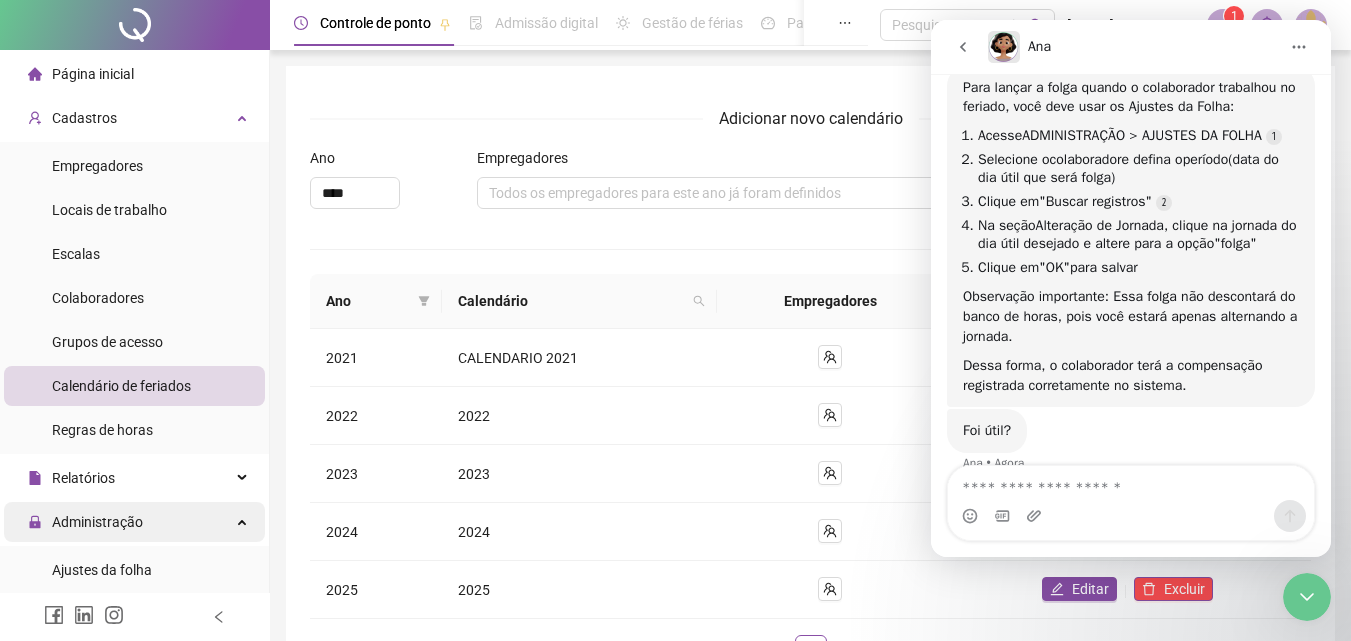 click on "Administração" at bounding box center (97, 522) 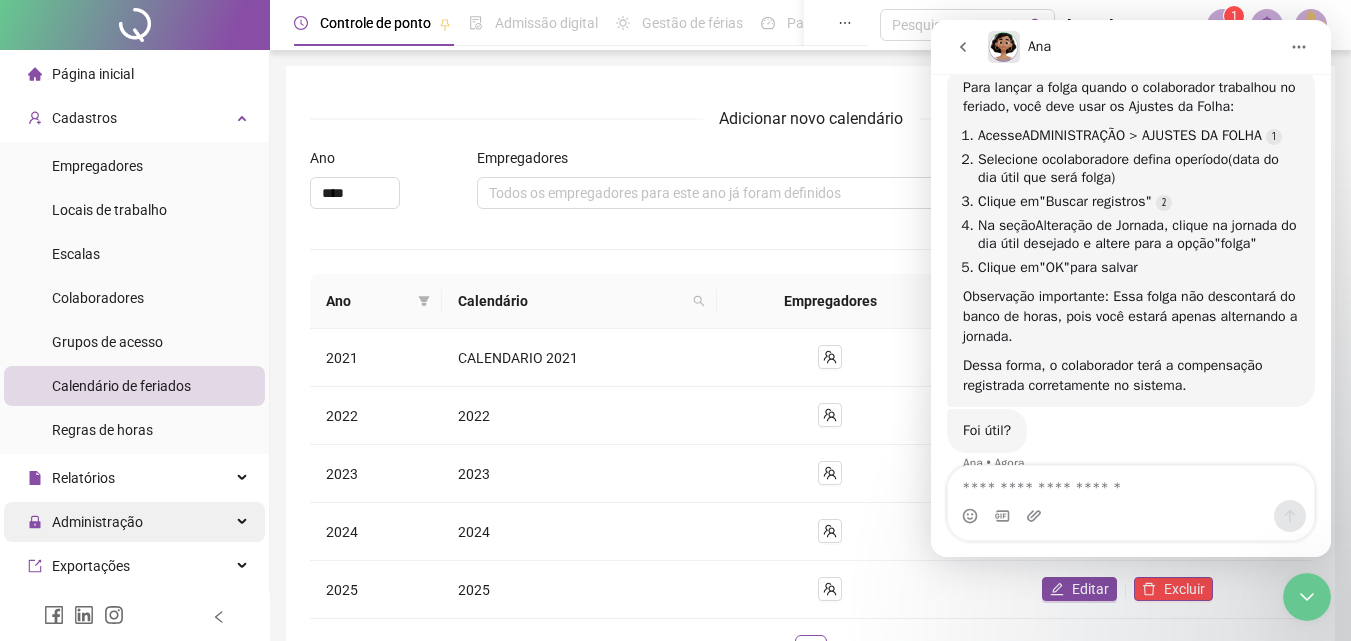 scroll, scrollTop: 200, scrollLeft: 0, axis: vertical 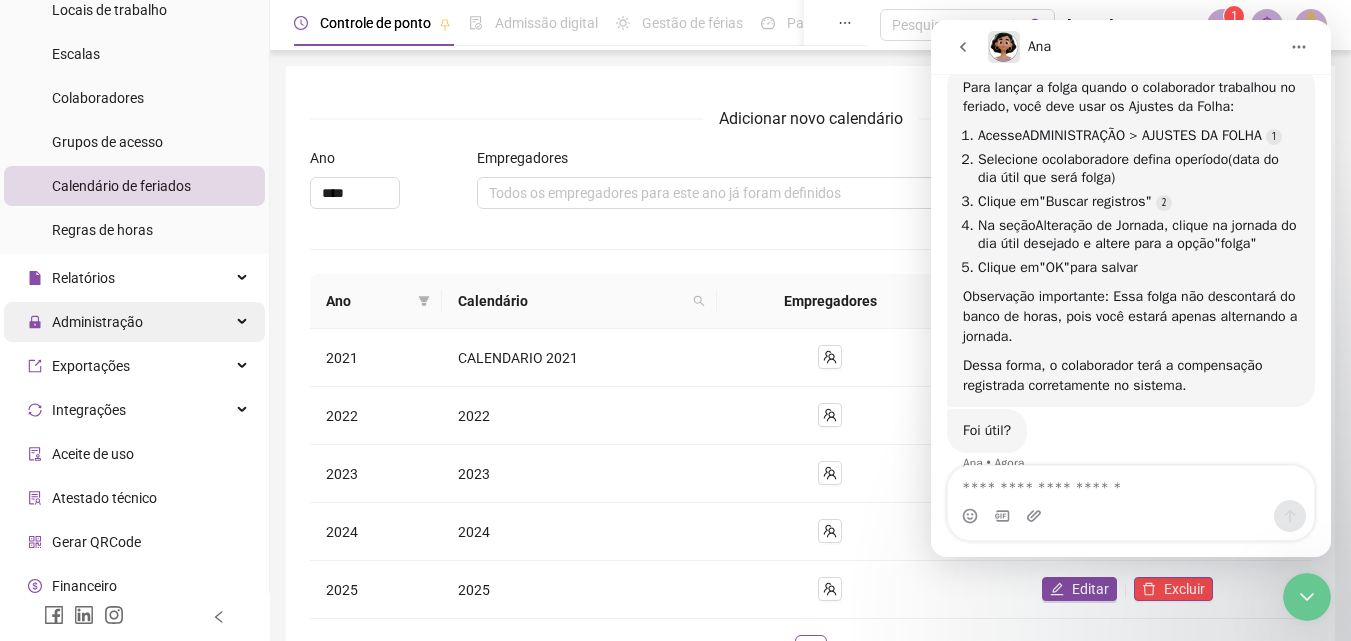 click on "Administração" at bounding box center [97, 322] 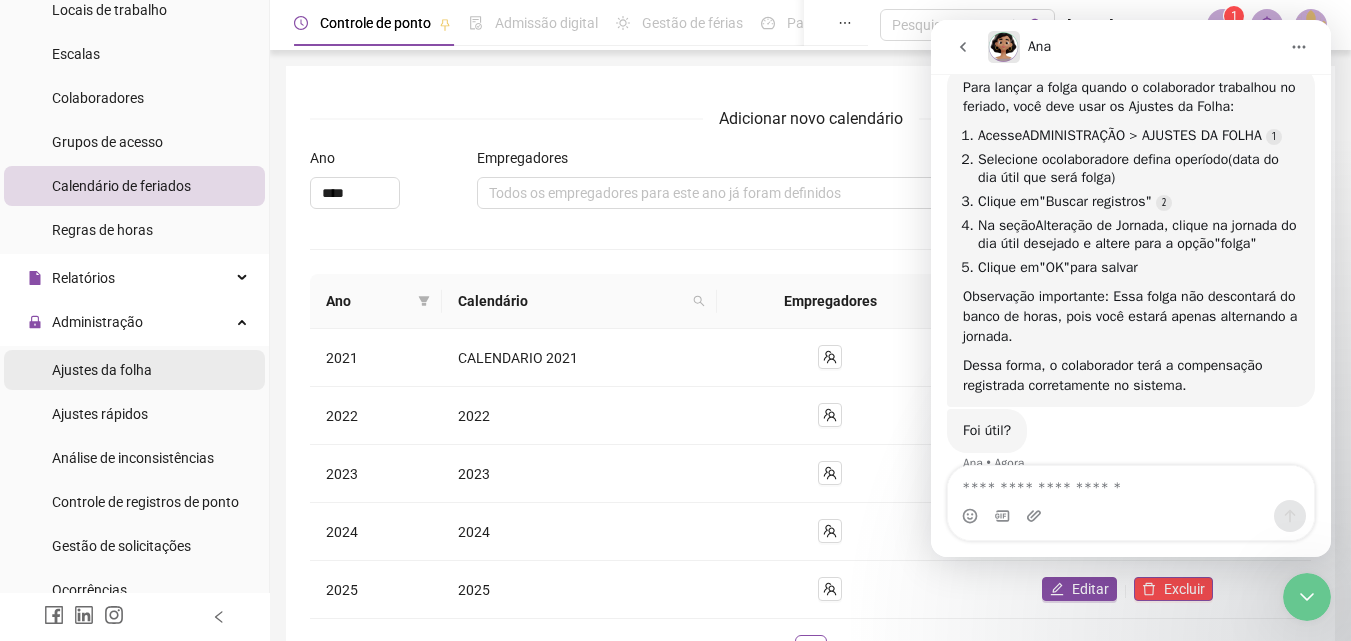click on "Ajustes da folha" at bounding box center (102, 370) 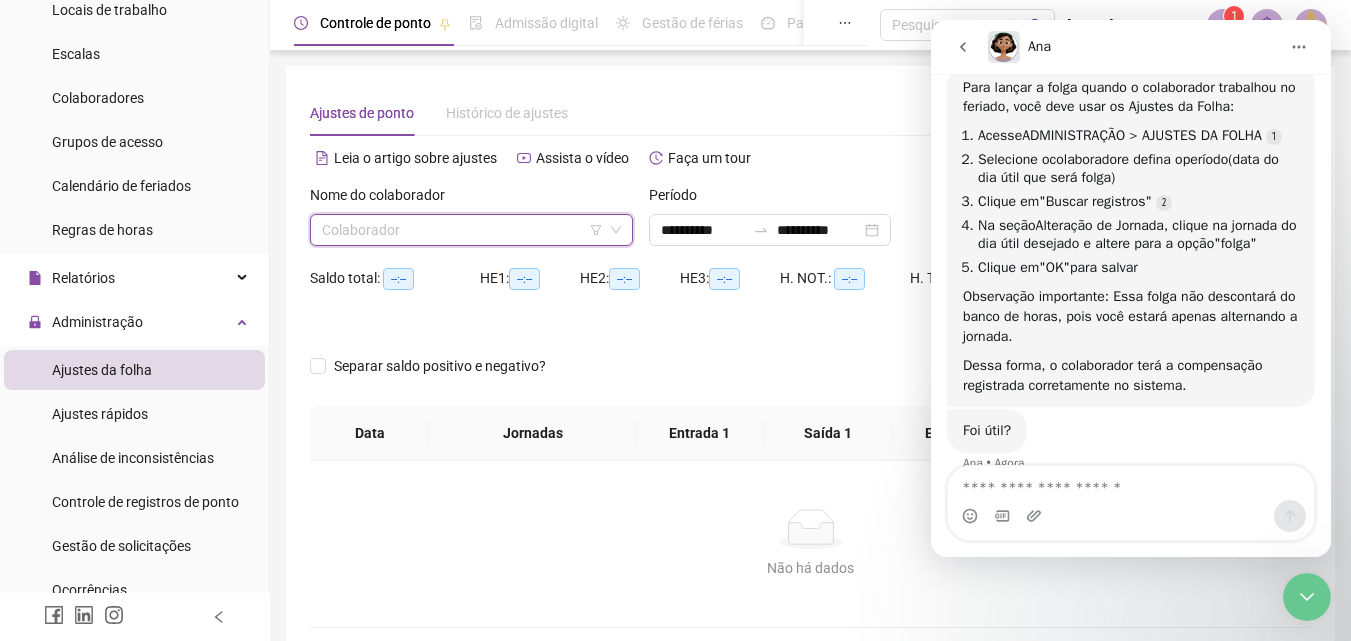 click at bounding box center [462, 230] 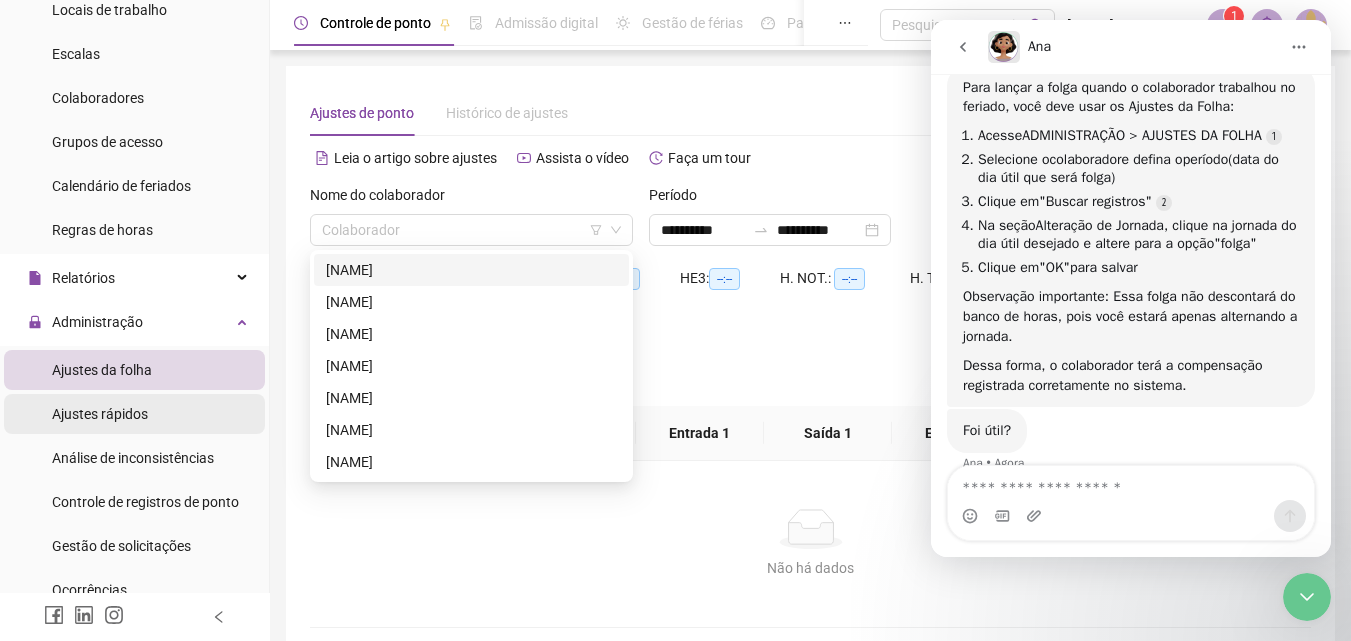 click on "Ajustes rápidos" at bounding box center (100, 414) 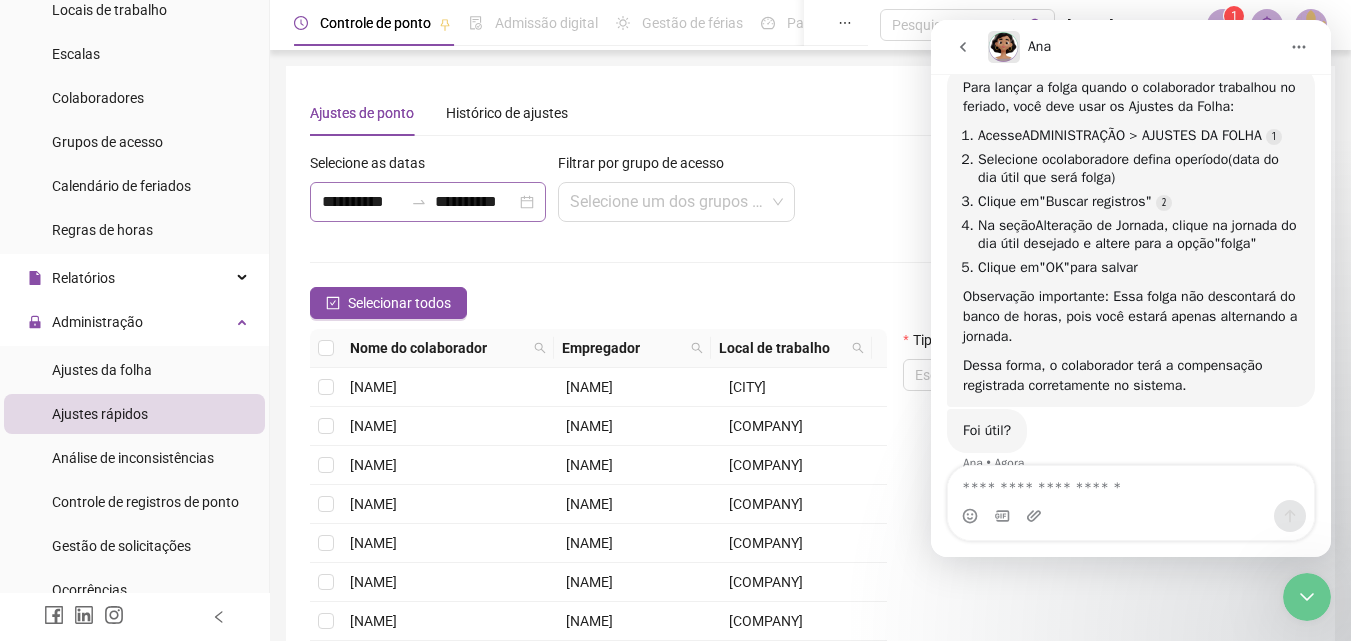 click on "**********" at bounding box center [428, 202] 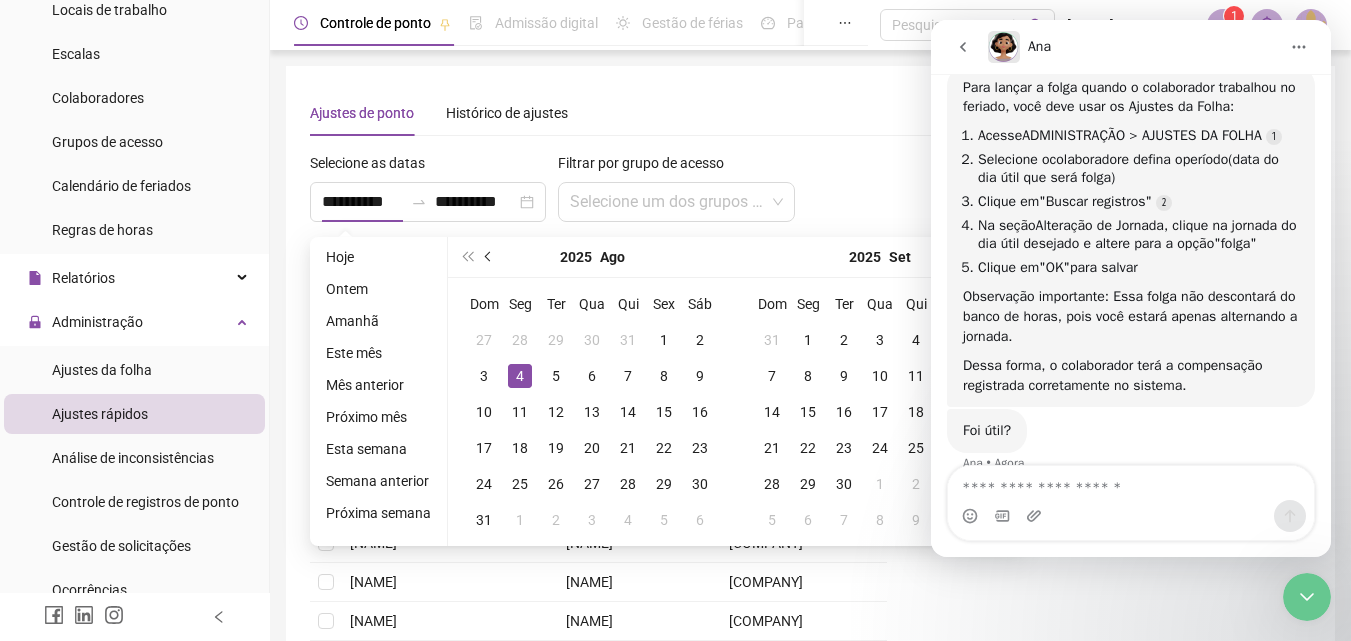 click at bounding box center [489, 257] 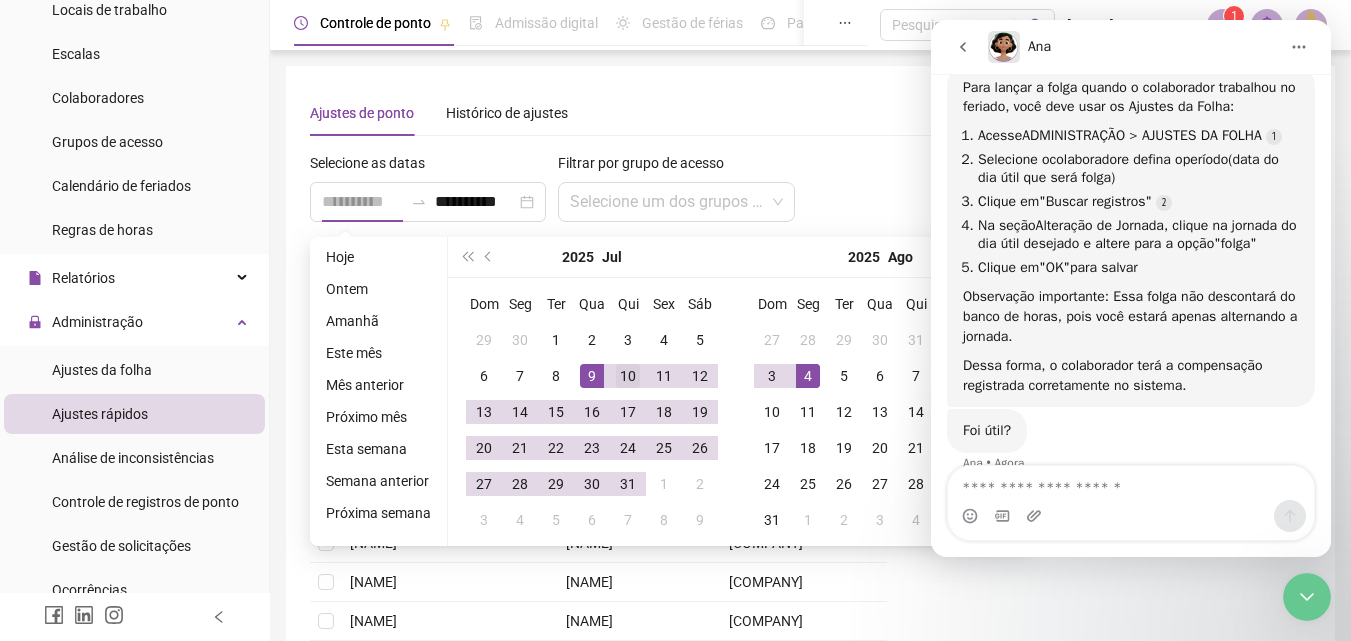 type on "**********" 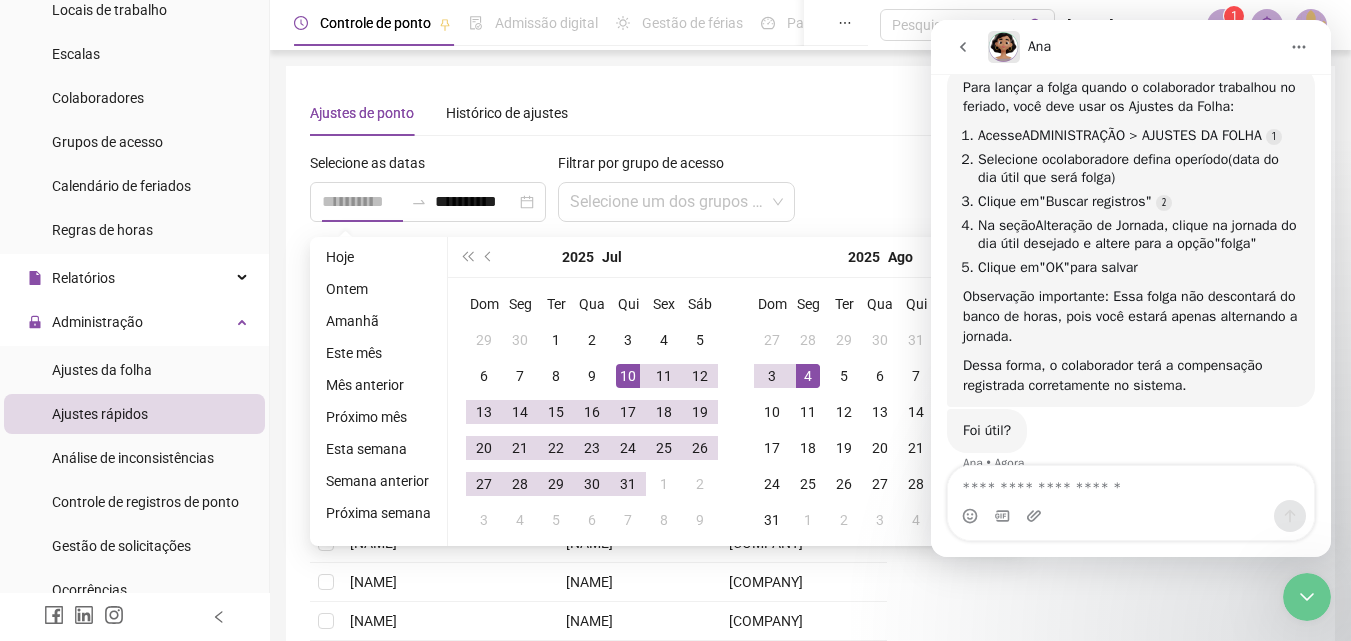 click on "10" at bounding box center [628, 376] 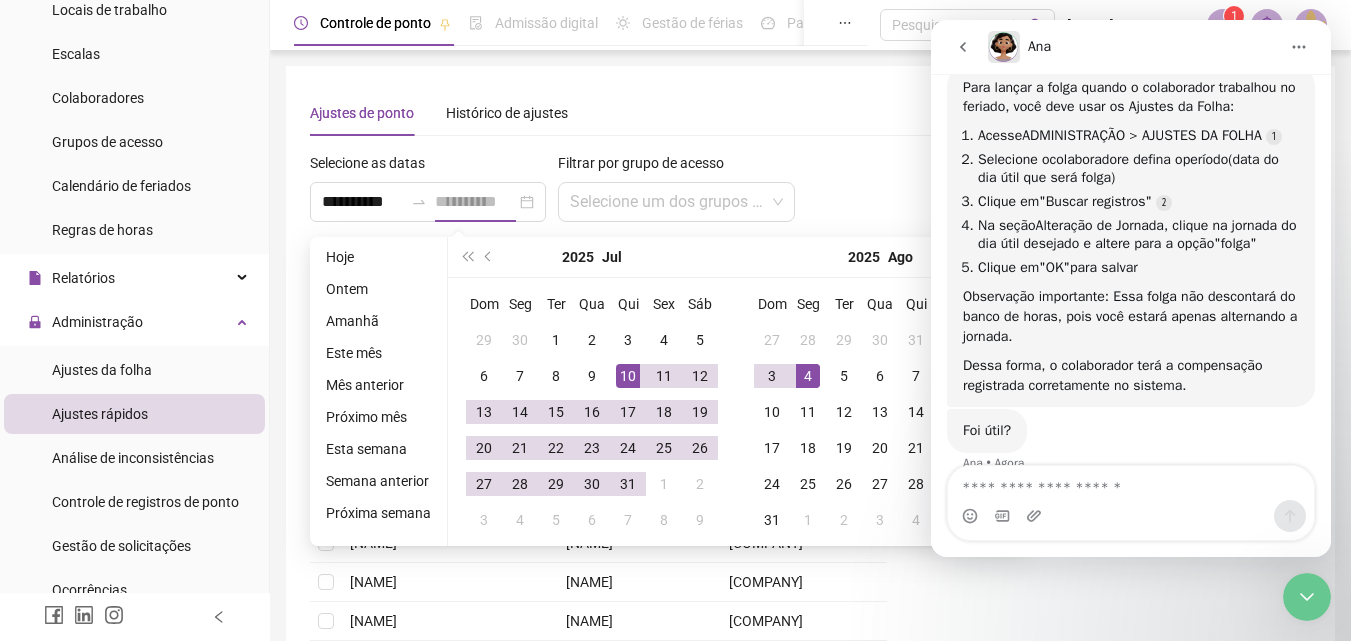 click on "10" at bounding box center [628, 376] 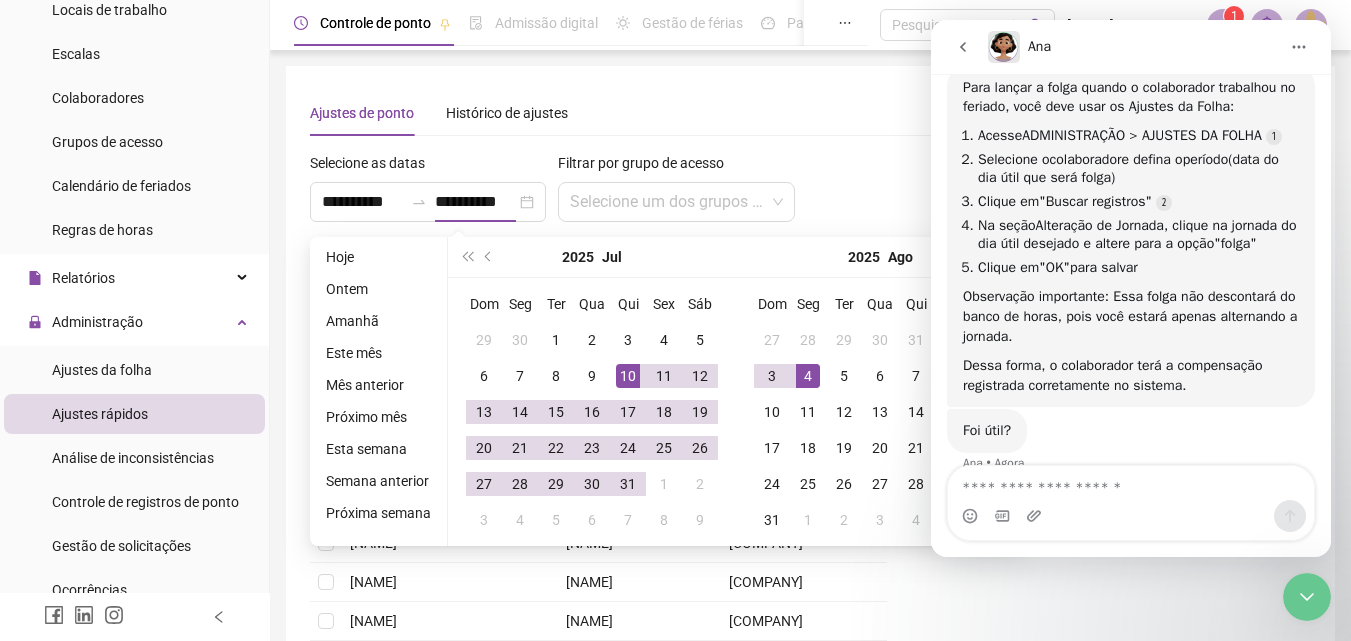 type on "**********" 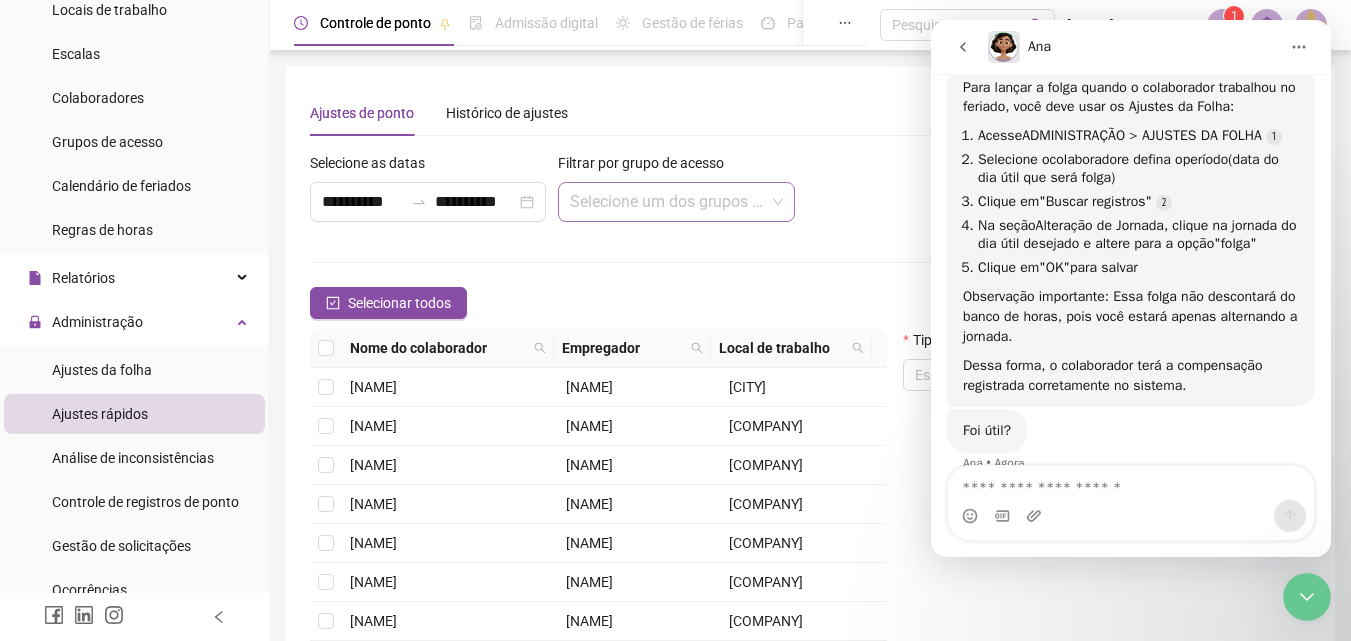 click at bounding box center [676, 202] 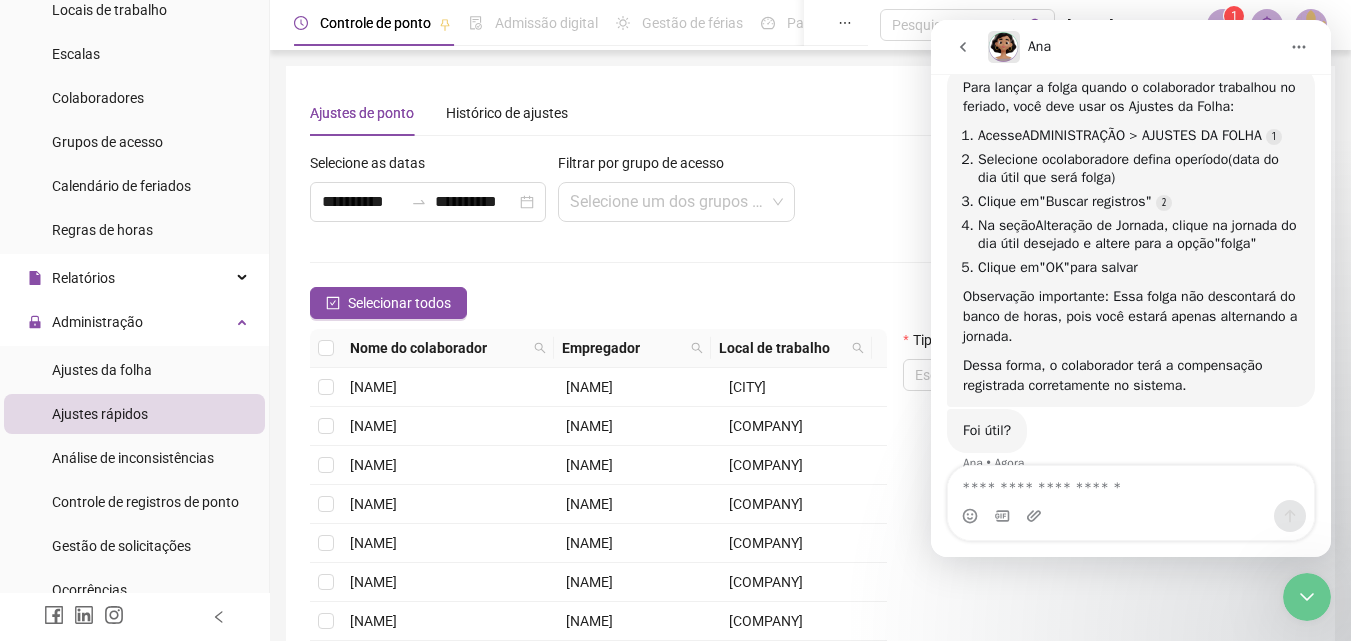click on "**********" at bounding box center (602, 195) 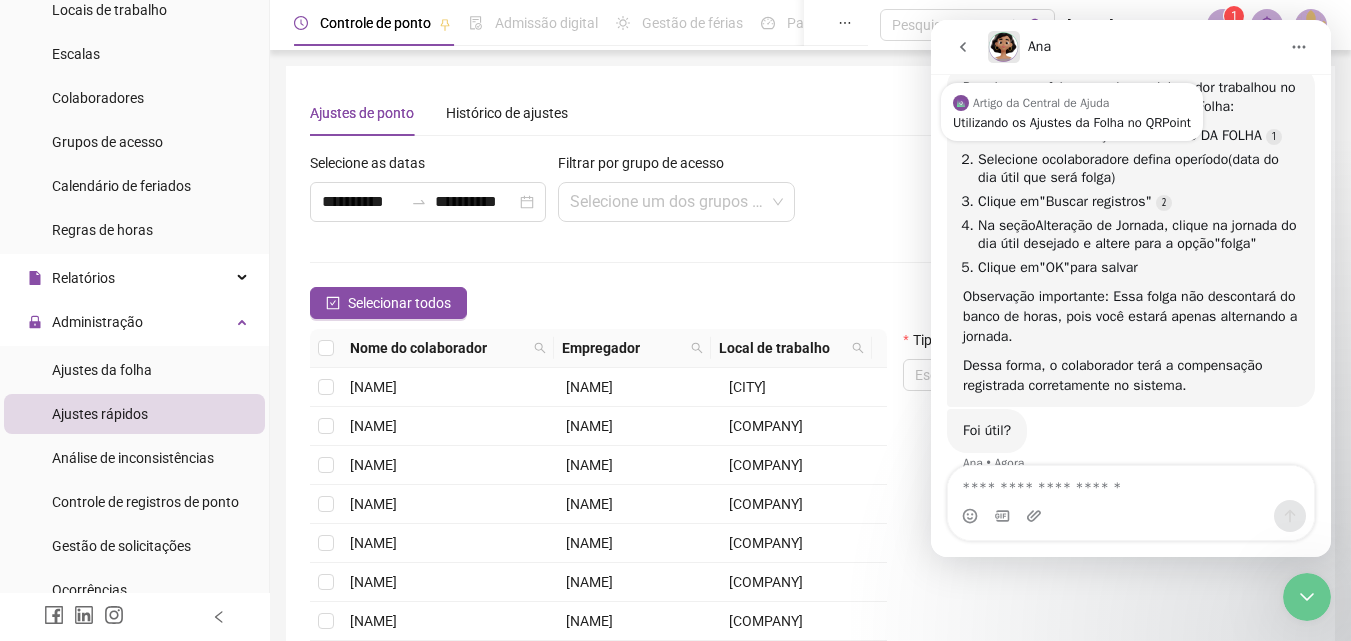 click on "**********" at bounding box center [602, 195] 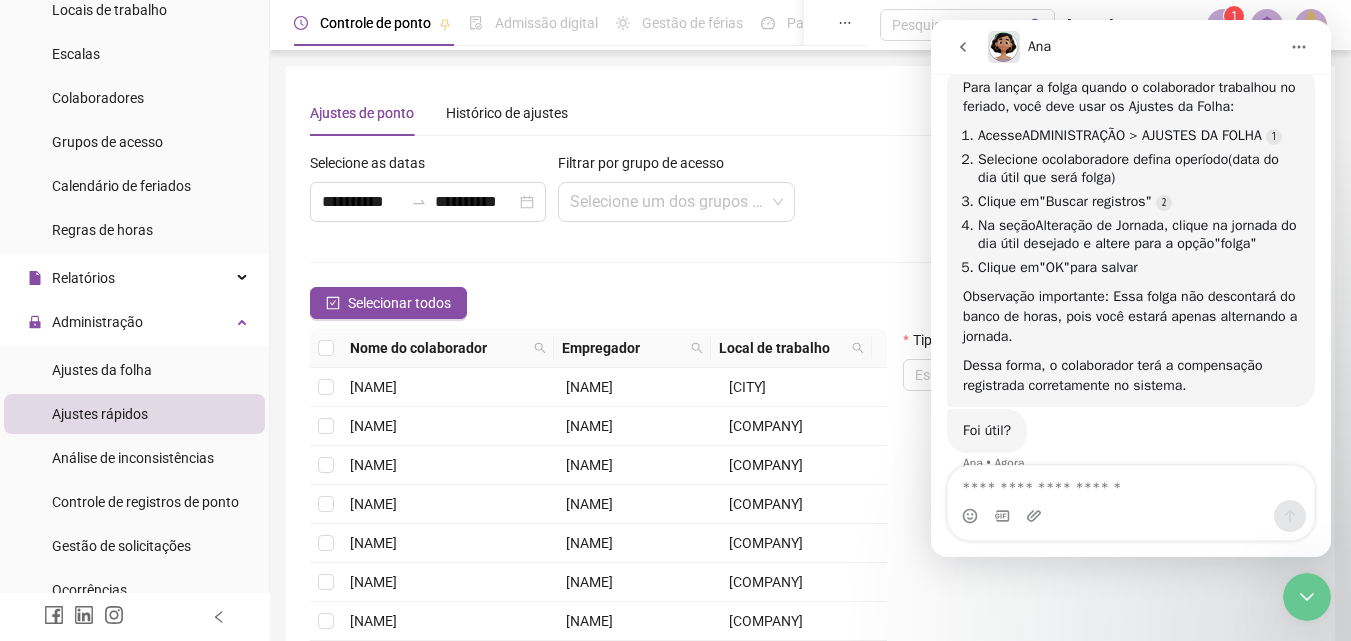 click 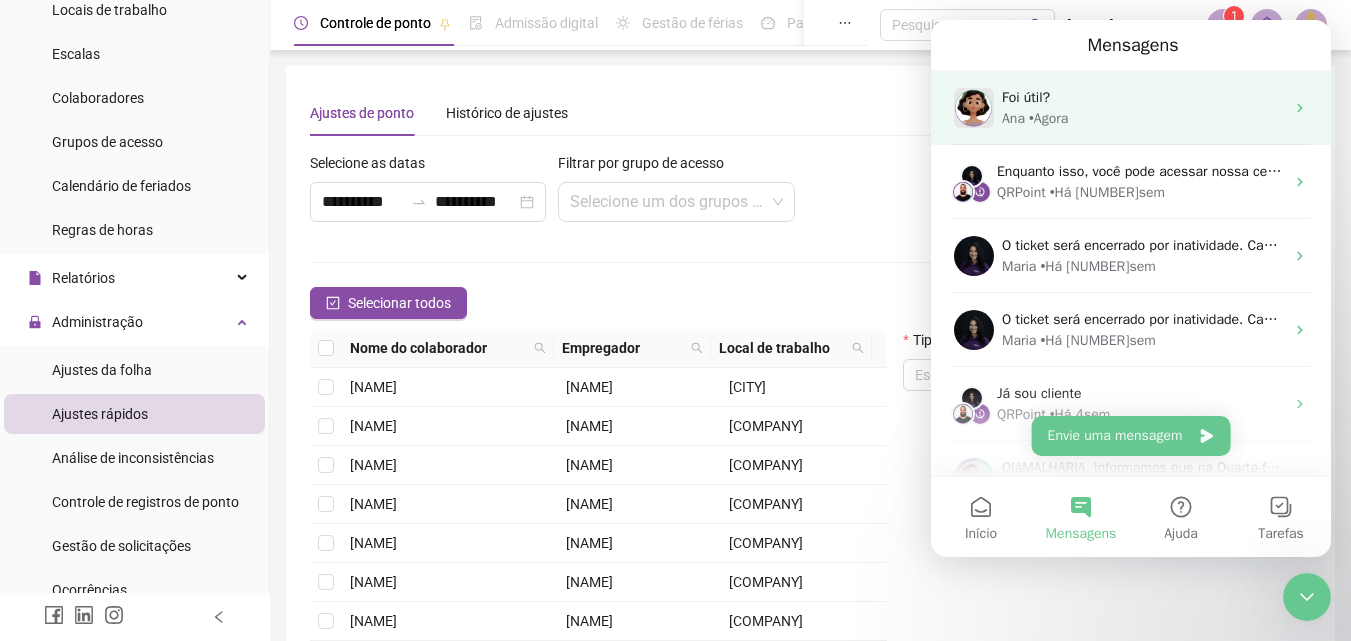 scroll, scrollTop: 1416, scrollLeft: 0, axis: vertical 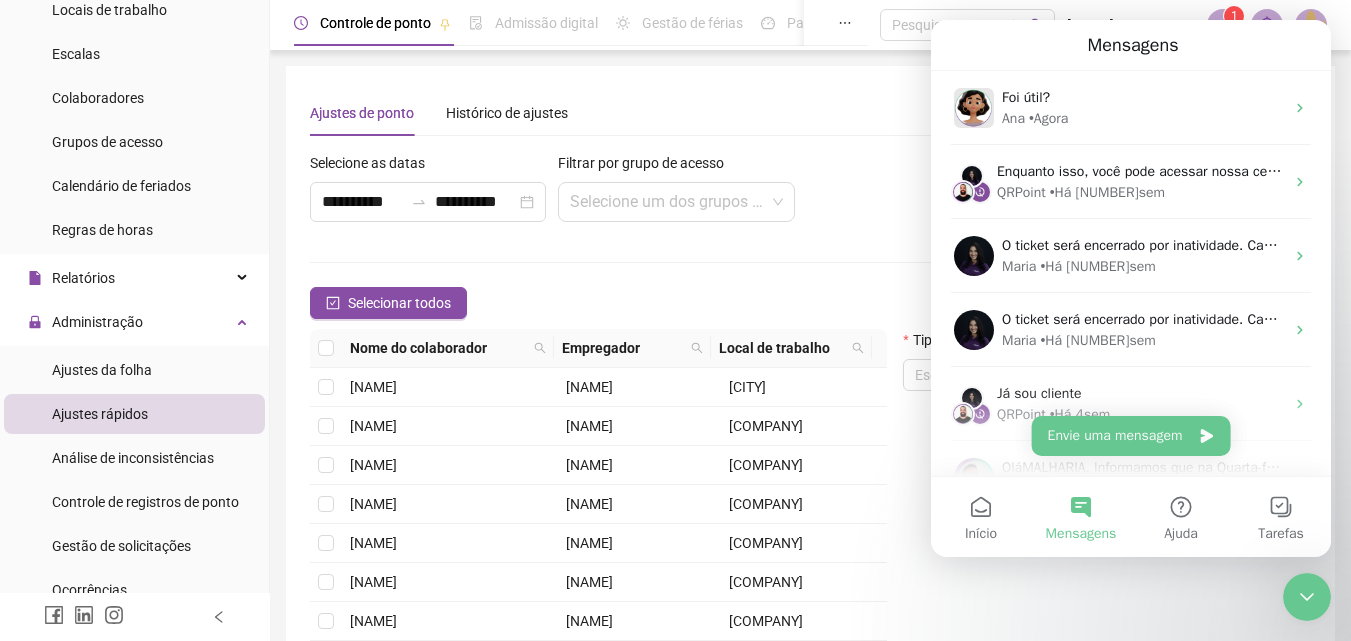 click on "**********" at bounding box center [602, 195] 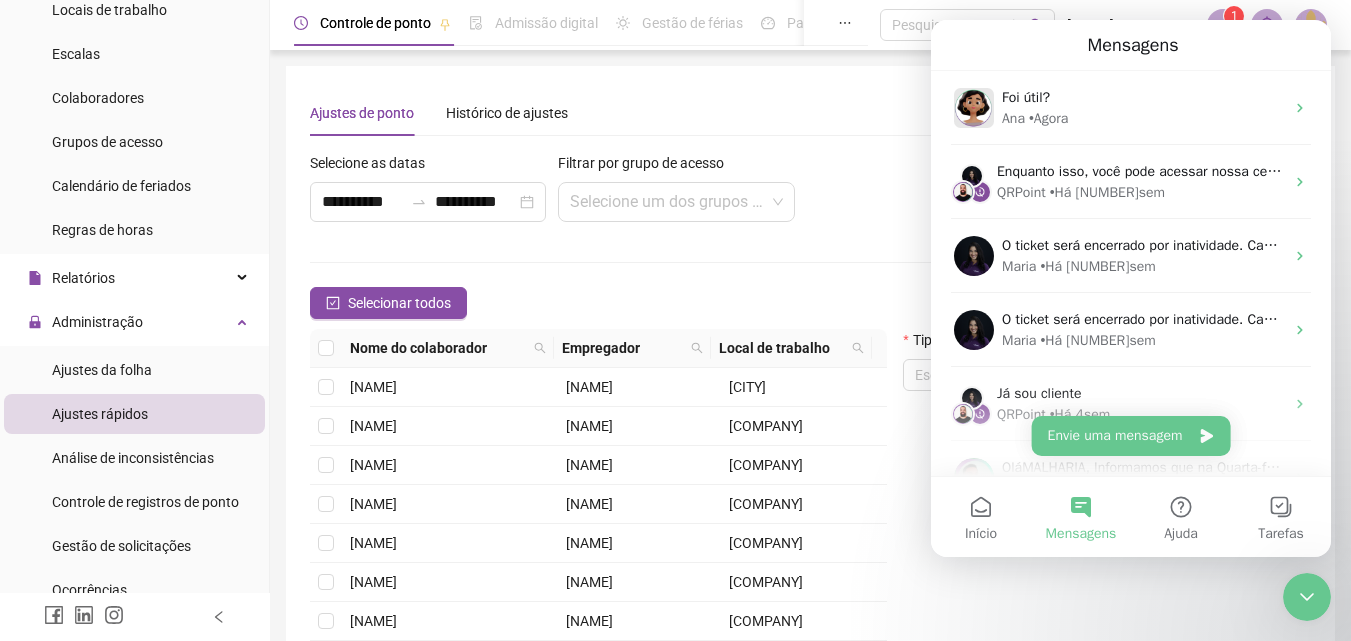 click 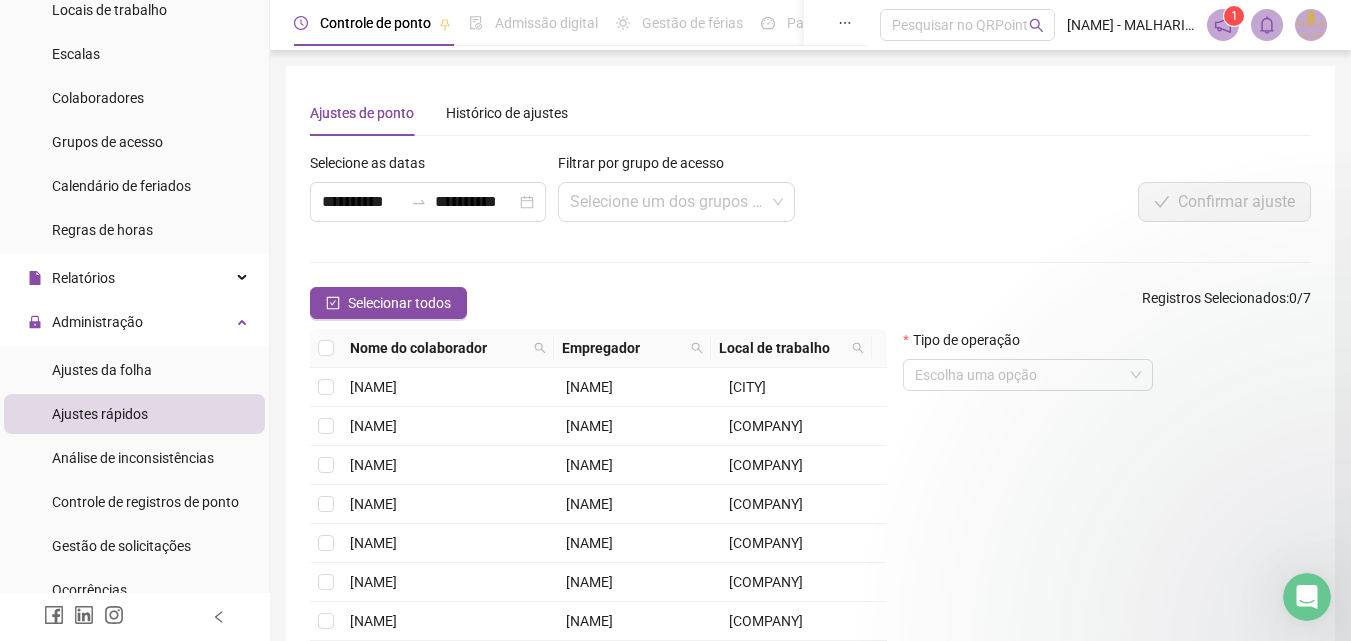 scroll, scrollTop: 0, scrollLeft: 0, axis: both 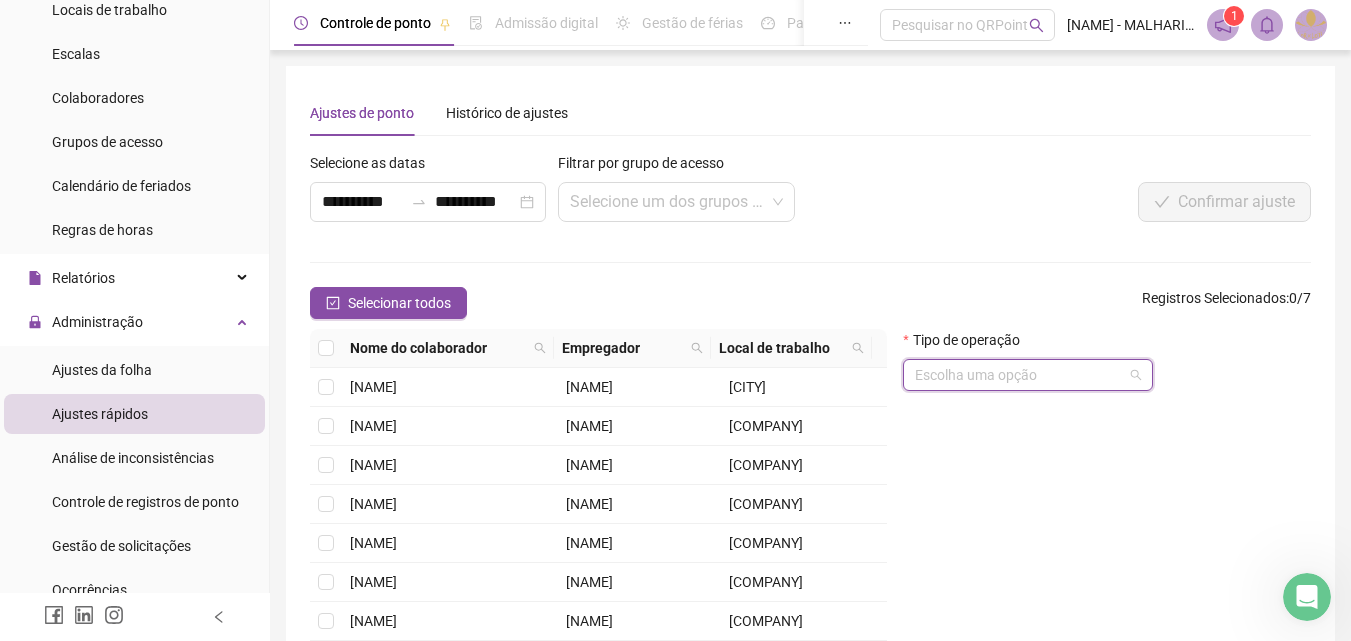 click at bounding box center (1019, 375) 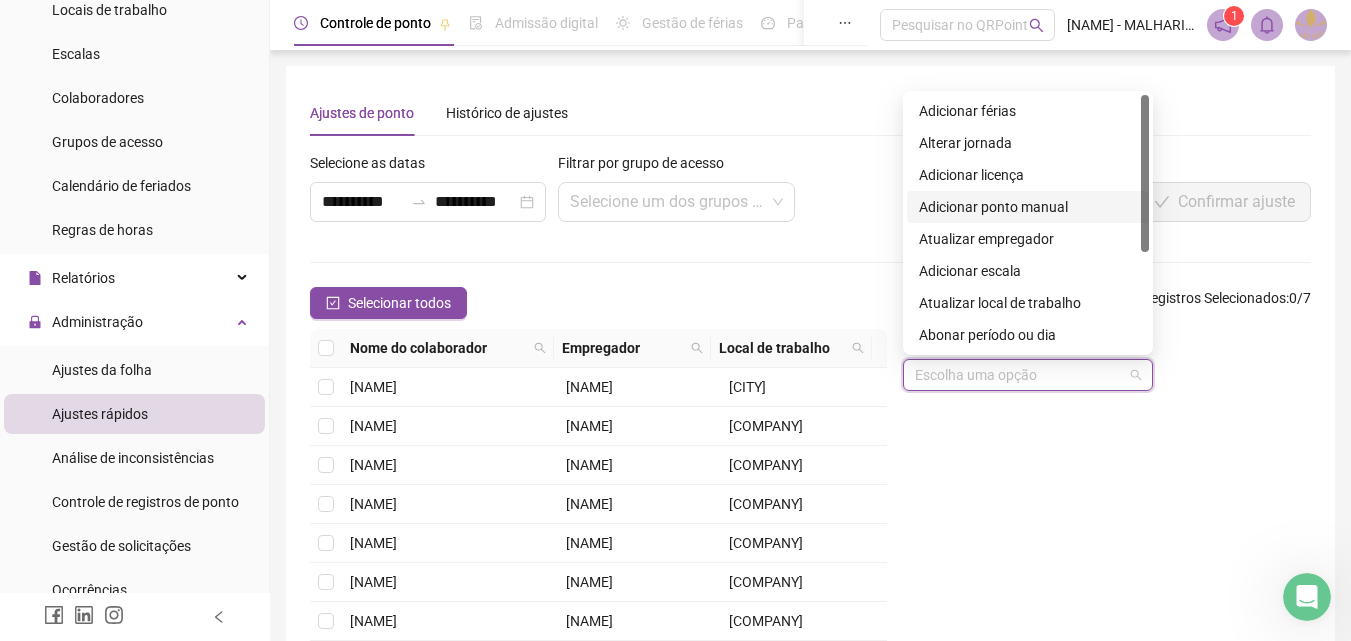 scroll, scrollTop: 160, scrollLeft: 0, axis: vertical 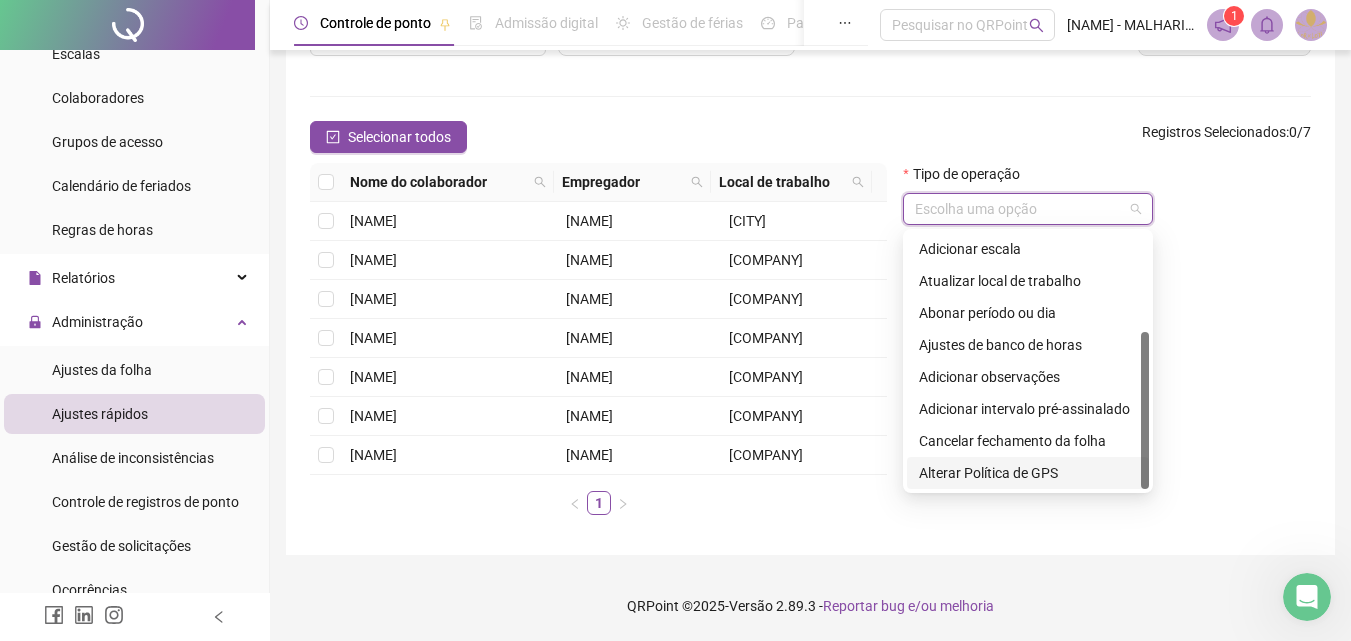 click 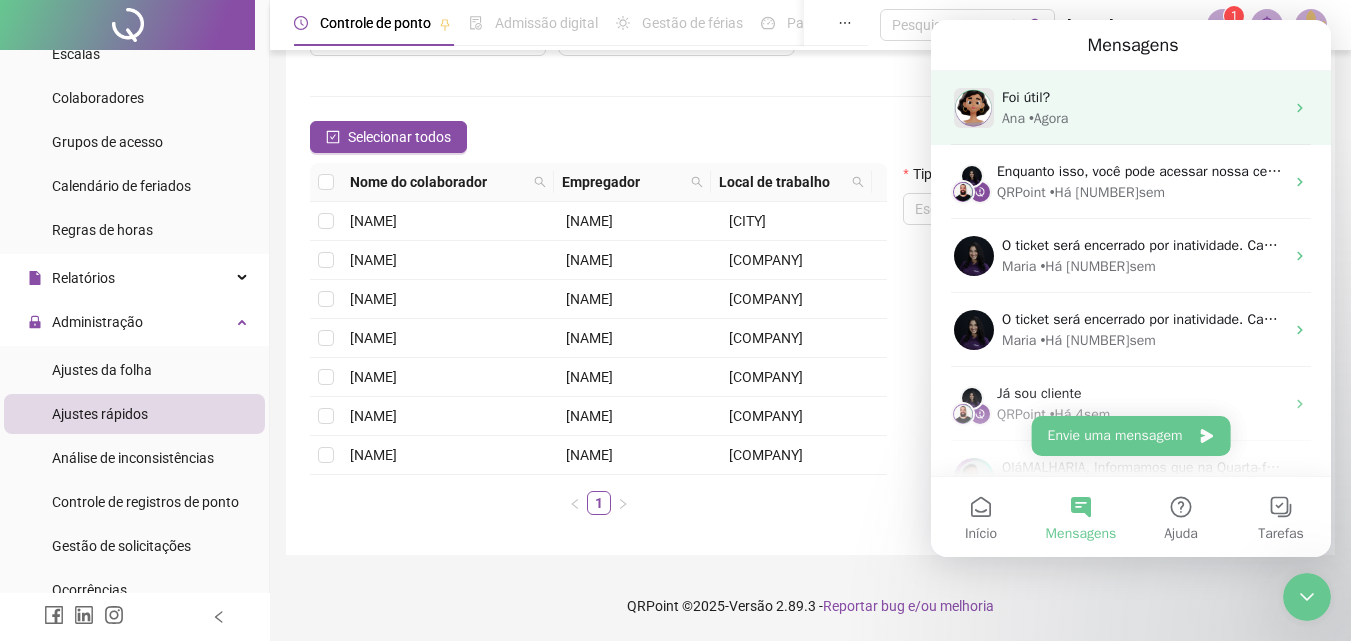 click on "Foi útil?" at bounding box center [1143, 97] 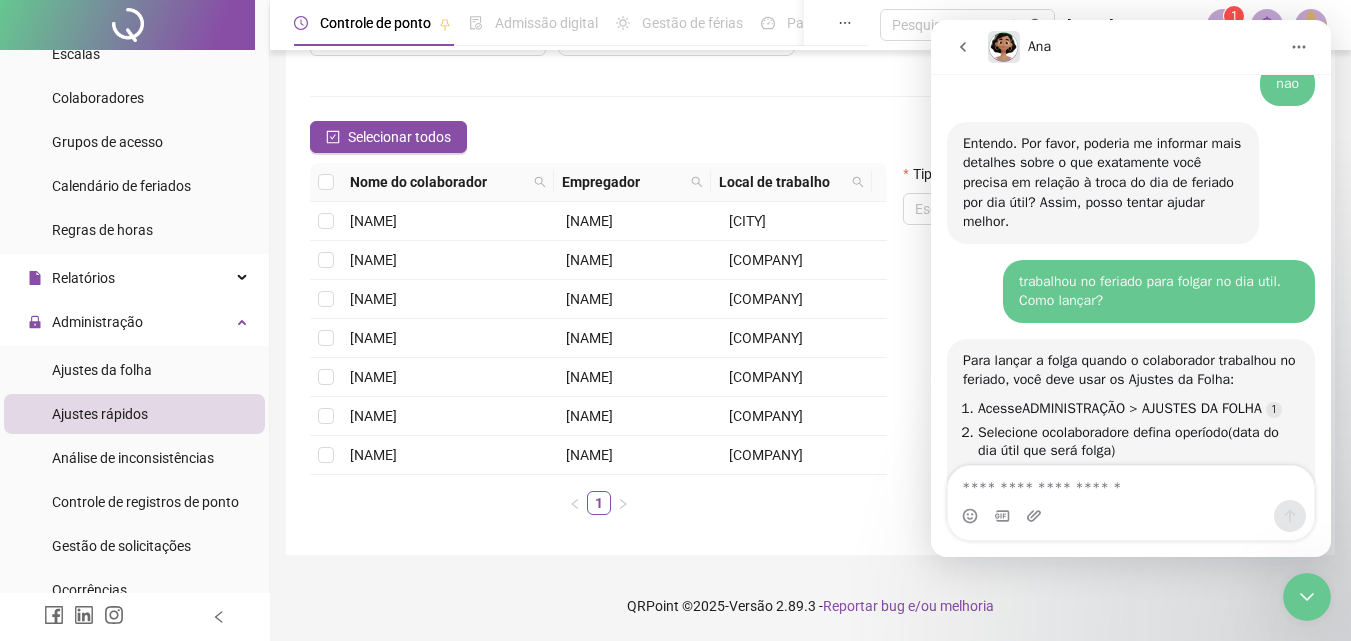 scroll, scrollTop: 1537, scrollLeft: 0, axis: vertical 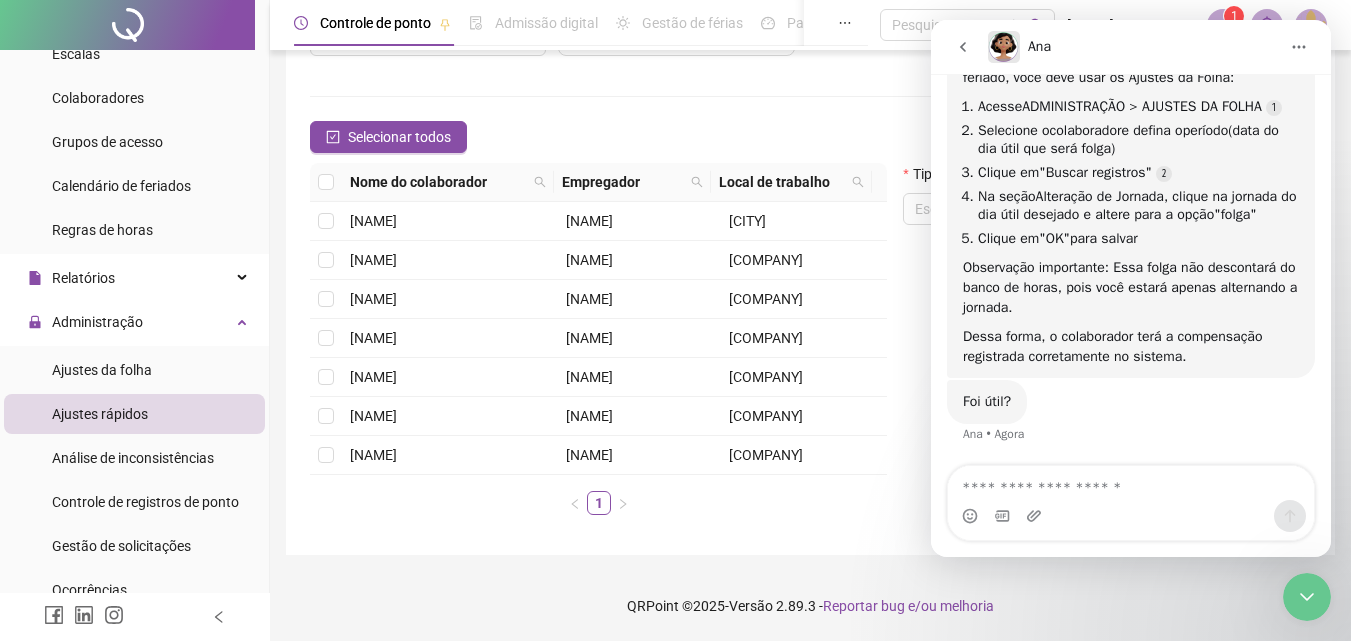 click on "**********" at bounding box center (810, 258) 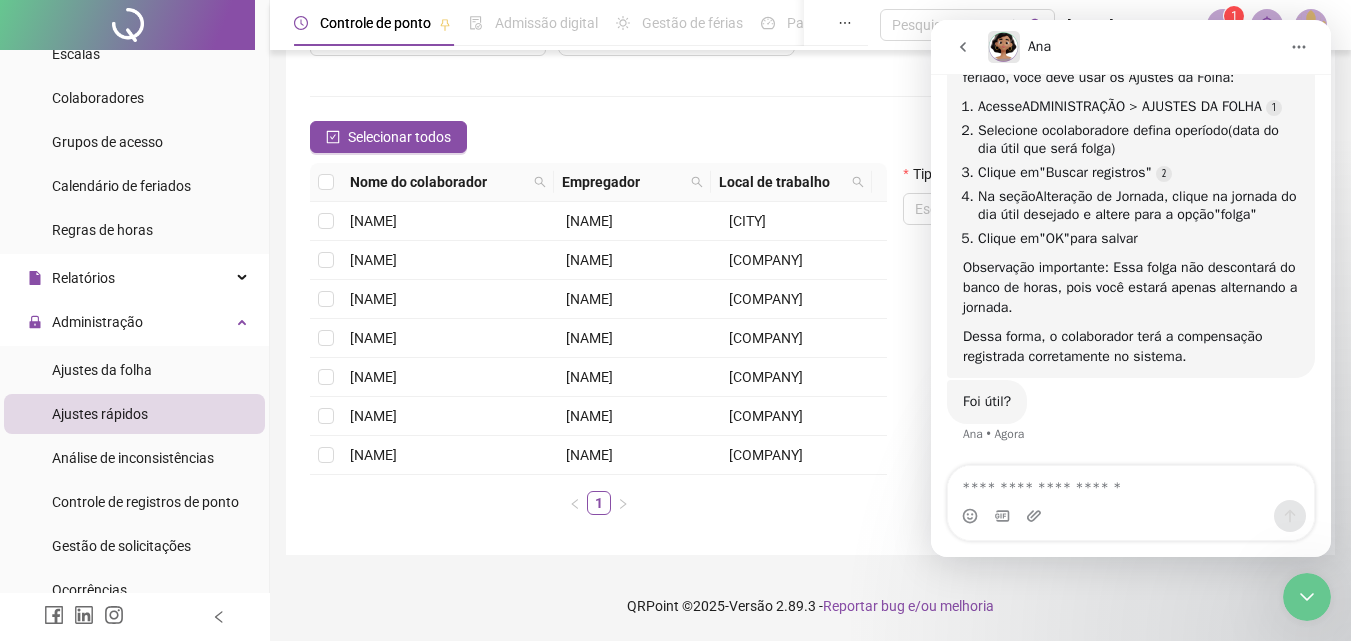 click 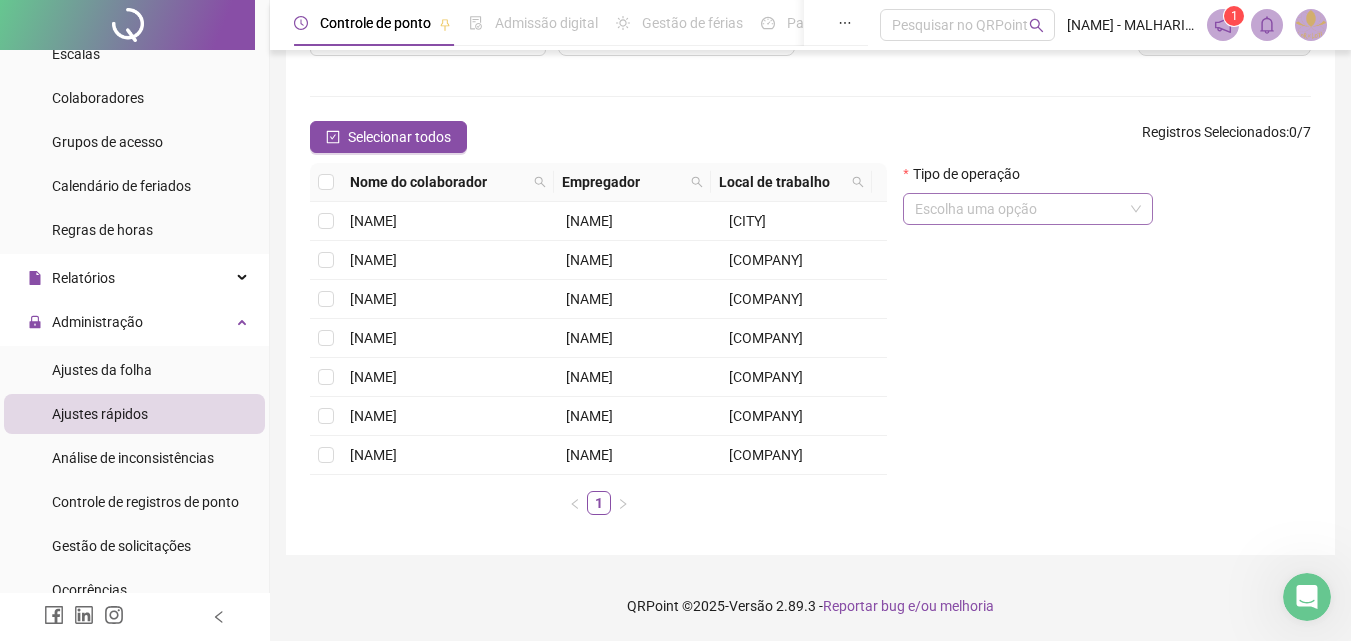 click at bounding box center [1019, 209] 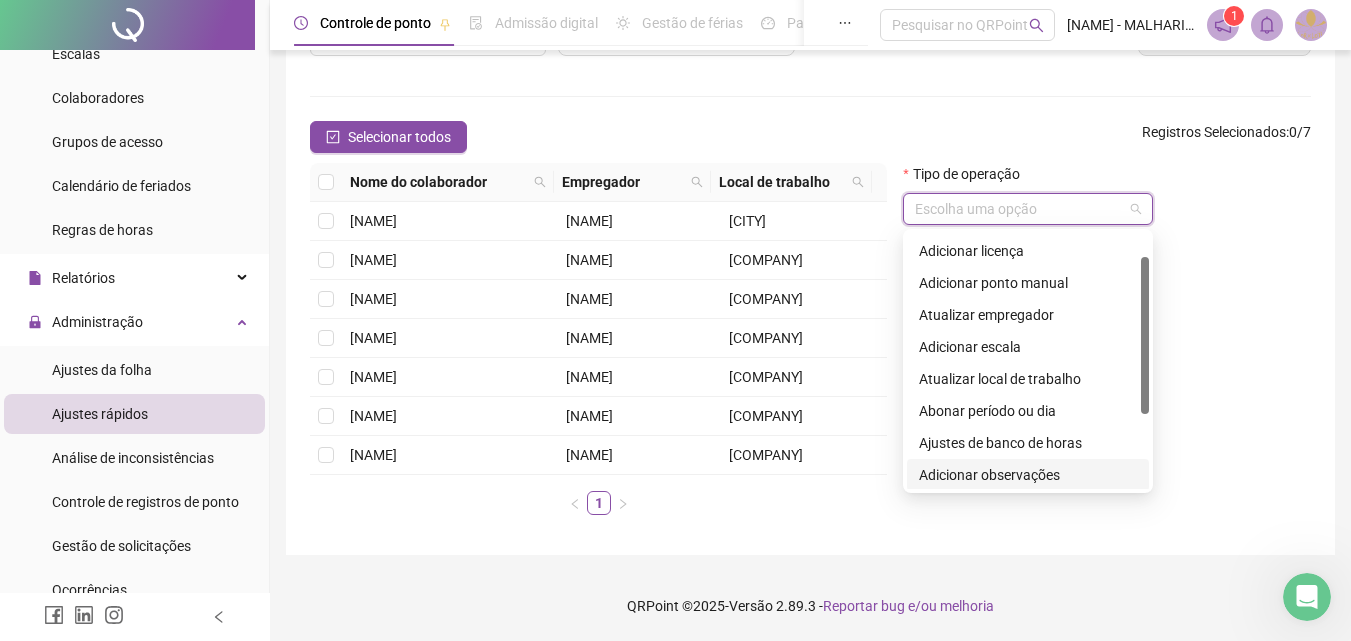 scroll, scrollTop: 0, scrollLeft: 0, axis: both 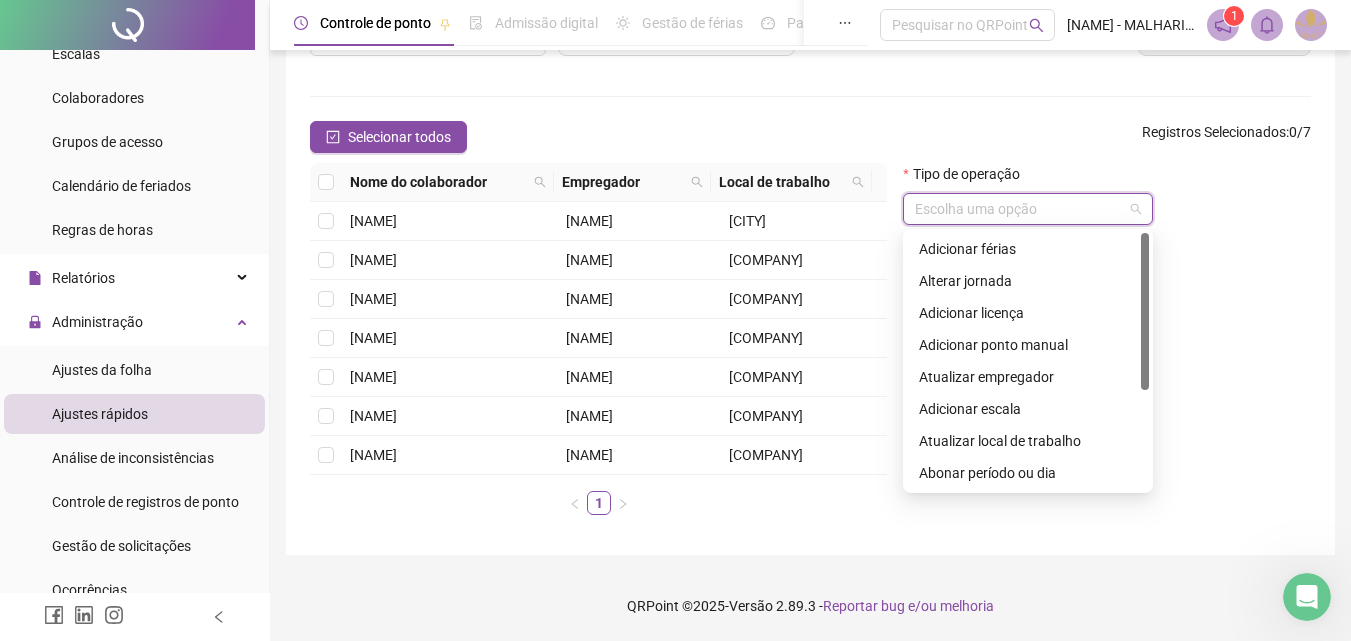 drag, startPoint x: 1146, startPoint y: 333, endPoint x: 1131, endPoint y: 166, distance: 167.6723 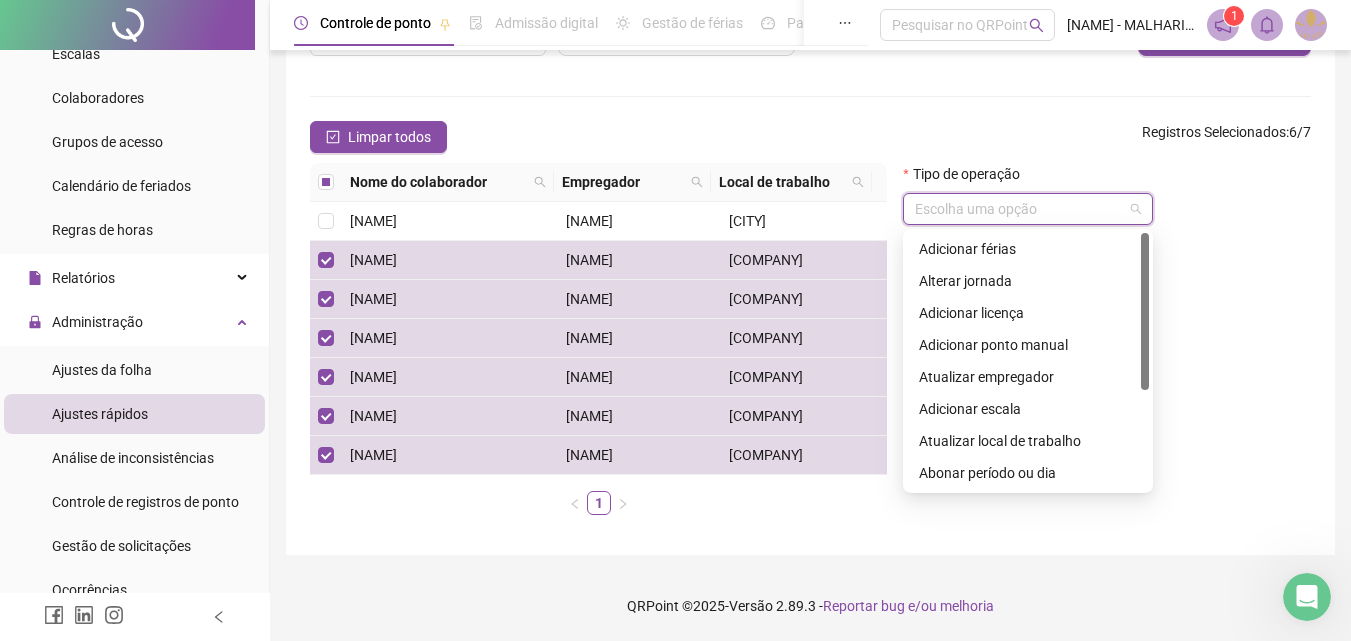 click at bounding box center [1019, 209] 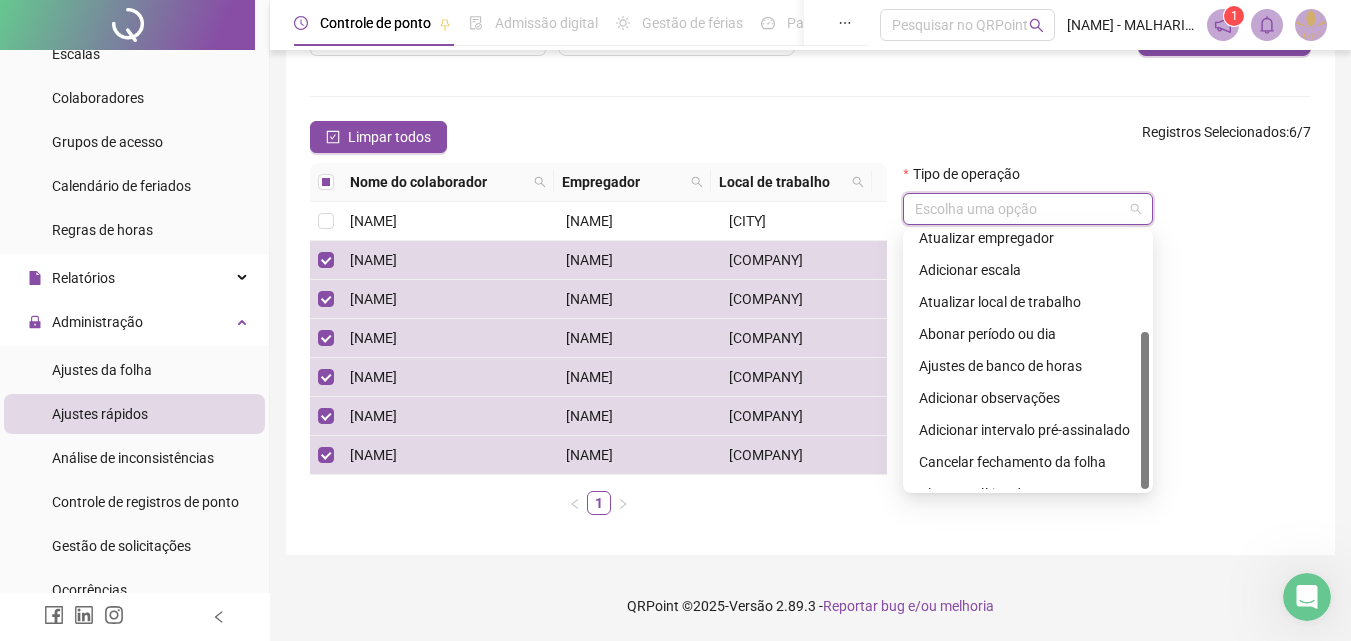 scroll, scrollTop: 160, scrollLeft: 0, axis: vertical 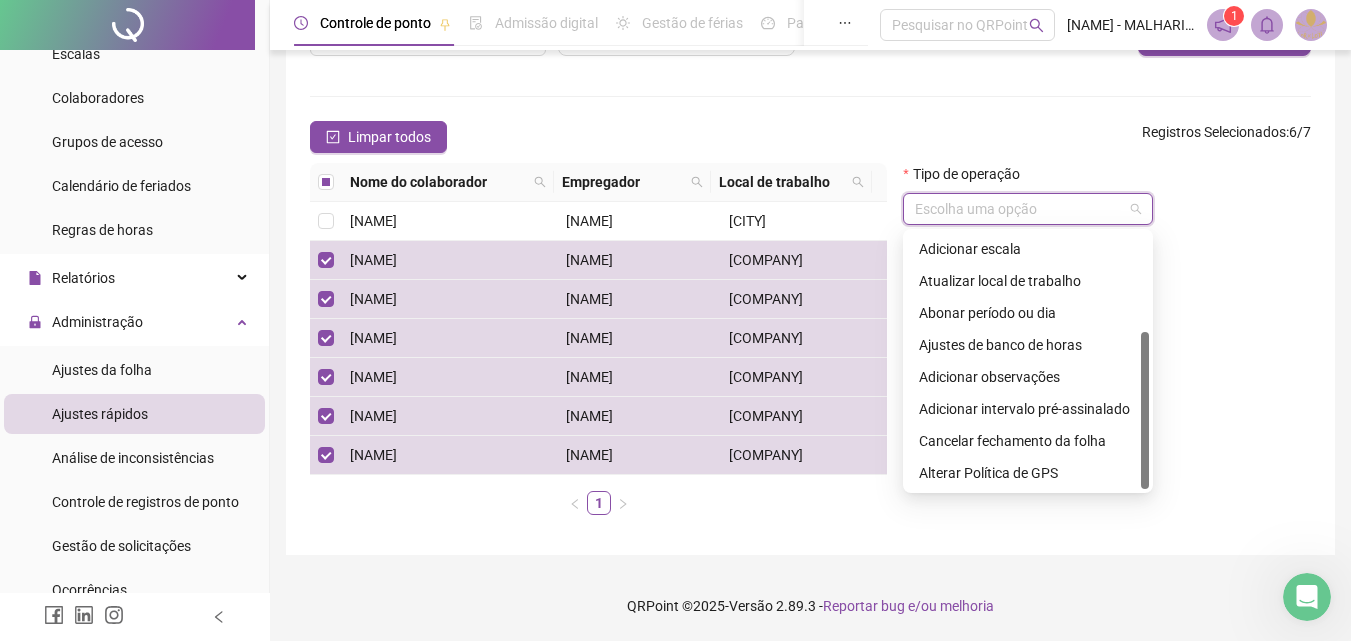 drag, startPoint x: 1143, startPoint y: 276, endPoint x: 1158, endPoint y: 389, distance: 113.99123 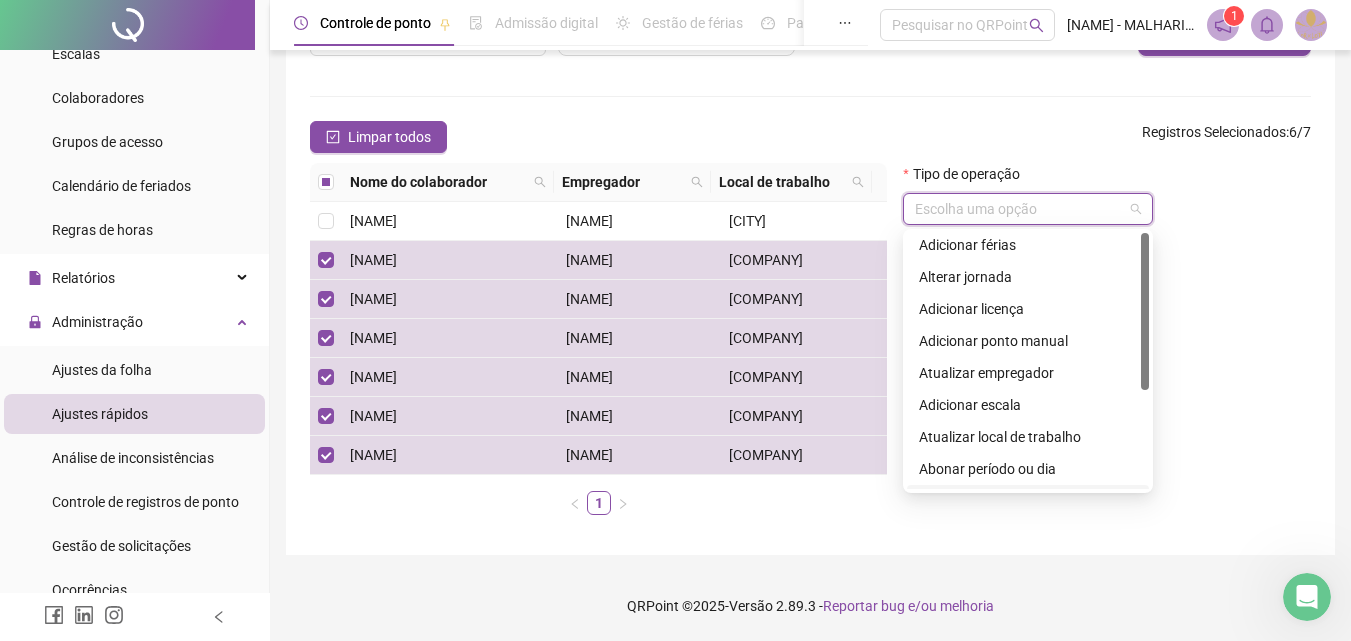 scroll, scrollTop: 0, scrollLeft: 0, axis: both 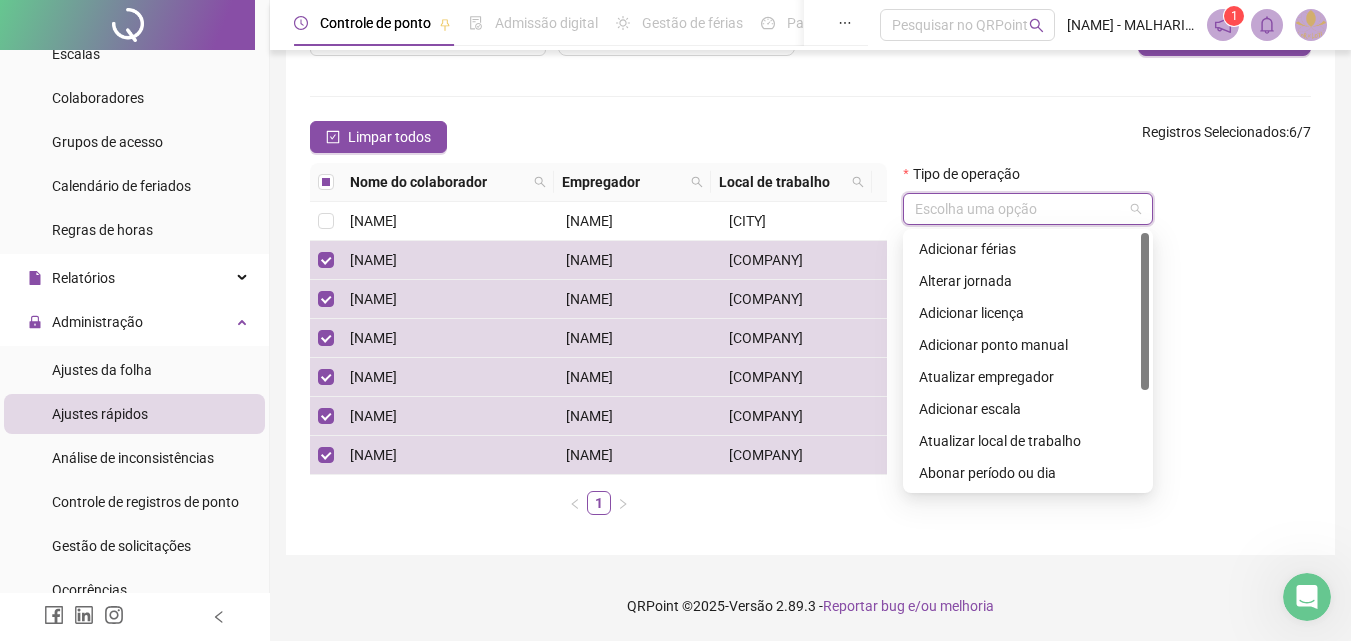 drag, startPoint x: 1145, startPoint y: 325, endPoint x: 1152, endPoint y: 212, distance: 113.216606 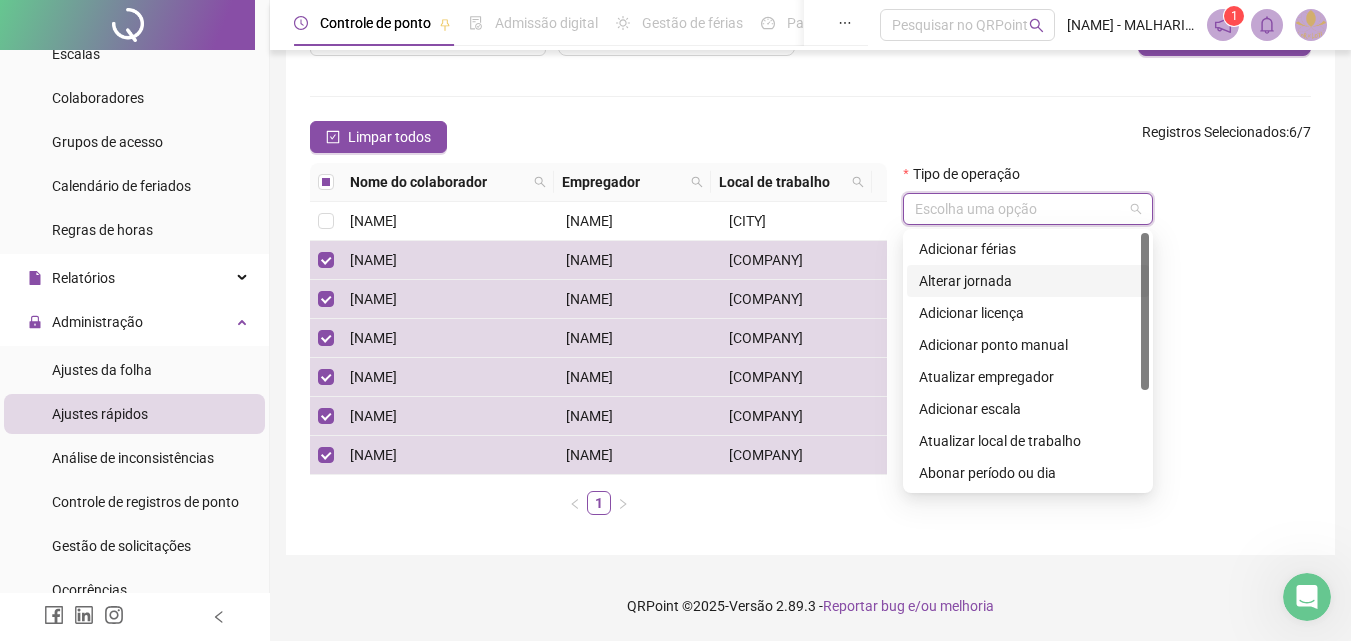 click on "Alterar jornada" at bounding box center [1028, 281] 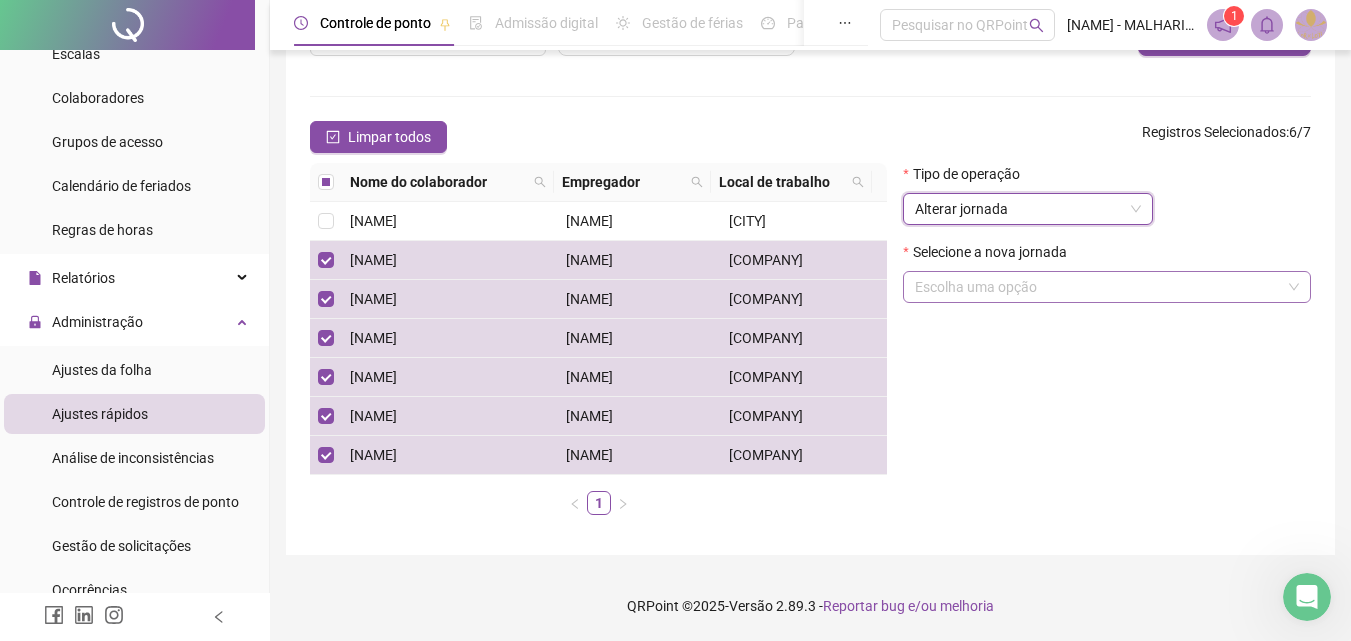 click at bounding box center (1098, 287) 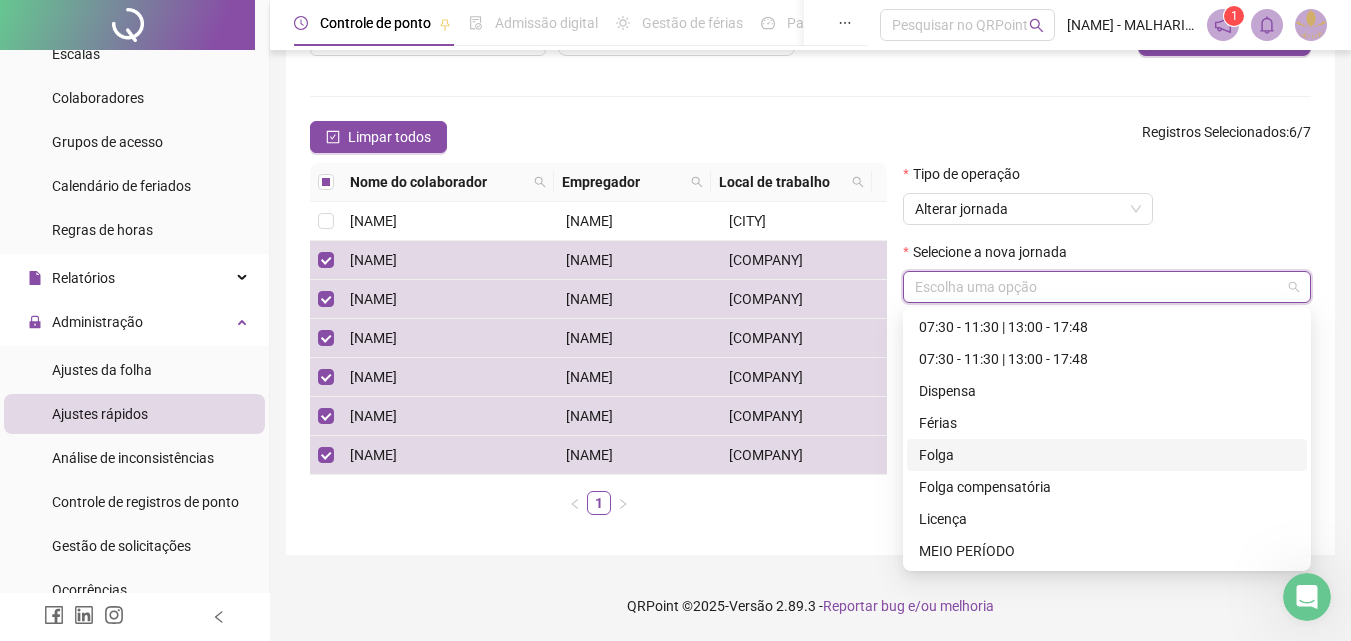 click on "Folga" at bounding box center (1107, 455) 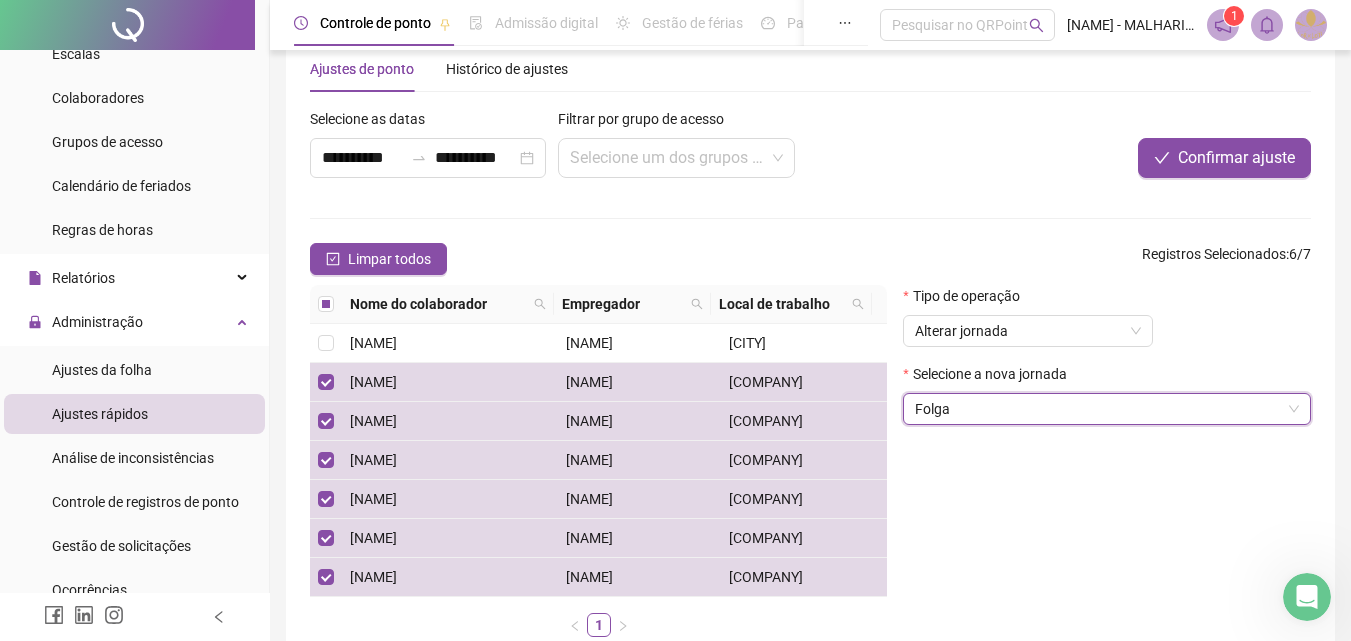 scroll, scrollTop: 193, scrollLeft: 0, axis: vertical 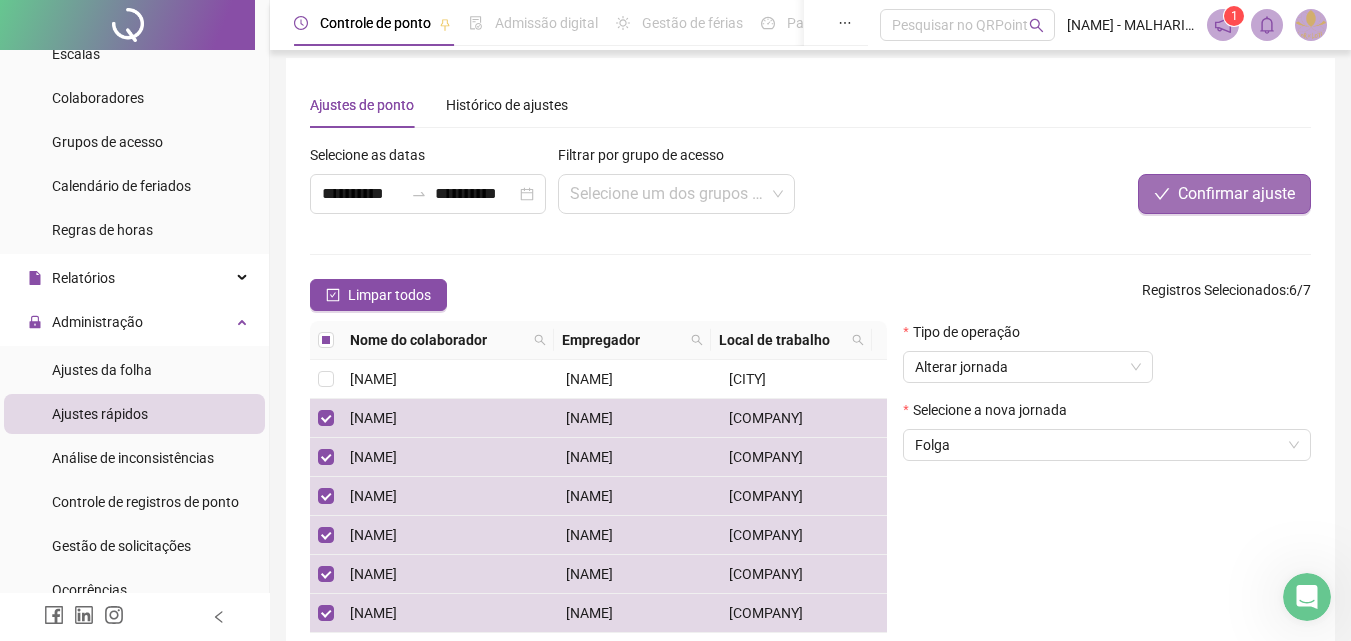 click on "Confirmar ajuste" at bounding box center [1236, 194] 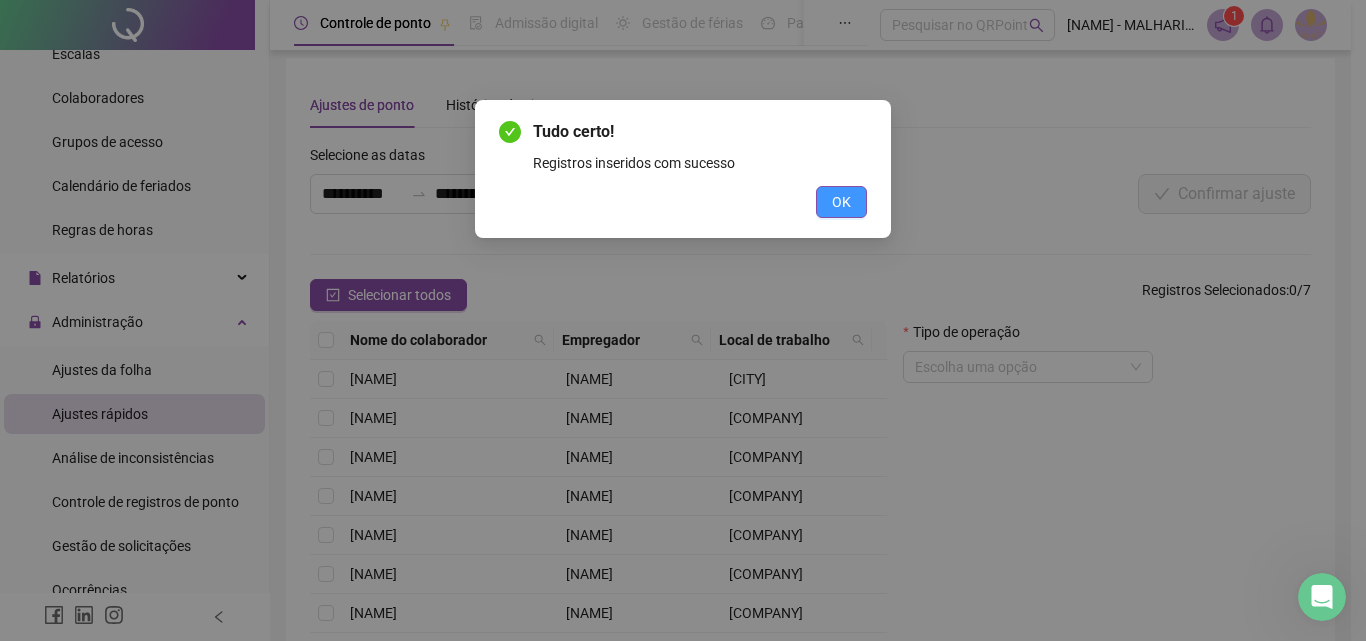 click on "OK" at bounding box center [841, 202] 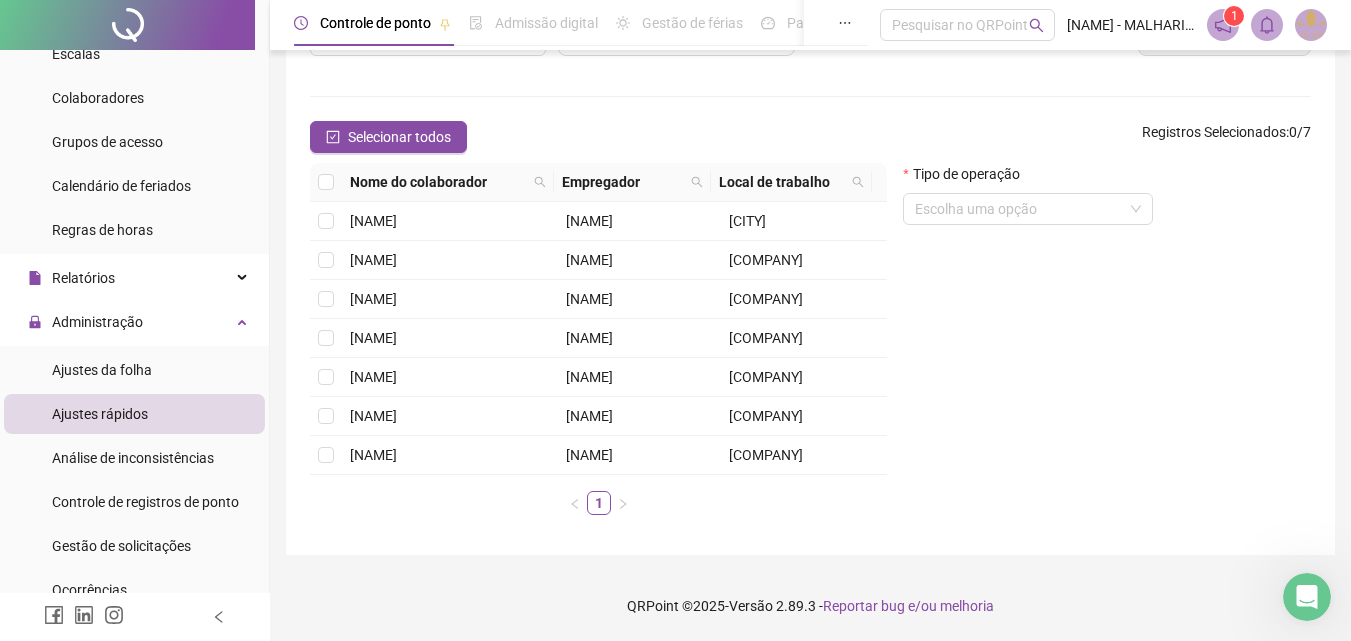 scroll, scrollTop: 0, scrollLeft: 0, axis: both 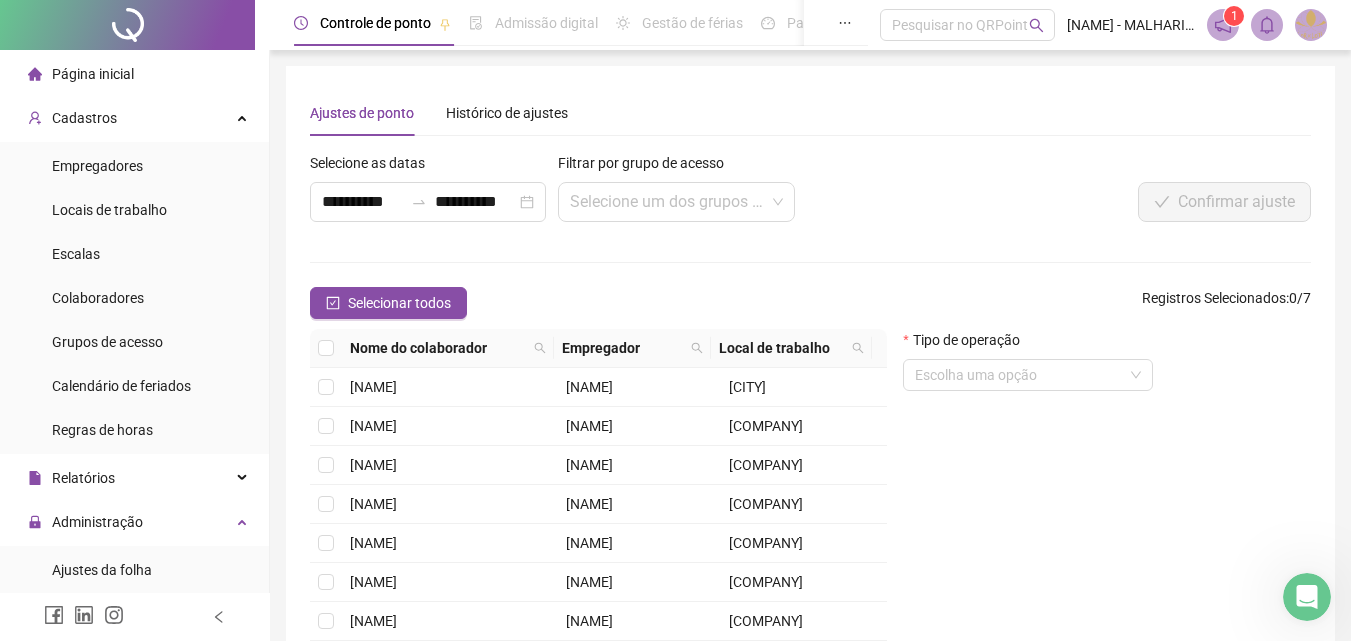 click on "Página inicial" at bounding box center (134, 74) 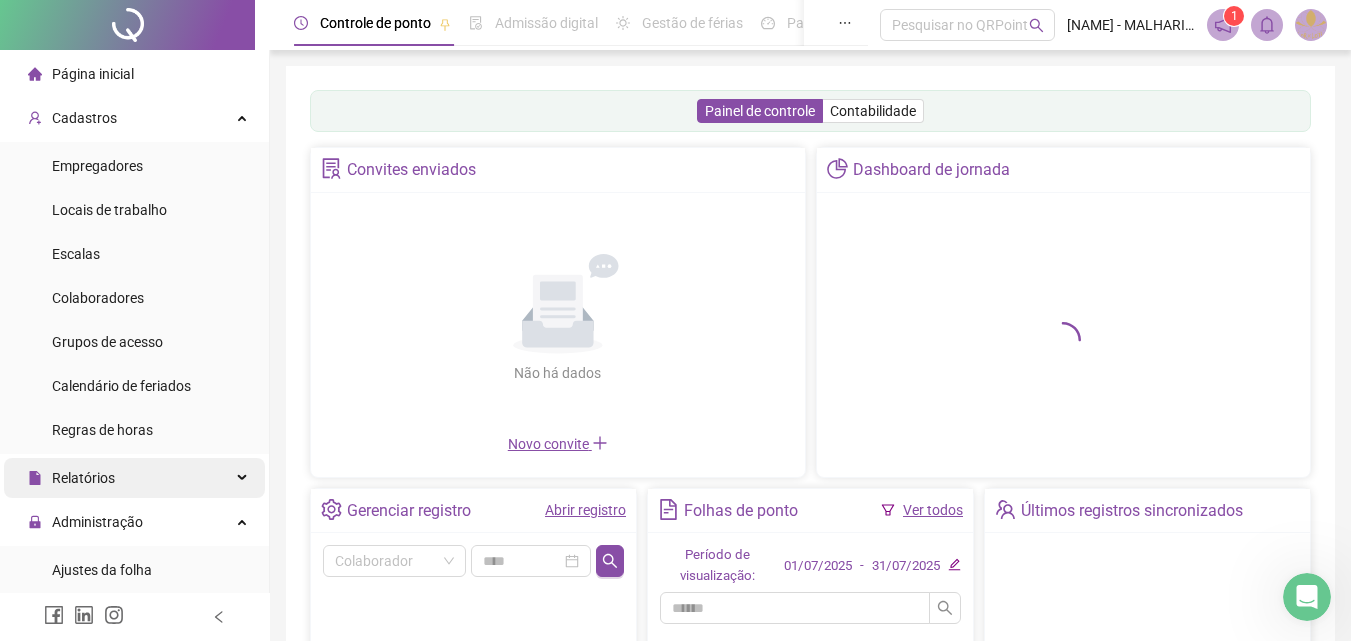 click on "Relatórios" at bounding box center (71, 478) 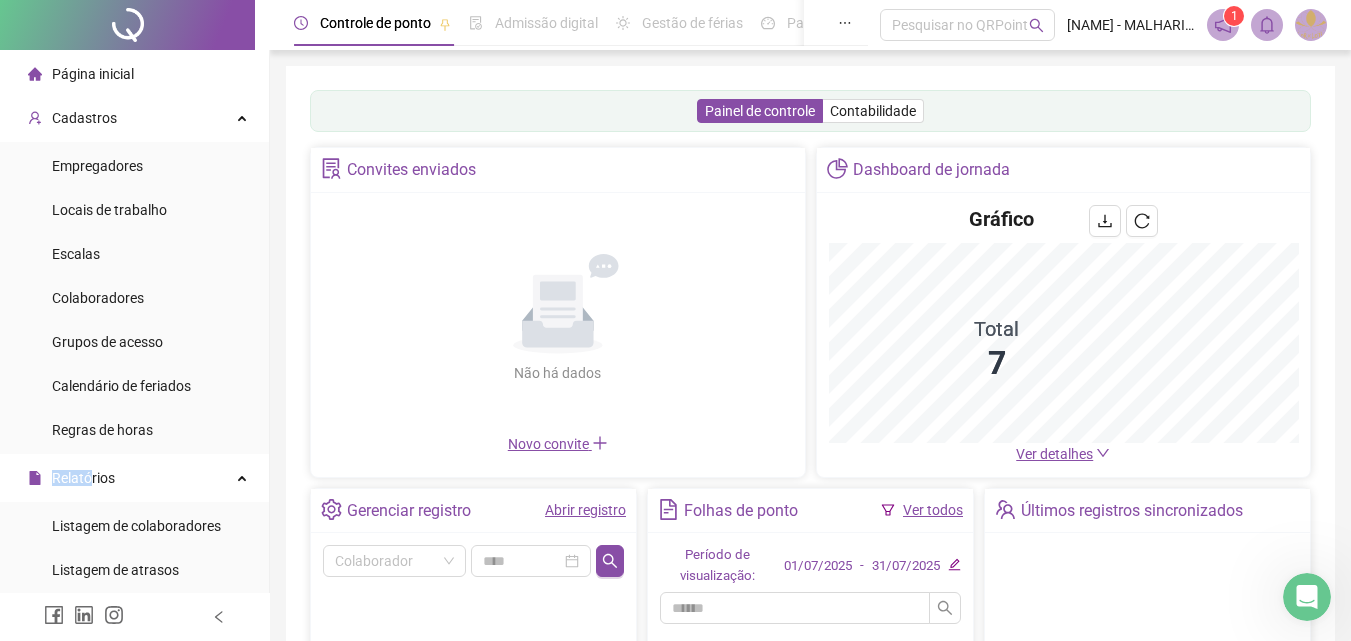 scroll, scrollTop: 300, scrollLeft: 0, axis: vertical 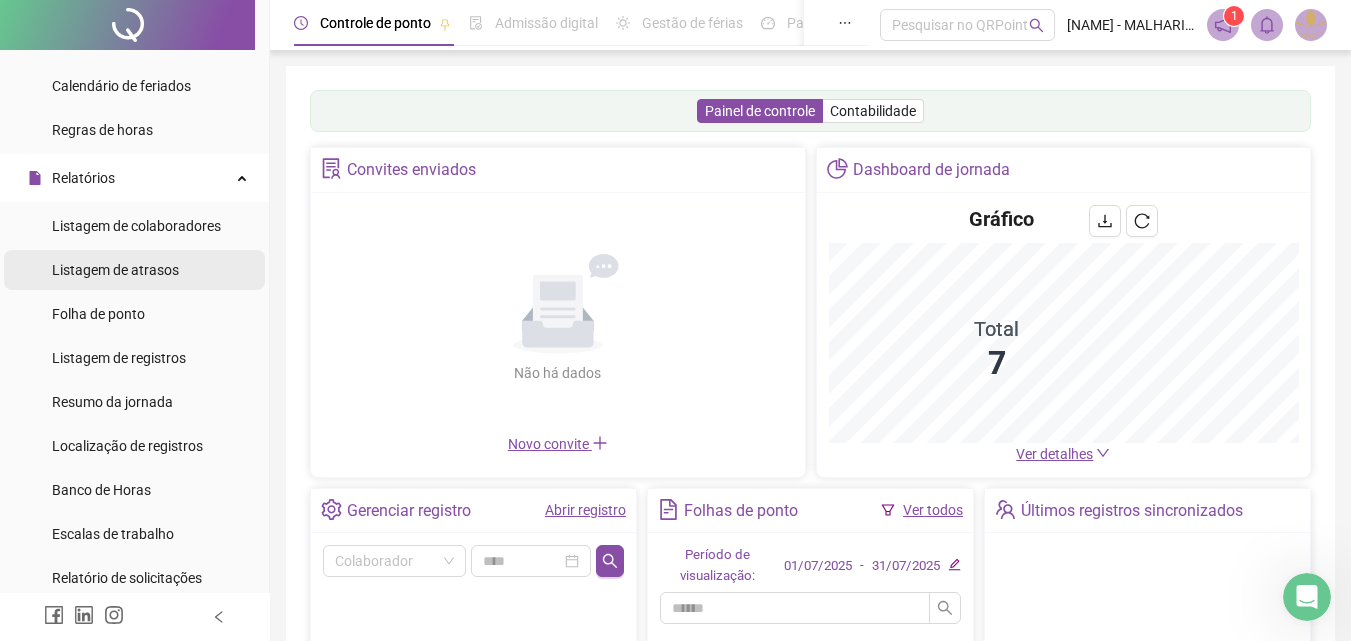 click on "Listagem de atrasos" at bounding box center [115, 270] 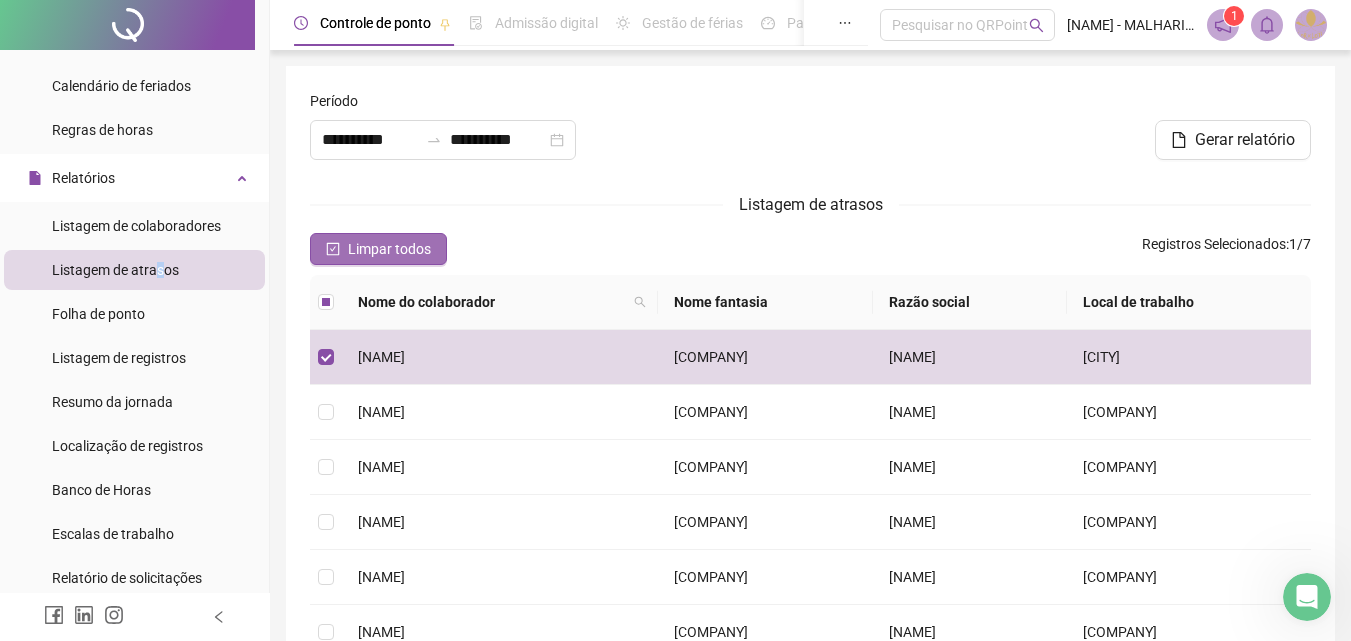 click 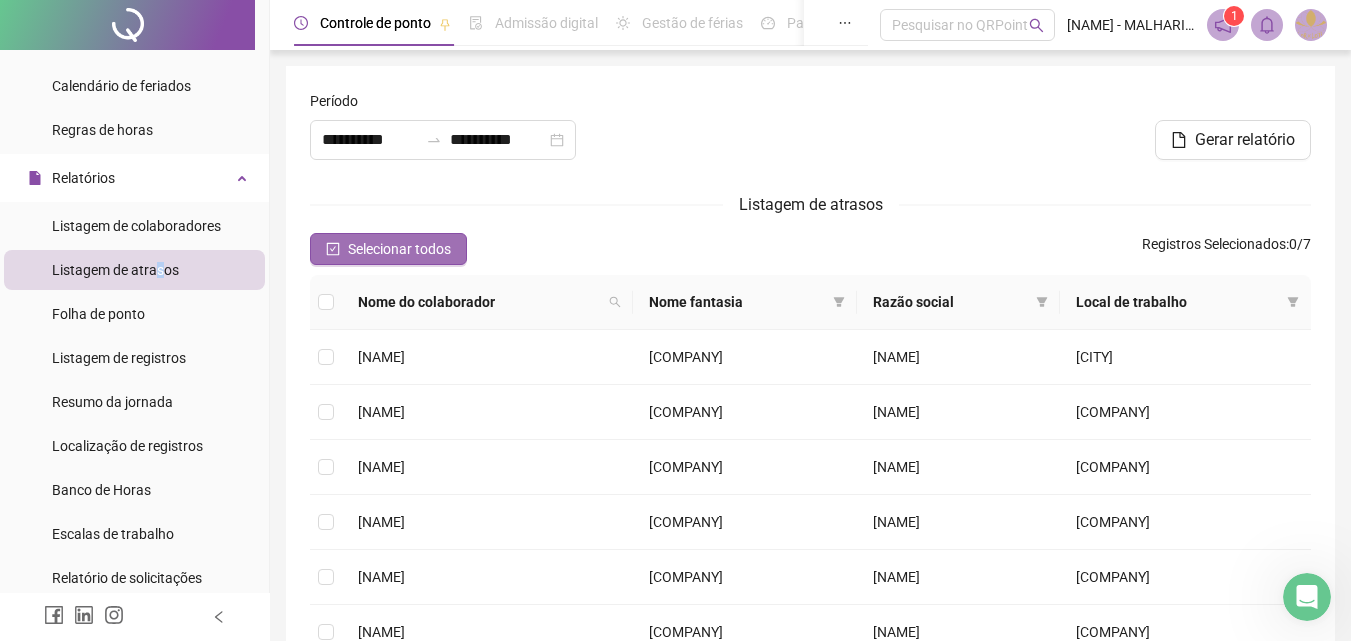 click on "Selecionar todos" at bounding box center [388, 249] 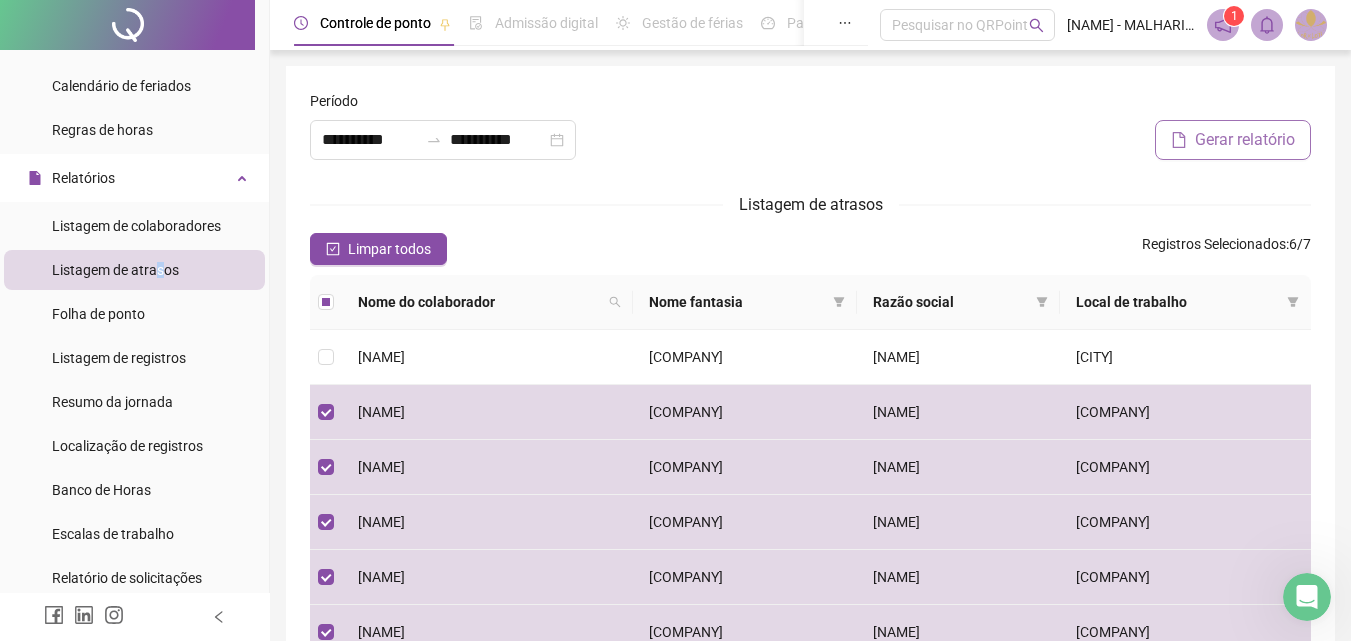 click on "Gerar relatório" at bounding box center (1245, 140) 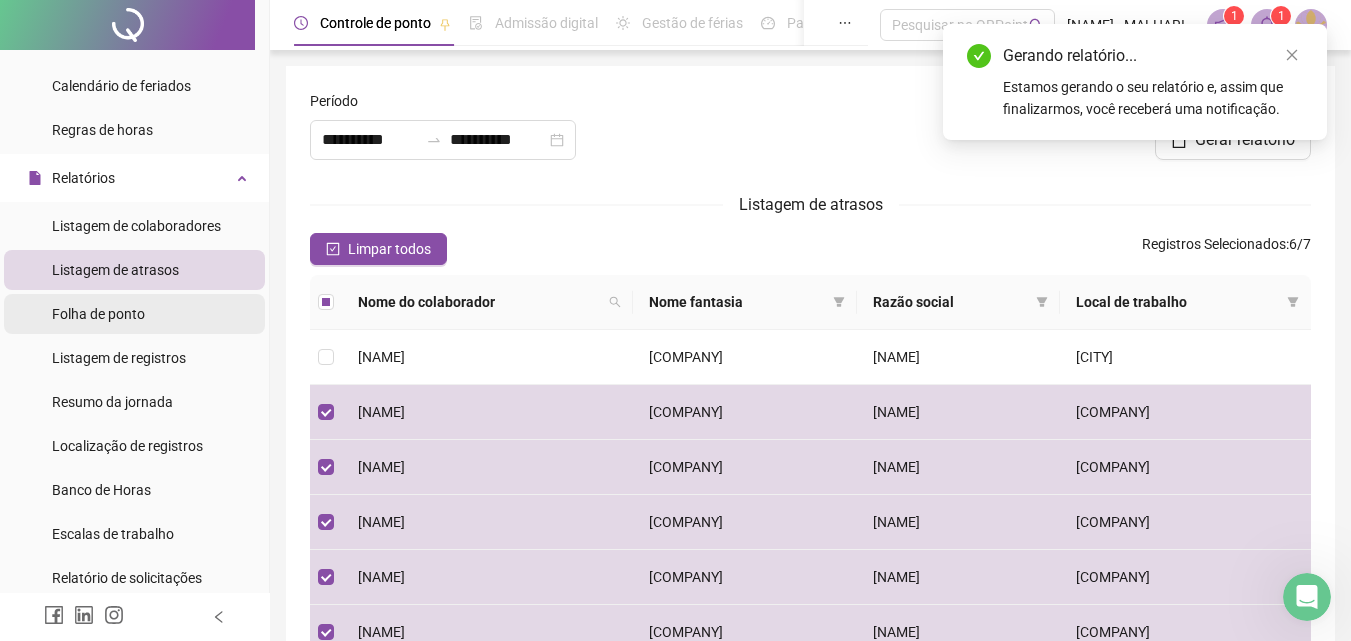 click on "Folha de ponto" at bounding box center [98, 314] 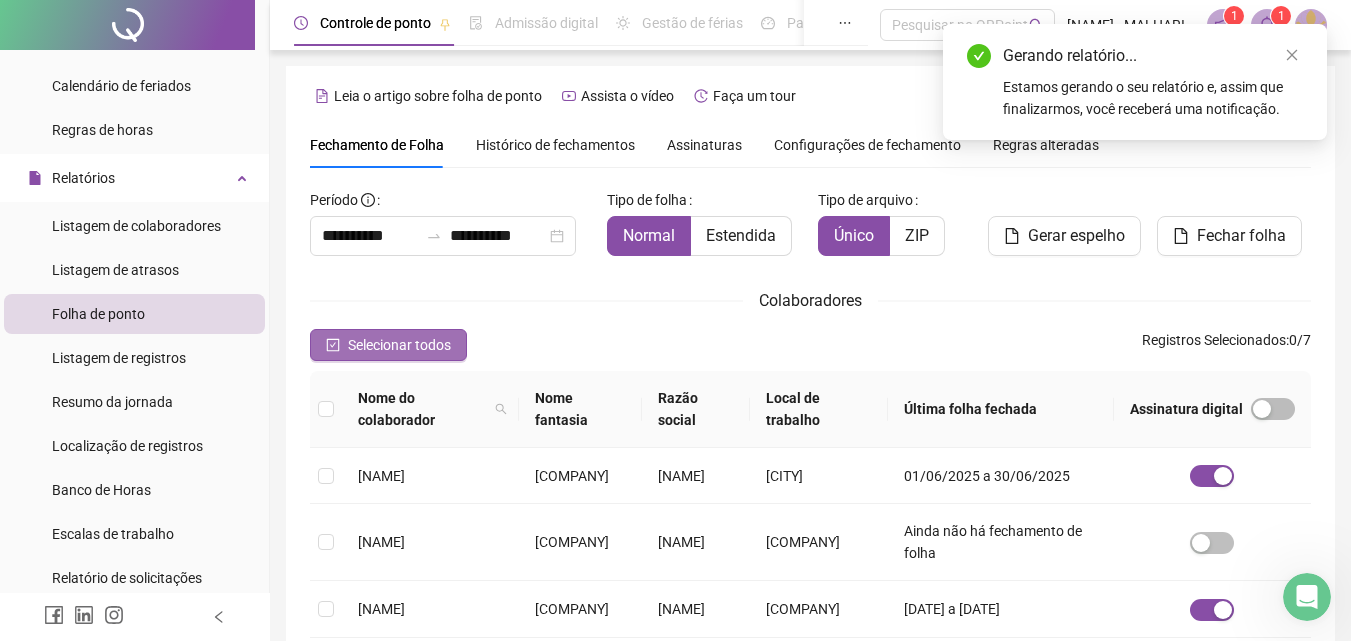 scroll, scrollTop: 89, scrollLeft: 0, axis: vertical 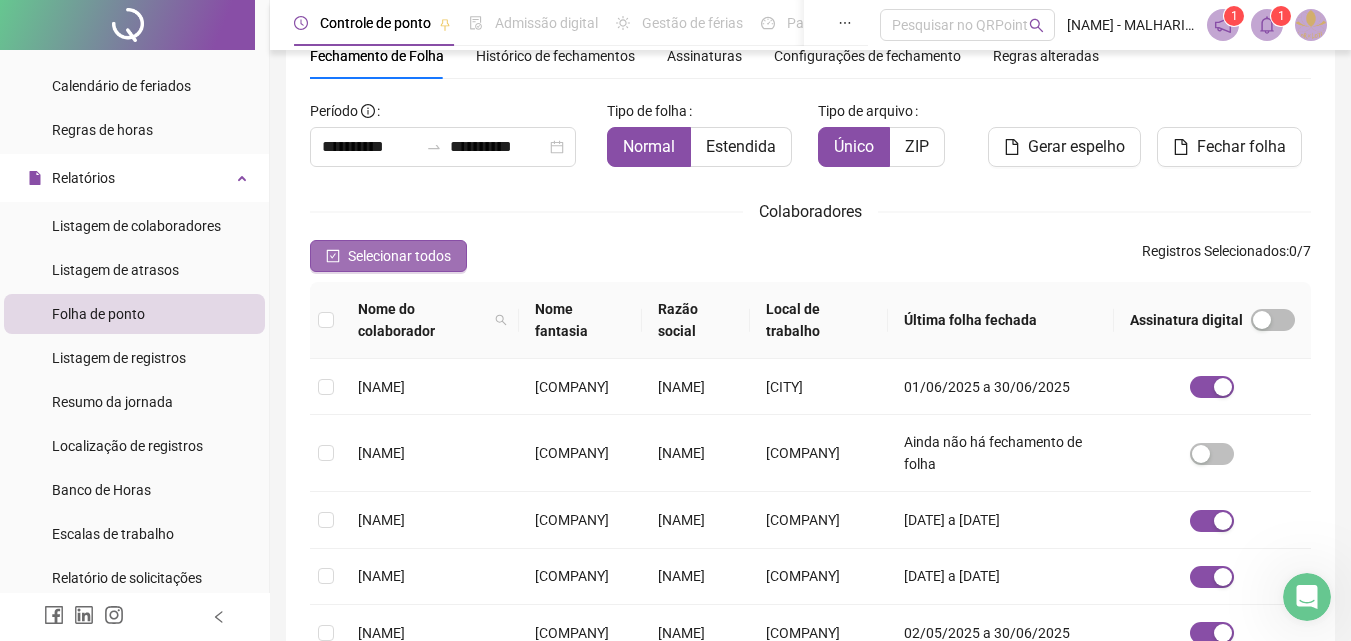 click on "Selecionar todos" at bounding box center (399, 256) 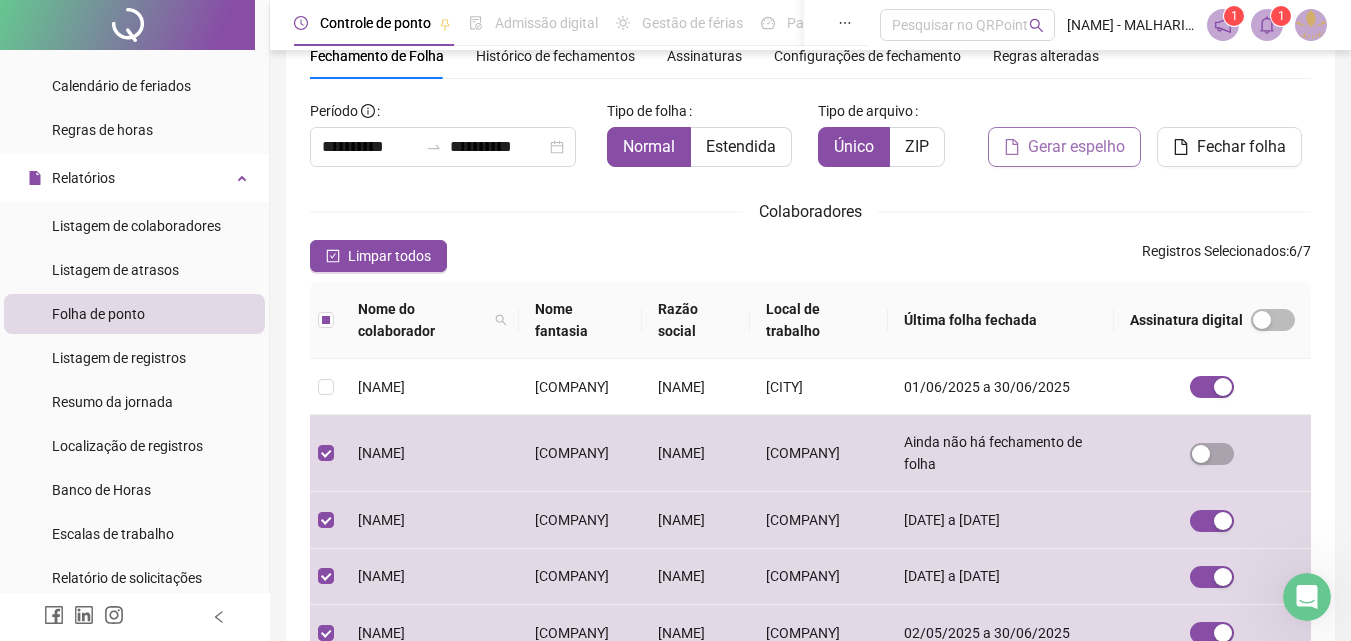click on "Gerar espelho" at bounding box center (1076, 147) 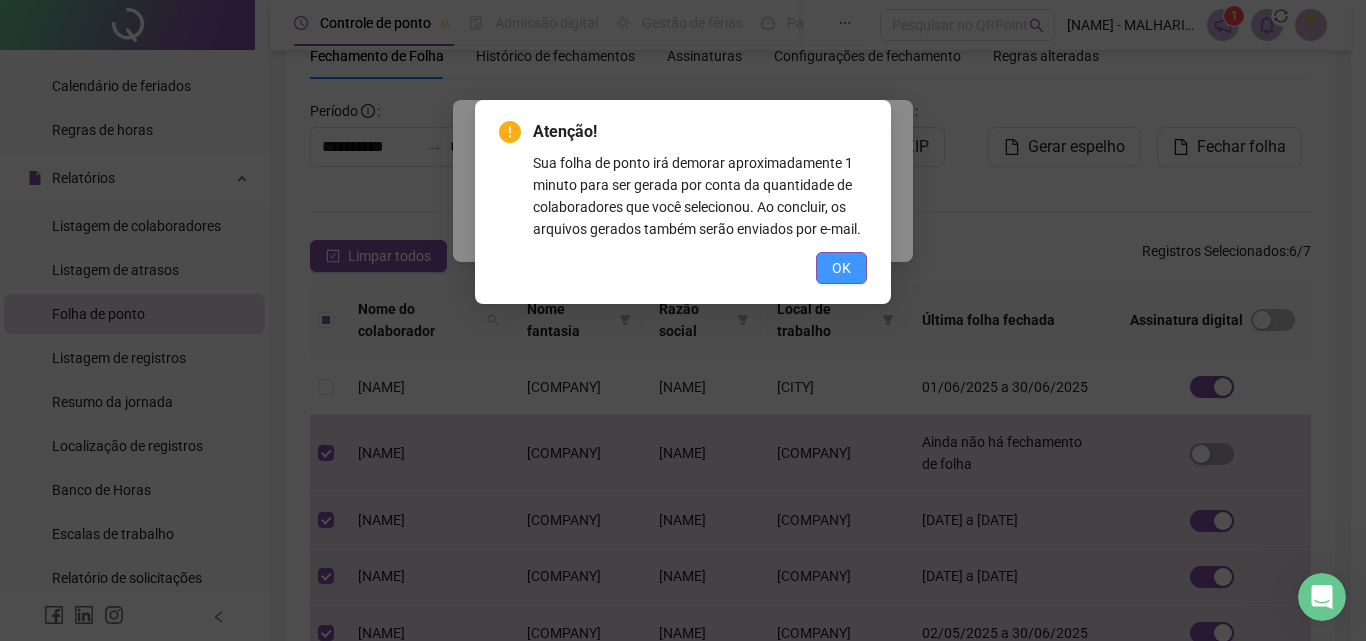 click on "OK" at bounding box center (841, 268) 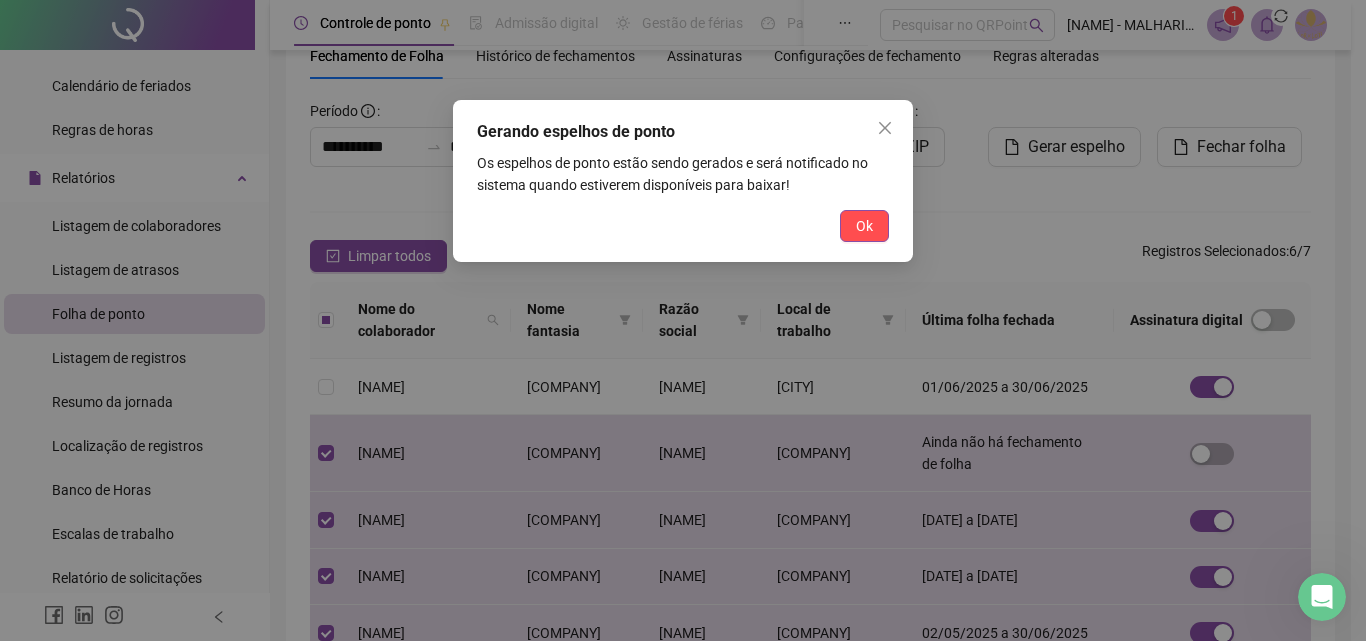 drag, startPoint x: 867, startPoint y: 223, endPoint x: 888, endPoint y: 211, distance: 24.186773 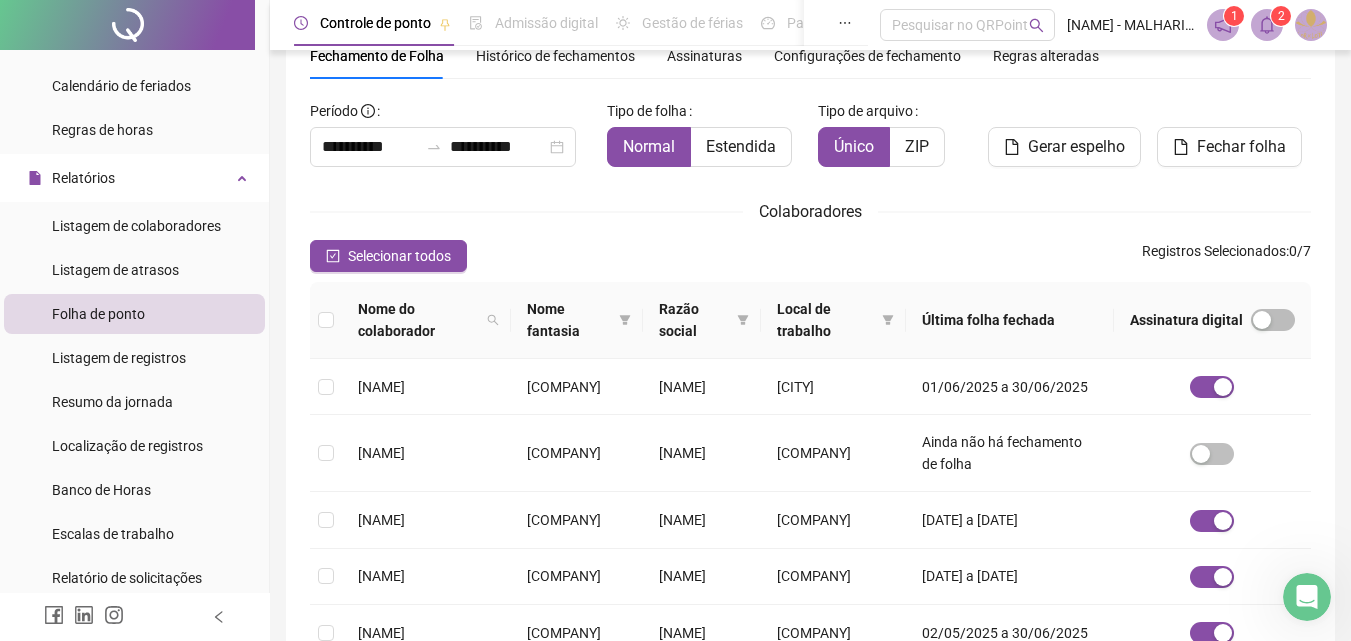scroll, scrollTop: 0, scrollLeft: 0, axis: both 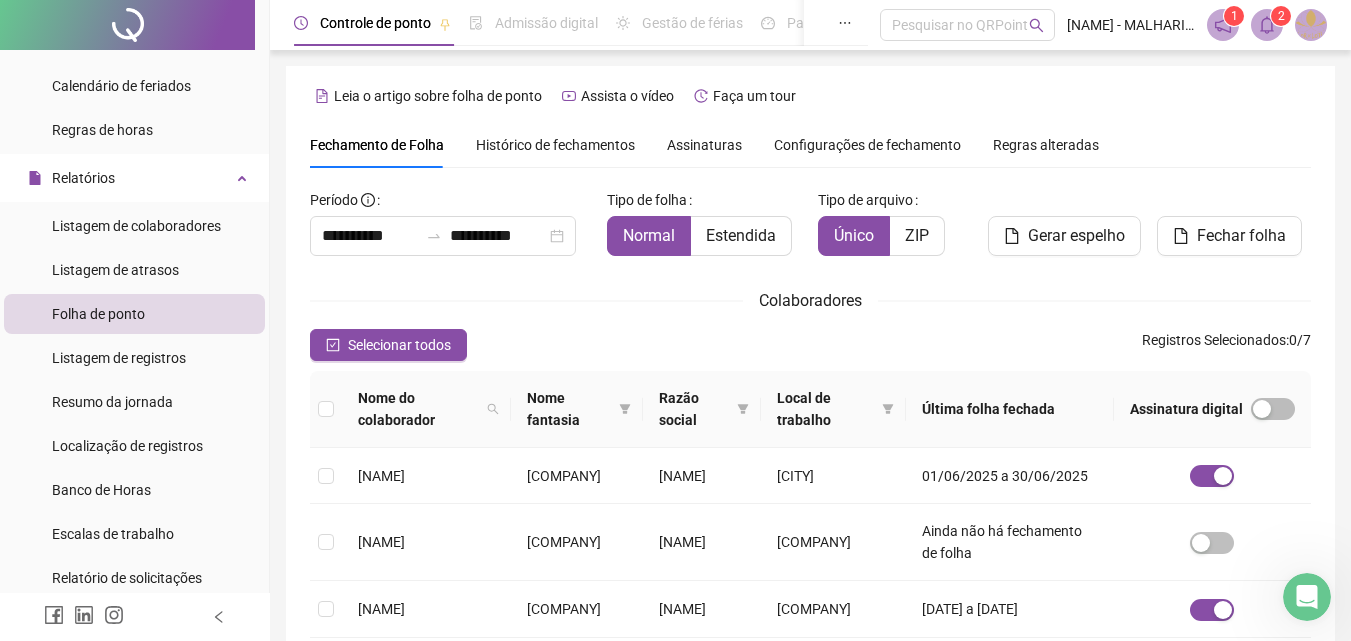 click at bounding box center [1267, 25] 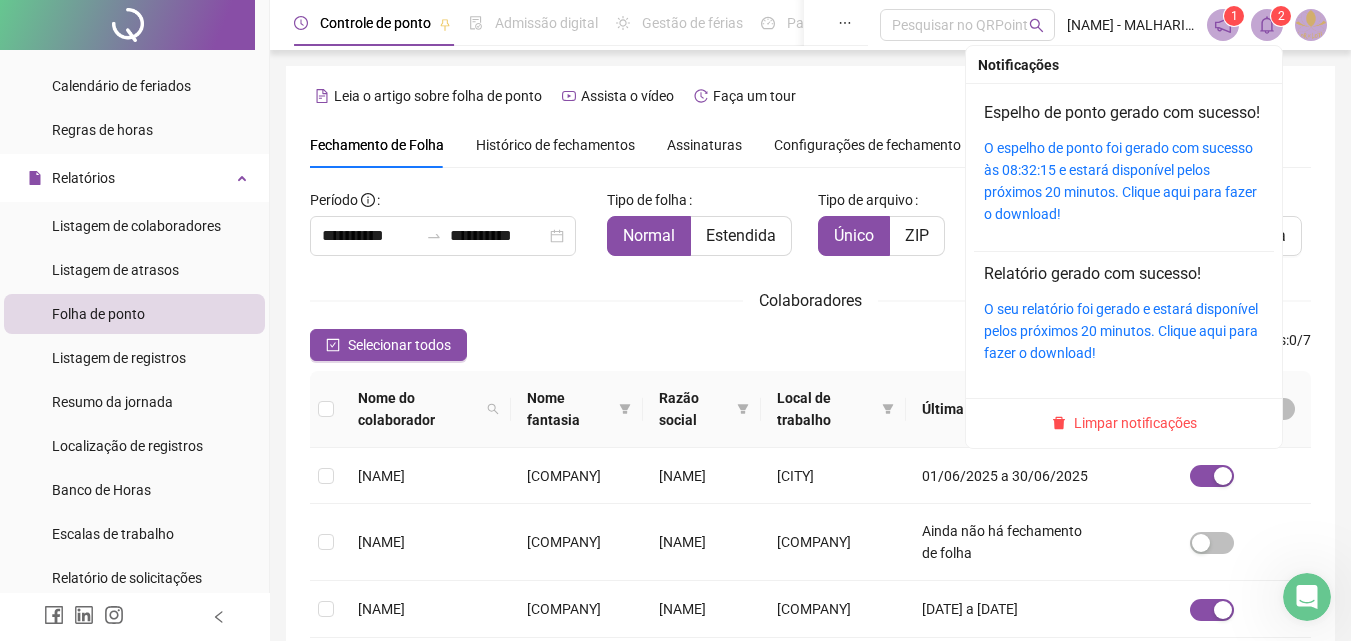click on "2" at bounding box center [1281, 16] 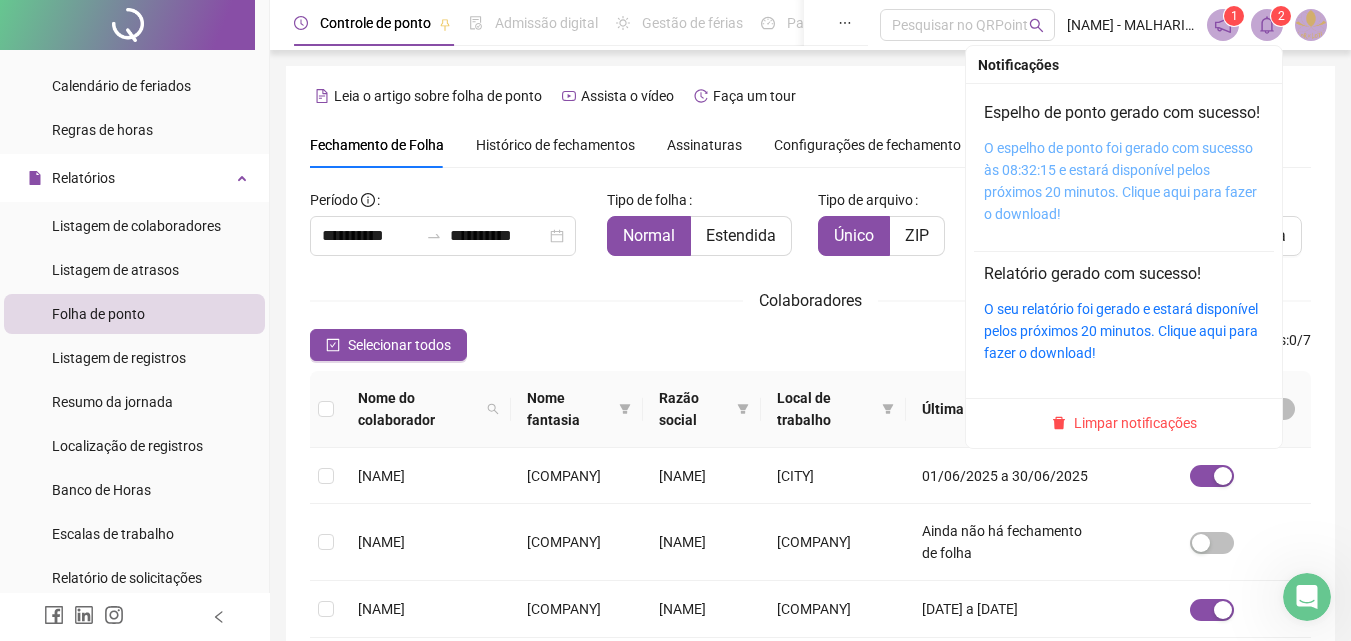 click on "O espelho de ponto foi gerado com sucesso às 08:32:15 e estará disponível pelos próximos 20 minutos.
Clique aqui para fazer o download!" at bounding box center [1120, 181] 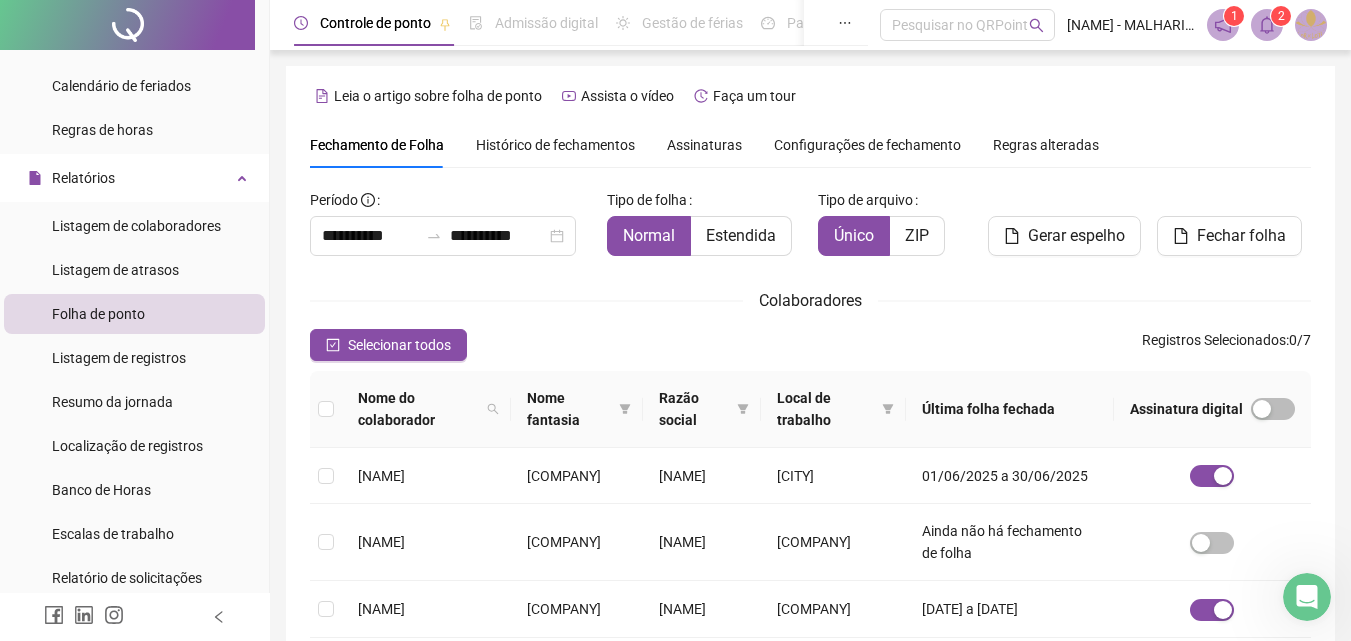 click on "2" at bounding box center [1267, 25] 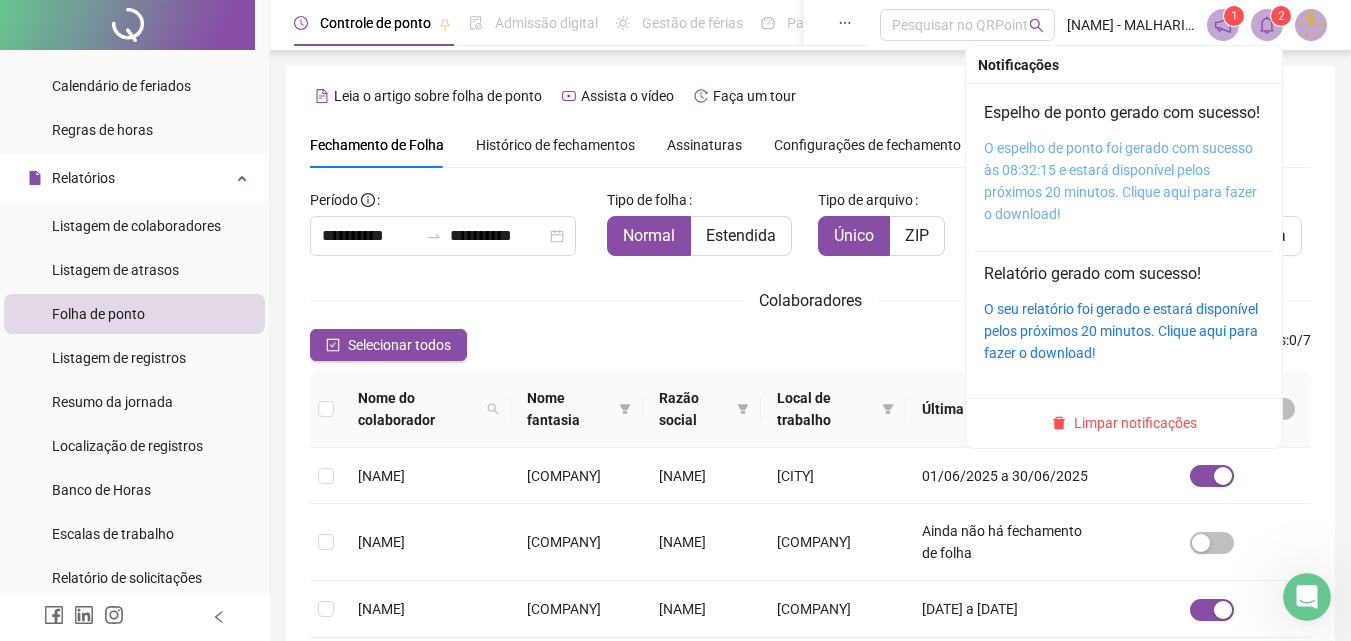 click on "O espelho de ponto foi gerado com sucesso às 08:32:15 e estará disponível pelos próximos 20 minutos.
Clique aqui para fazer o download!" at bounding box center [1120, 181] 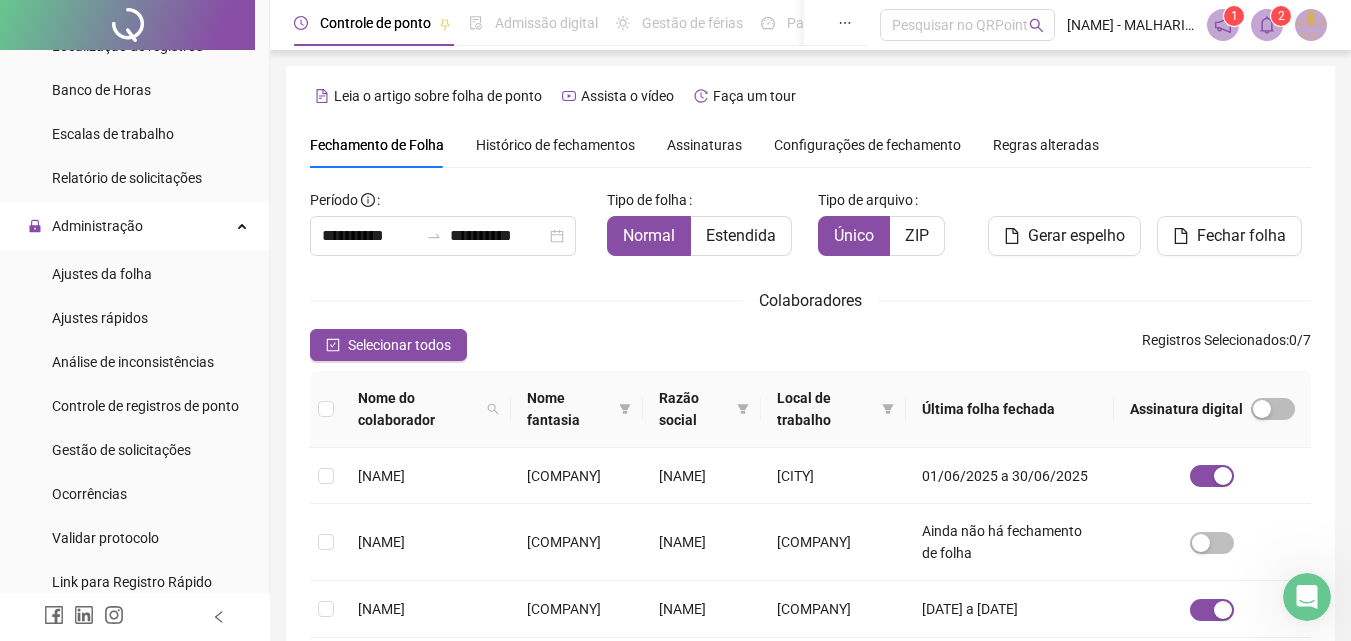 scroll, scrollTop: 800, scrollLeft: 0, axis: vertical 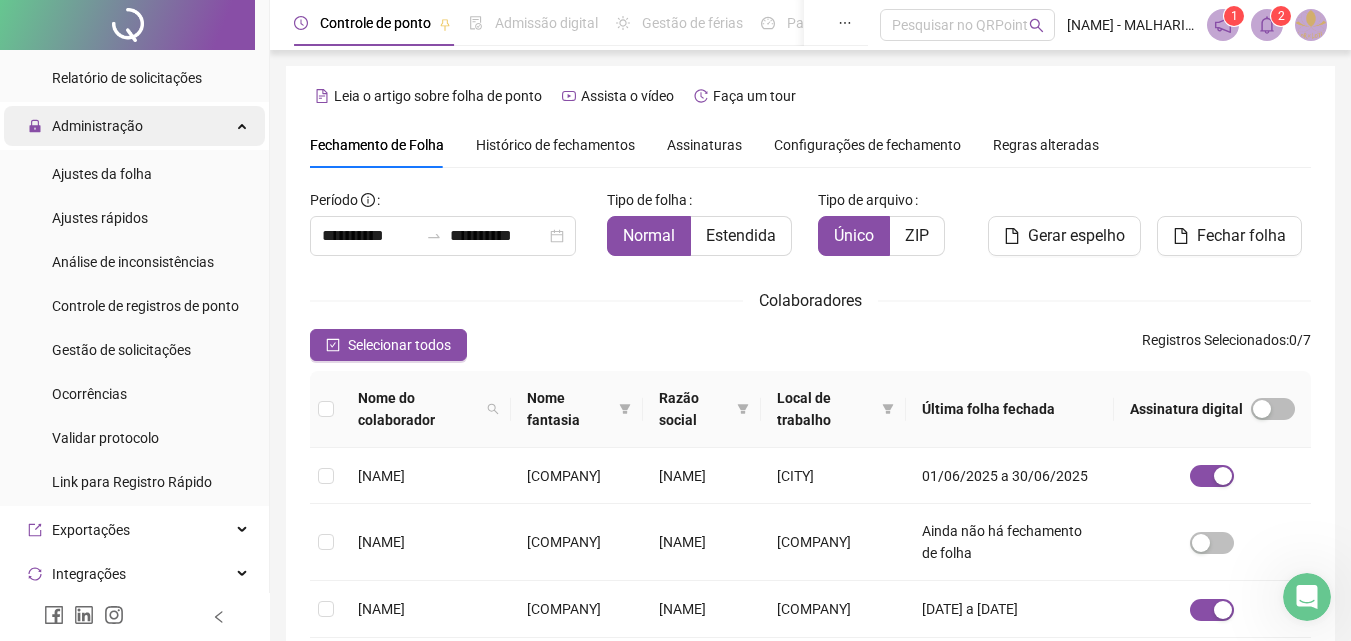 click on "Administração" at bounding box center [134, 126] 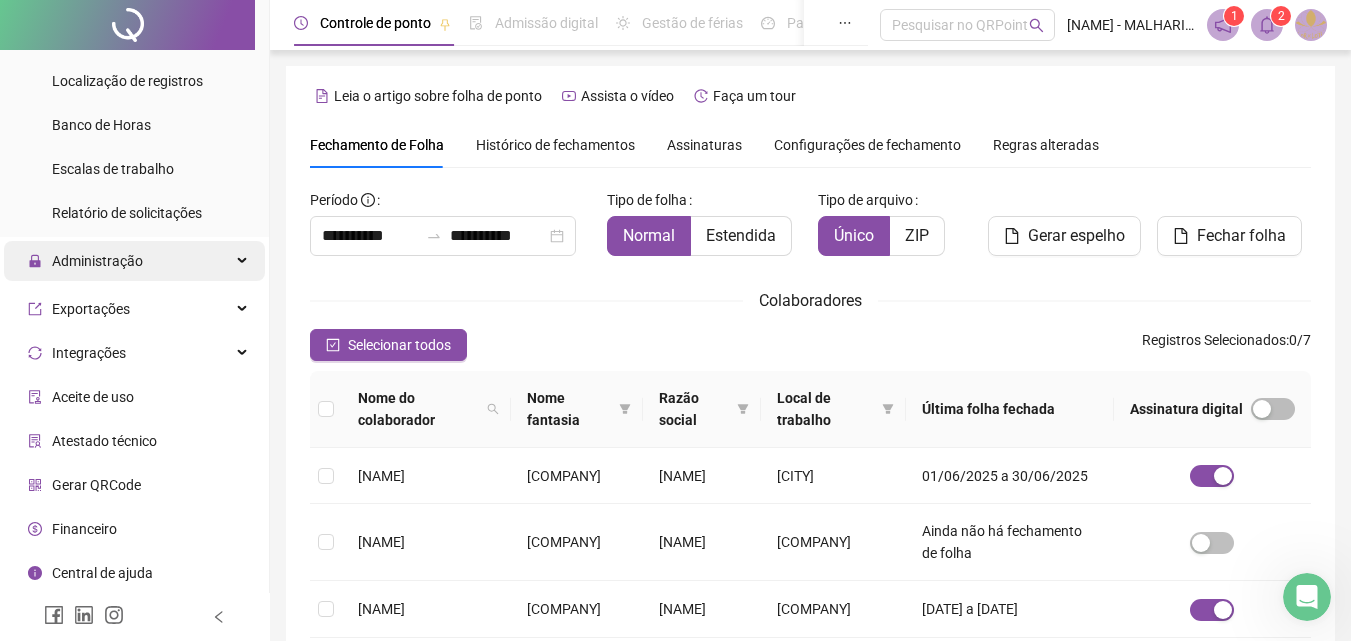 scroll, scrollTop: 661, scrollLeft: 0, axis: vertical 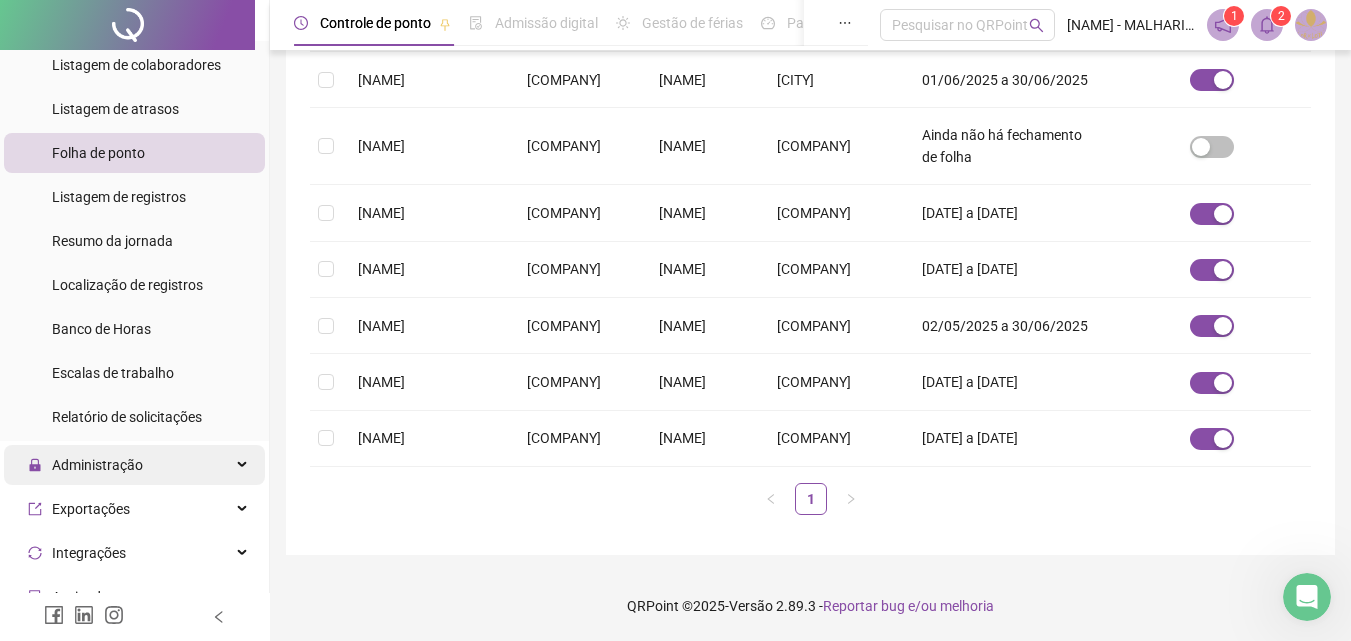 click on "Administração" at bounding box center [134, 465] 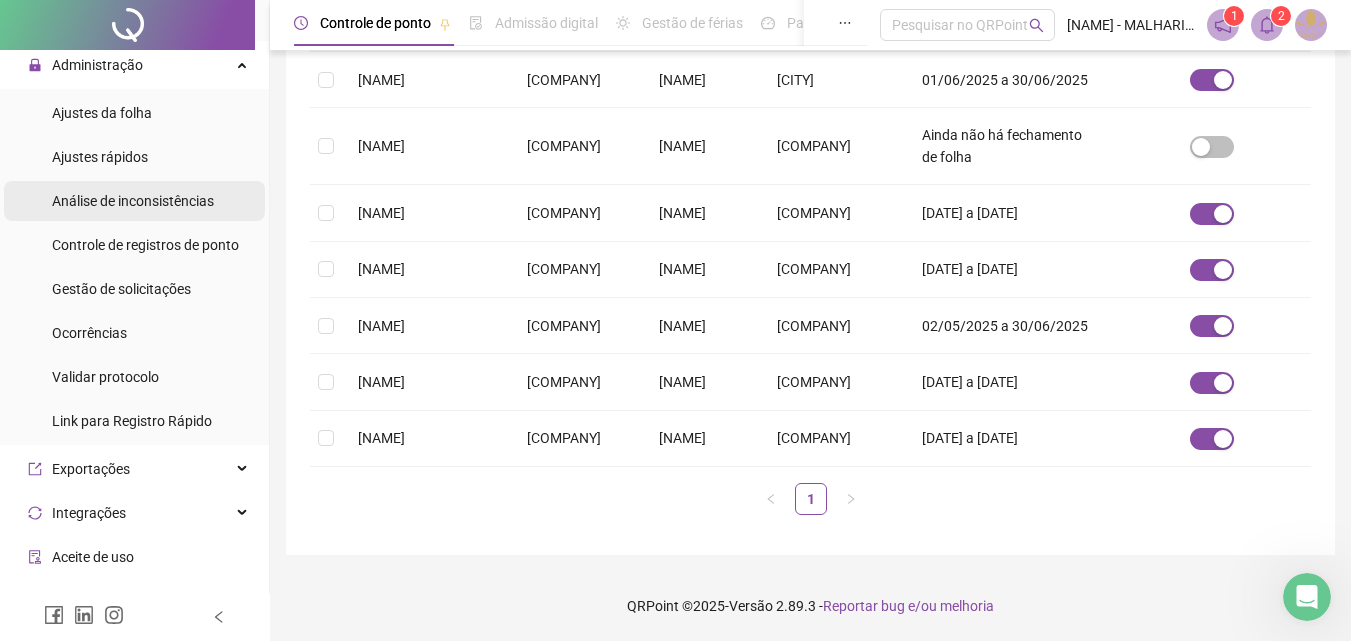 scroll, scrollTop: 761, scrollLeft: 0, axis: vertical 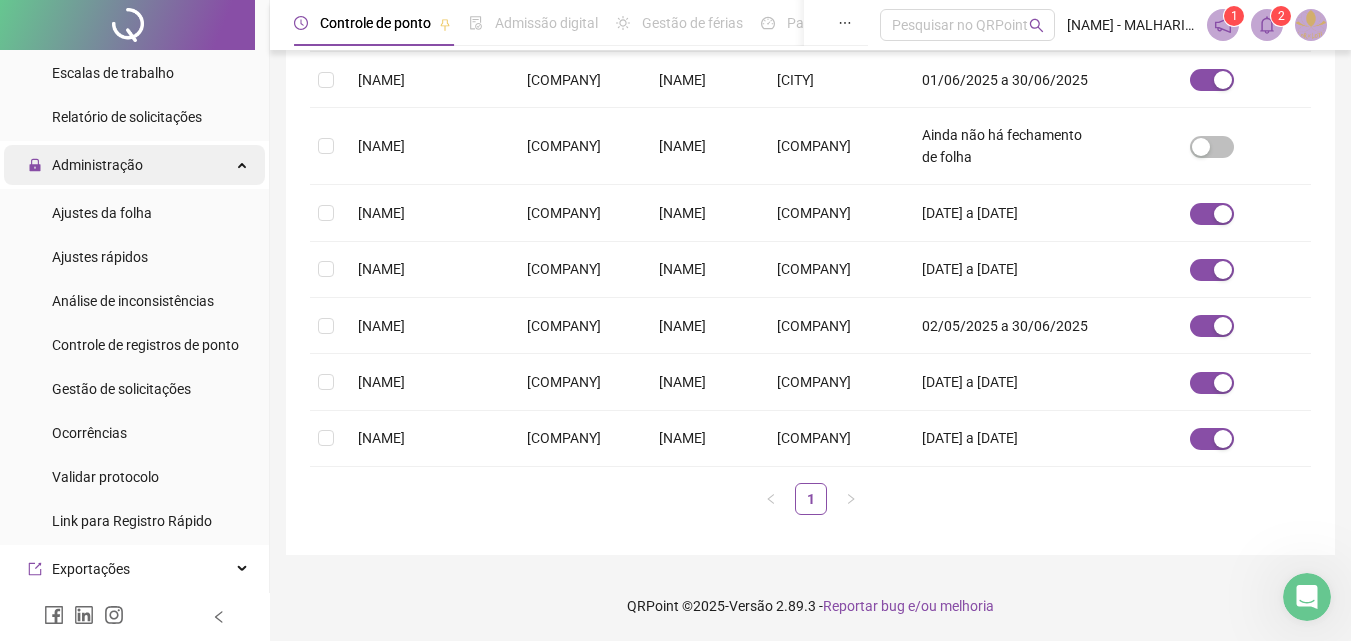 click on "Administração" at bounding box center (97, 165) 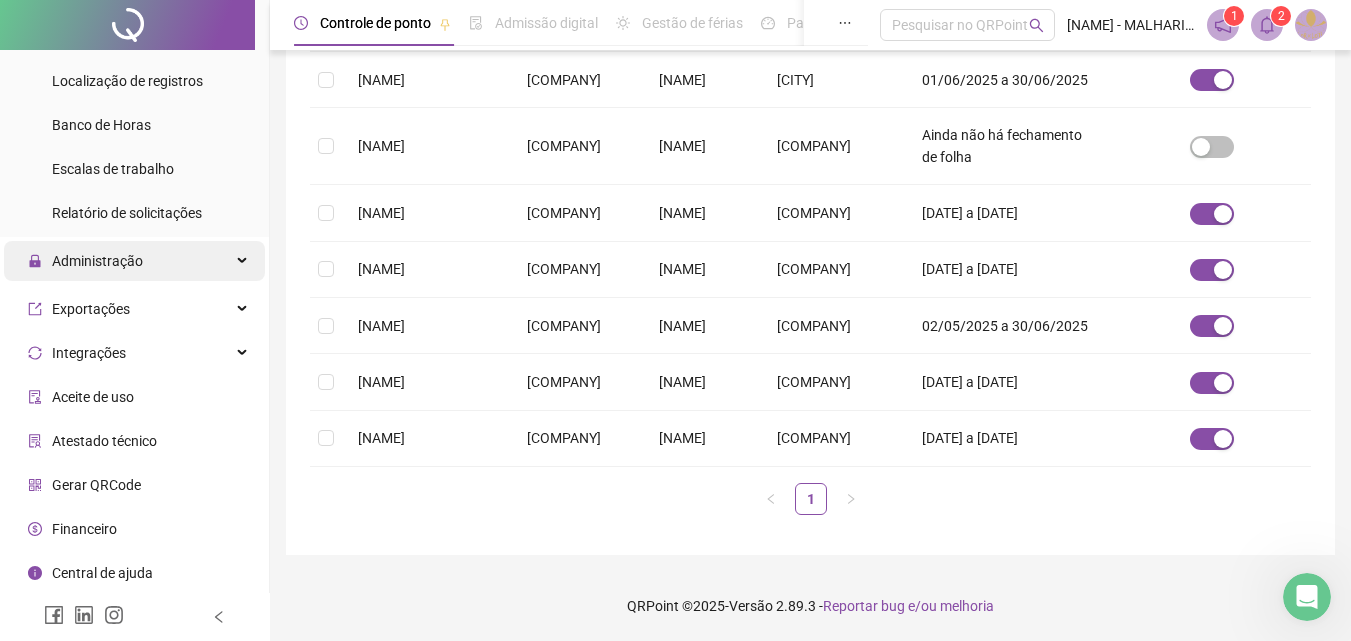 scroll, scrollTop: 661, scrollLeft: 0, axis: vertical 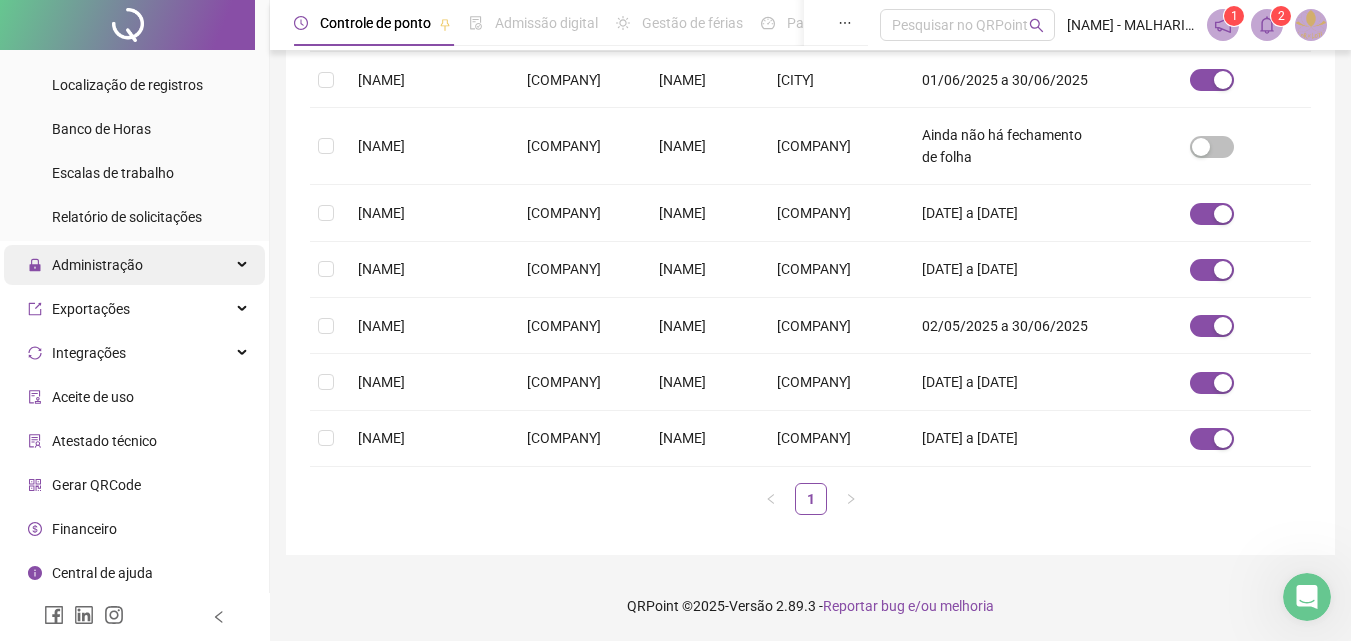 click on "Administração" at bounding box center (134, 265) 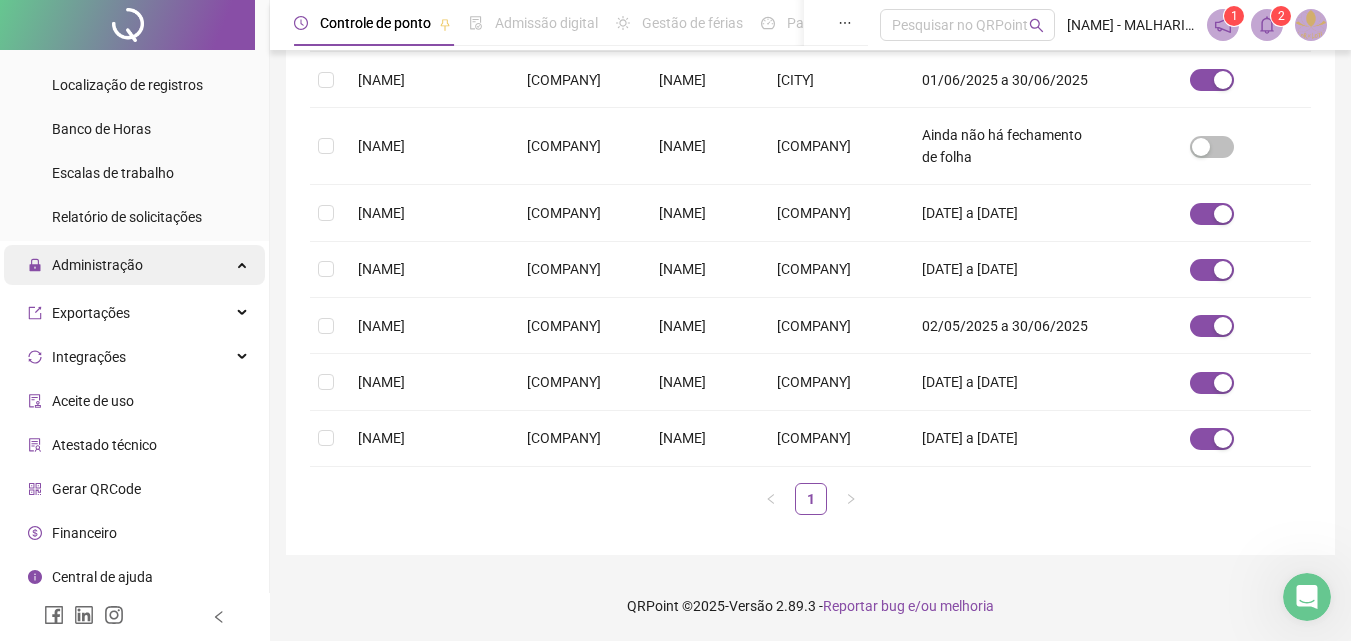 scroll, scrollTop: 761, scrollLeft: 0, axis: vertical 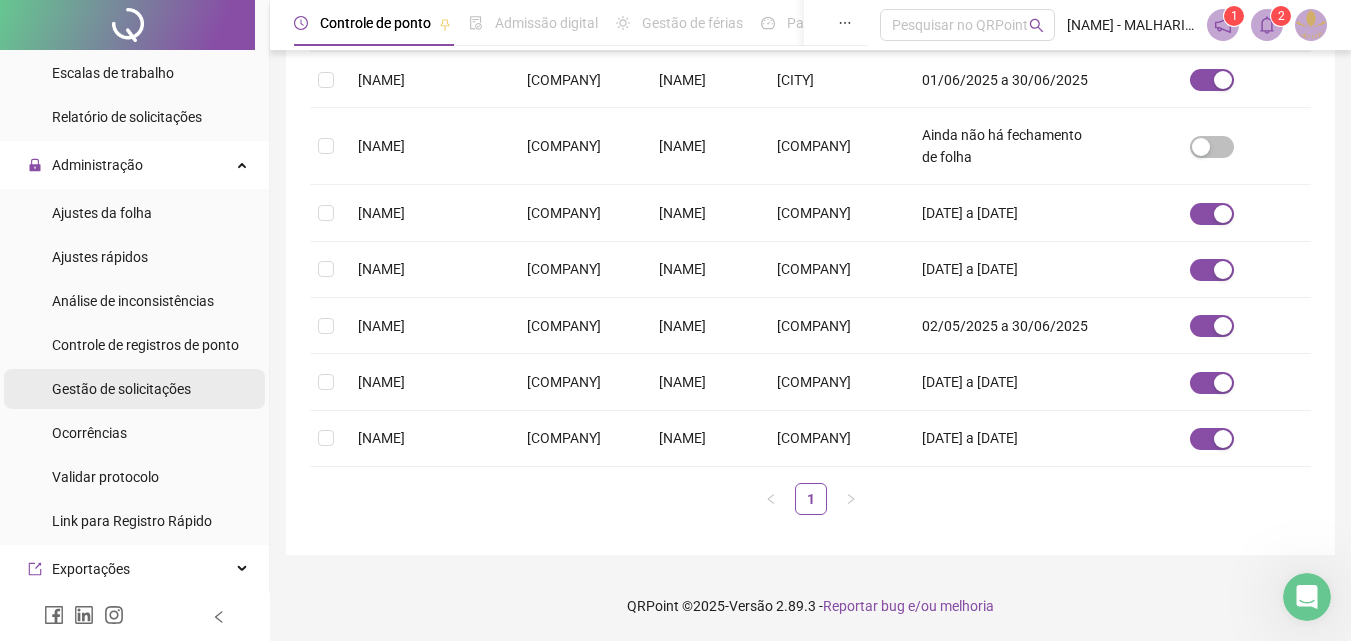 click on "Gestão de solicitações" at bounding box center [121, 389] 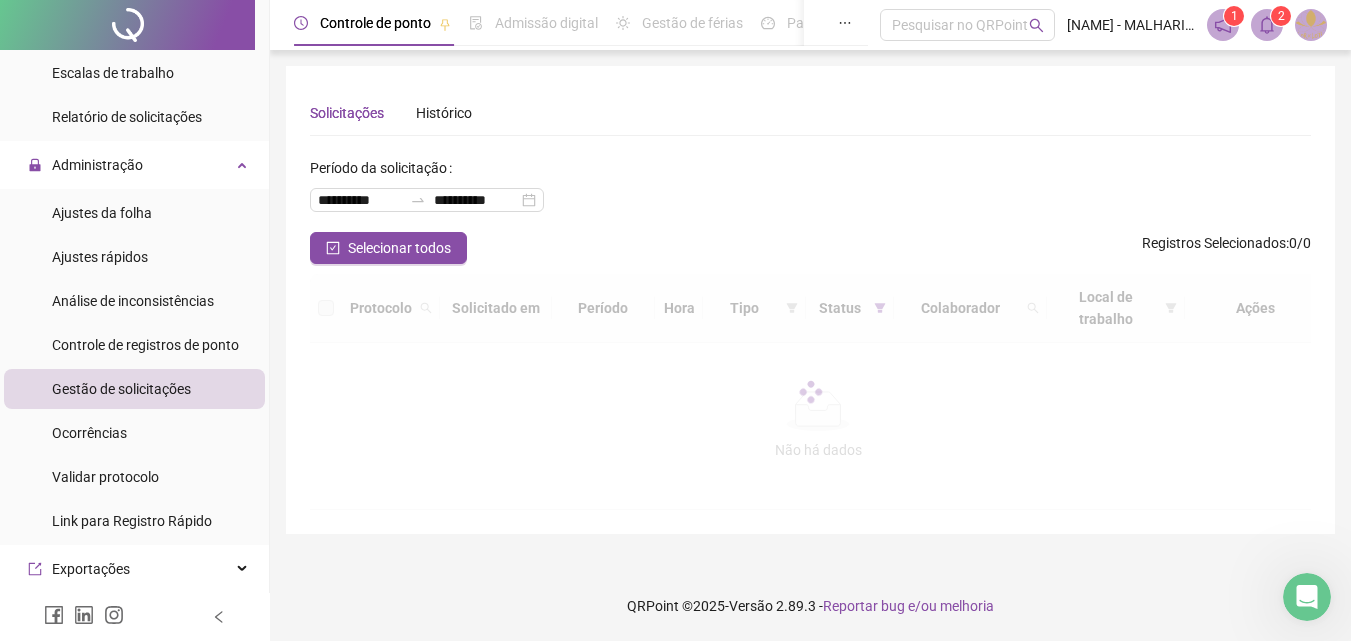 scroll, scrollTop: 0, scrollLeft: 0, axis: both 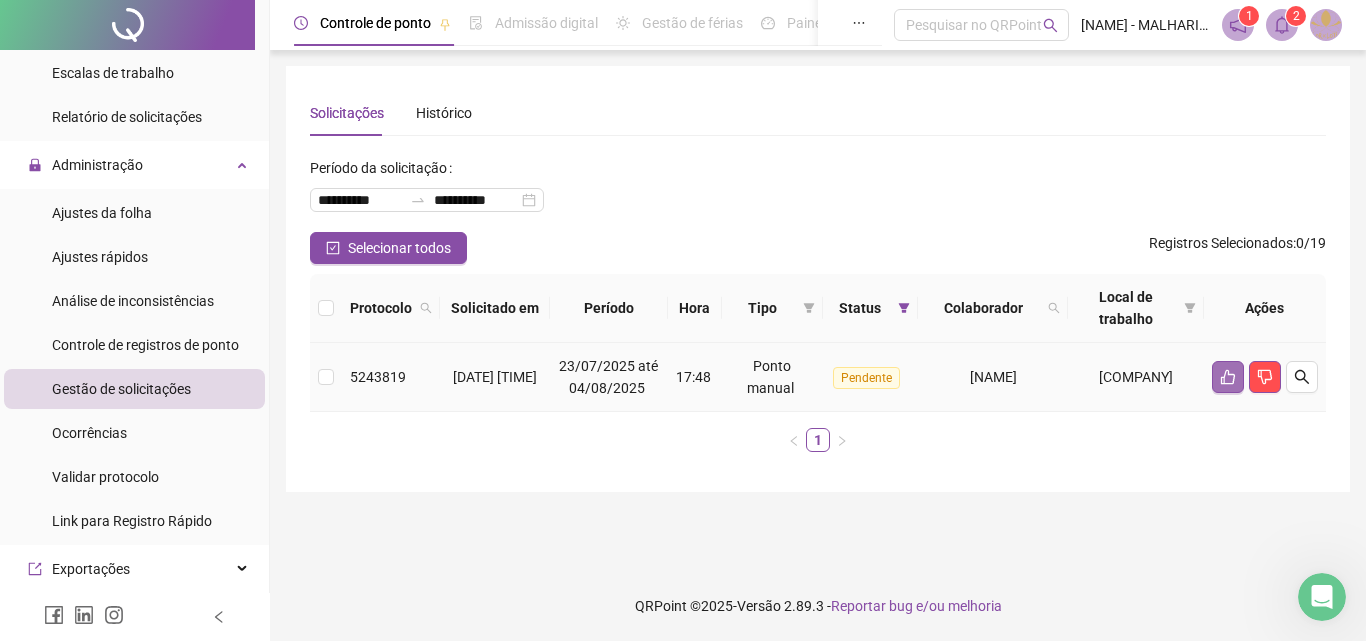click 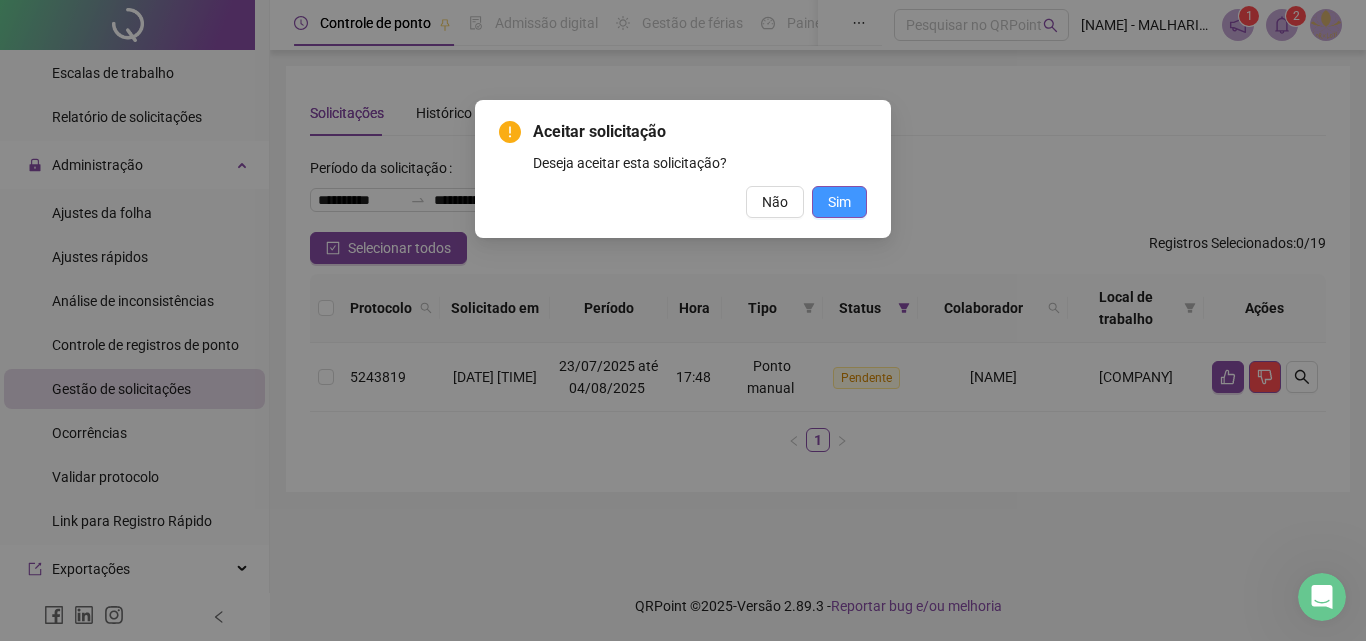 click on "Sim" at bounding box center [839, 202] 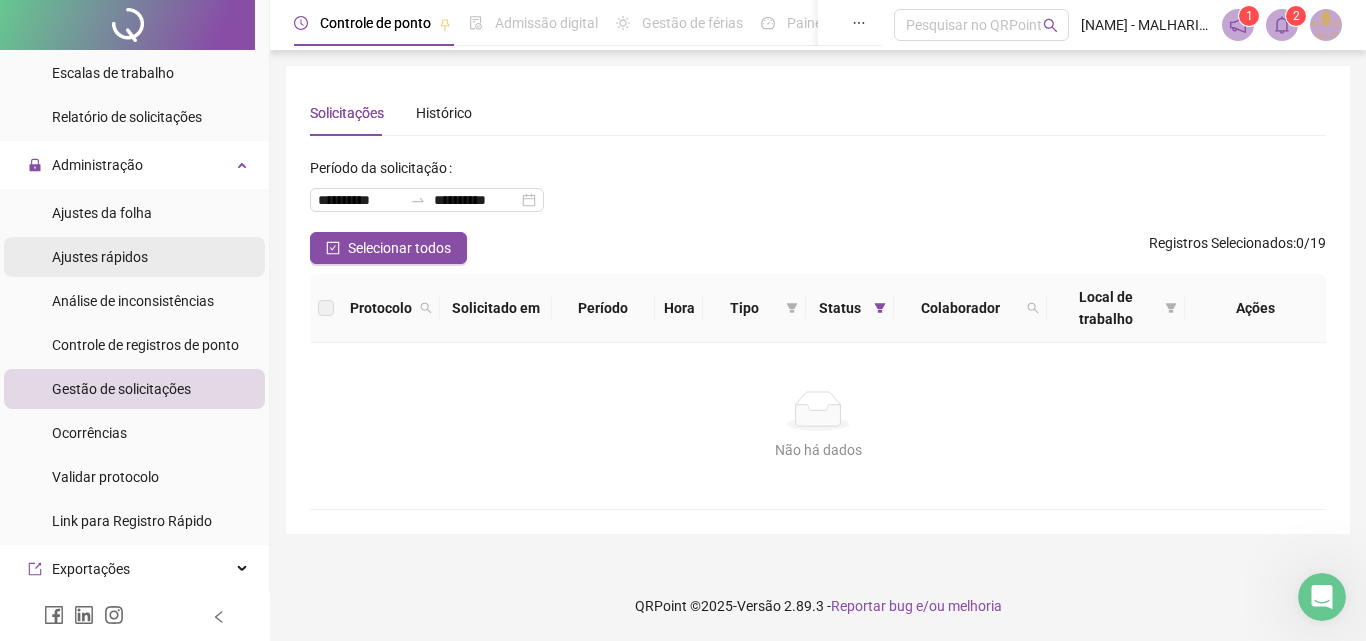 click on "Ajustes rápidos" at bounding box center (100, 257) 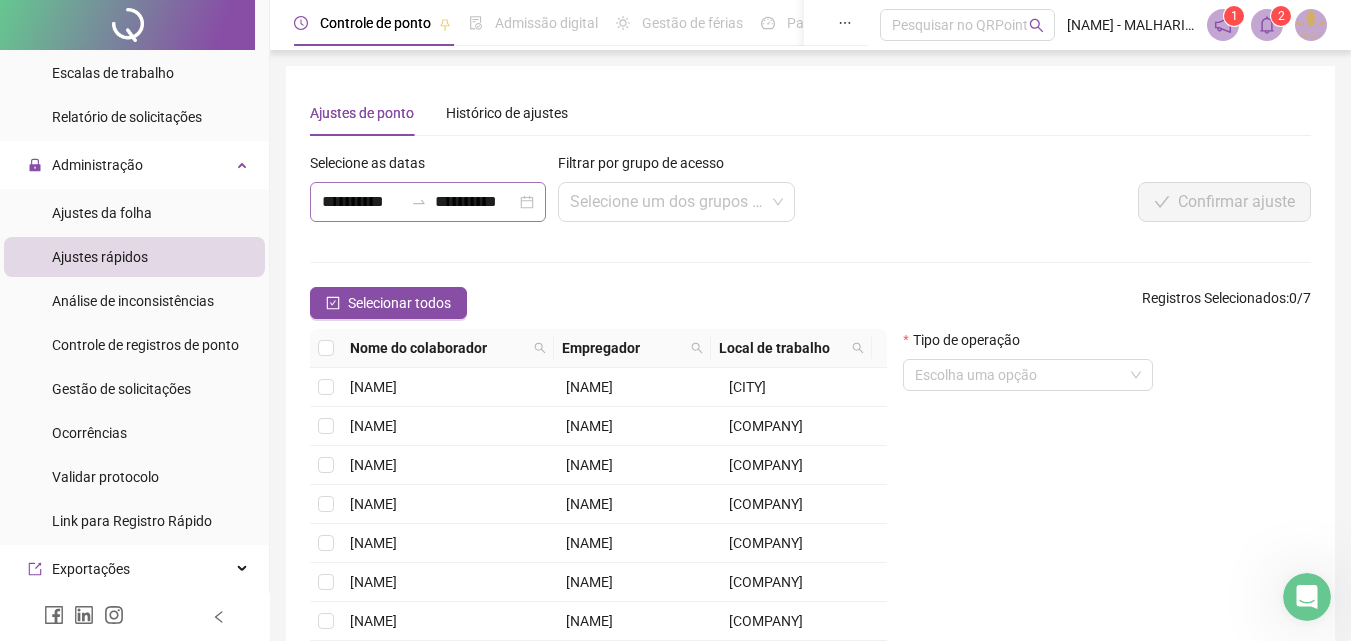 click on "**********" at bounding box center [428, 202] 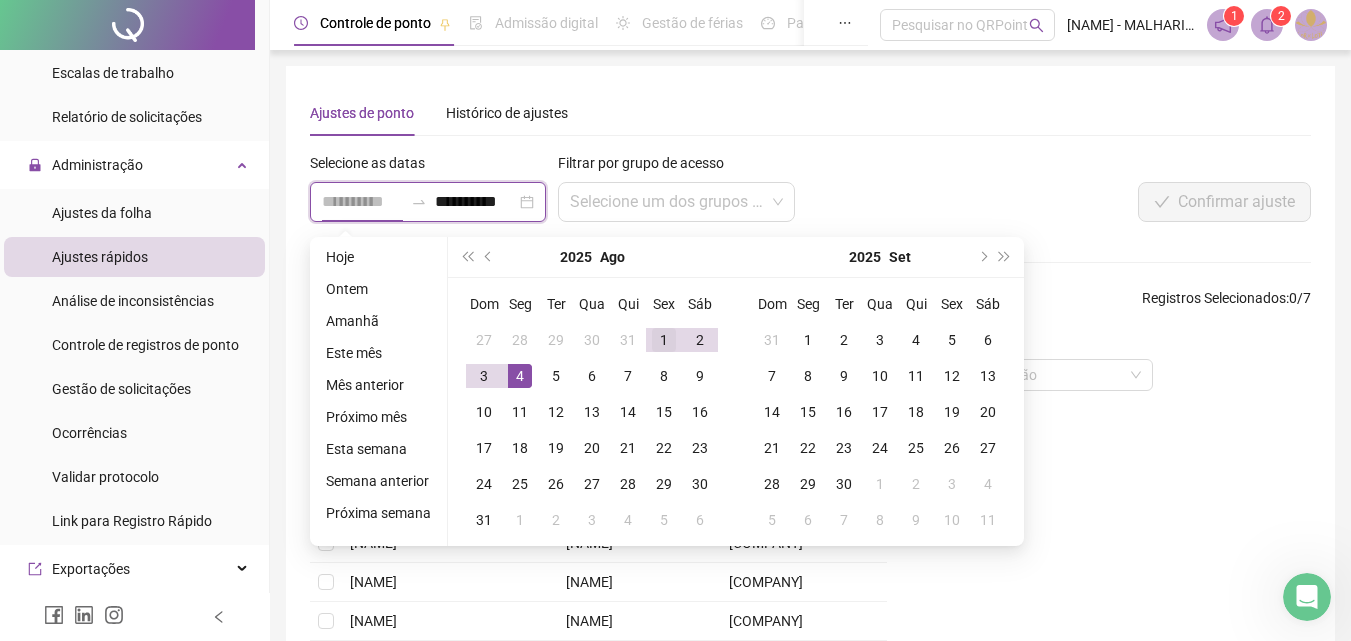 type on "**********" 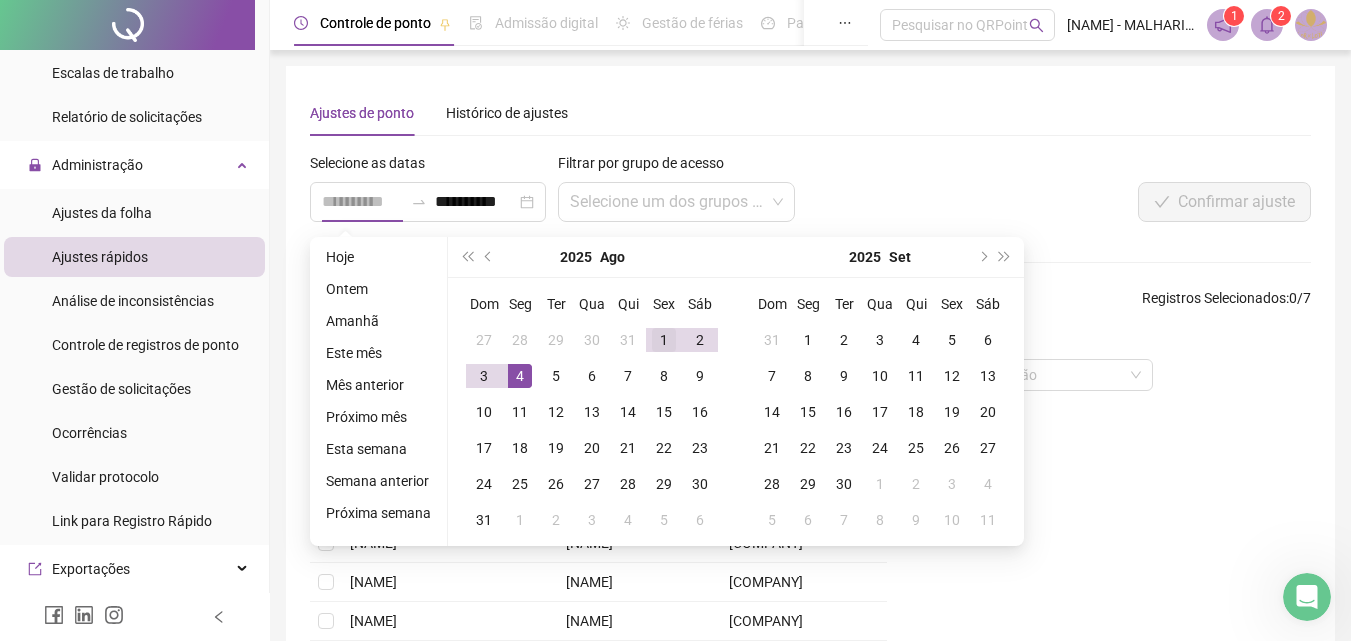 click on "1" at bounding box center (664, 340) 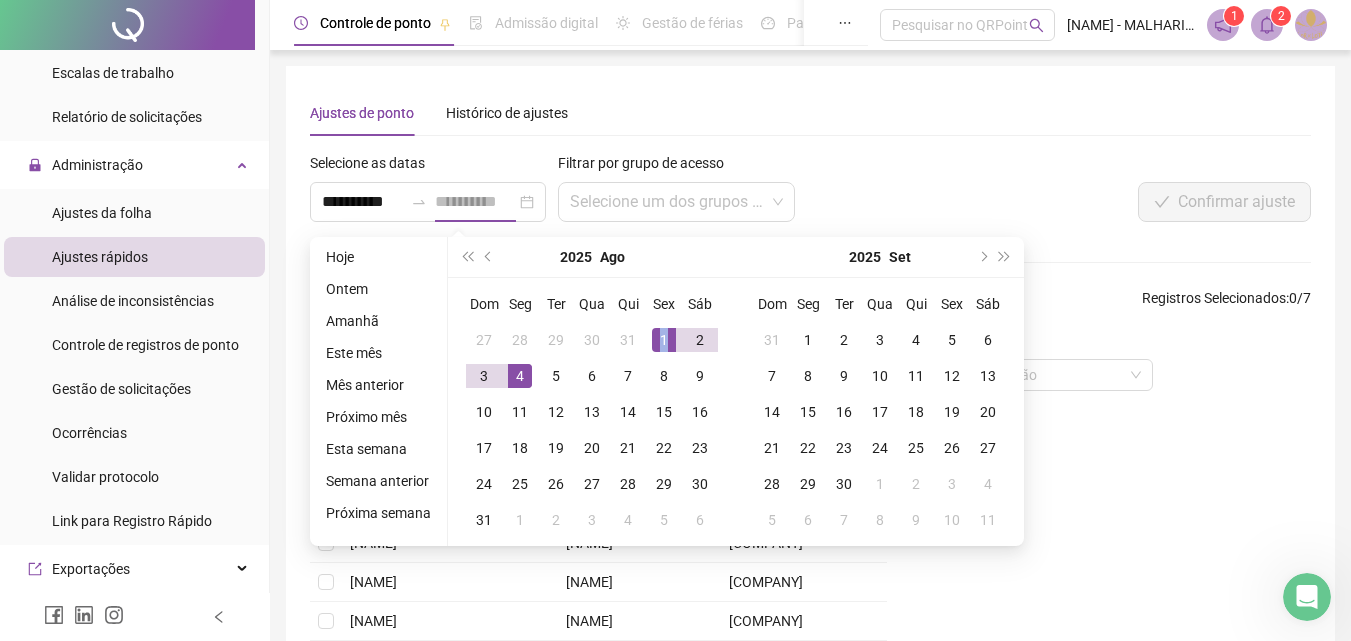 click on "1" at bounding box center (664, 340) 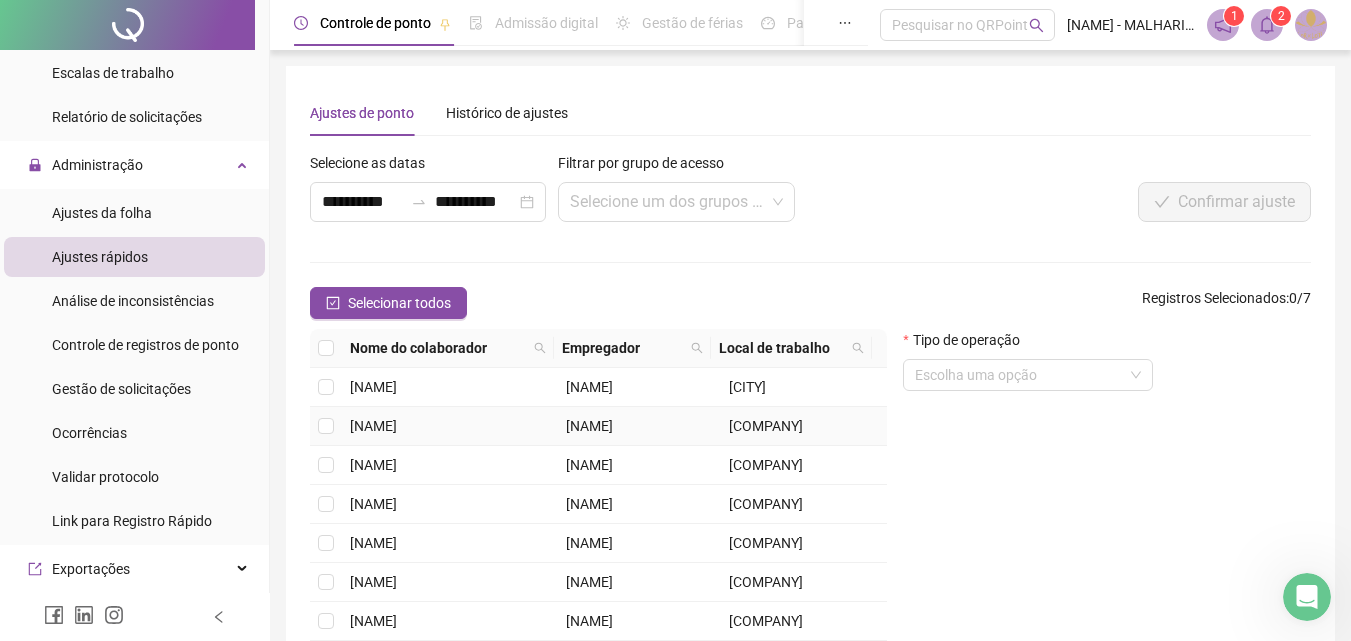 scroll, scrollTop: 127, scrollLeft: 0, axis: vertical 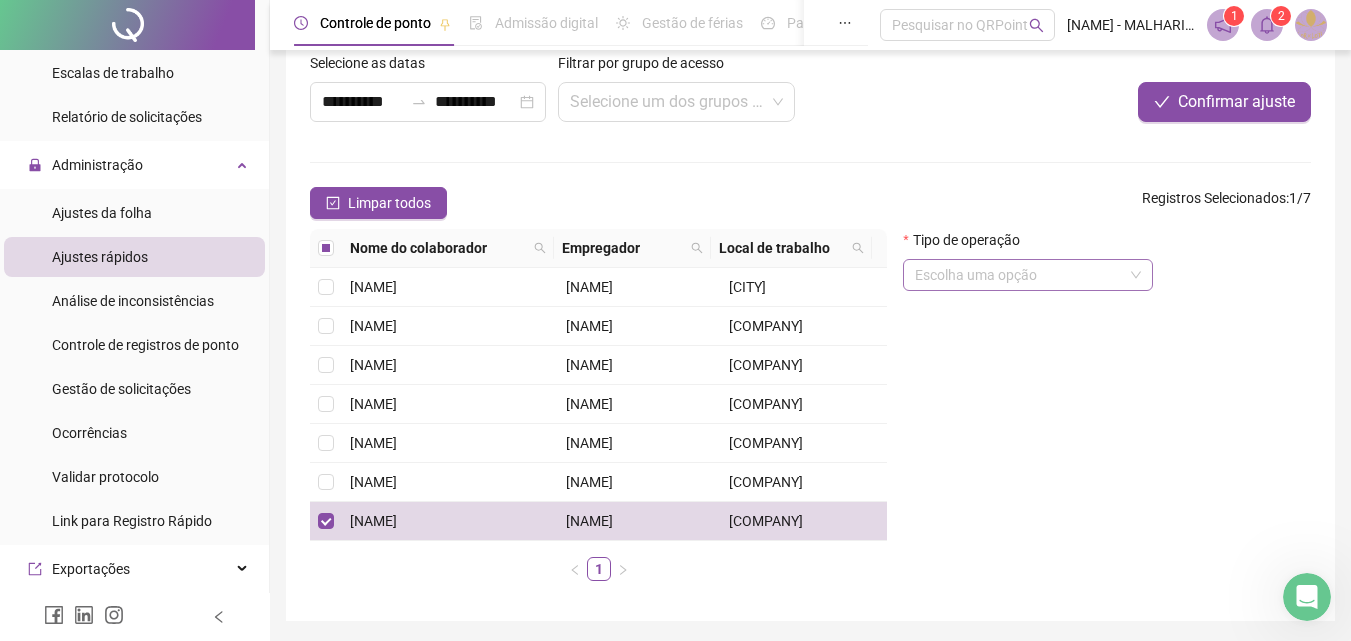 click at bounding box center [1019, 275] 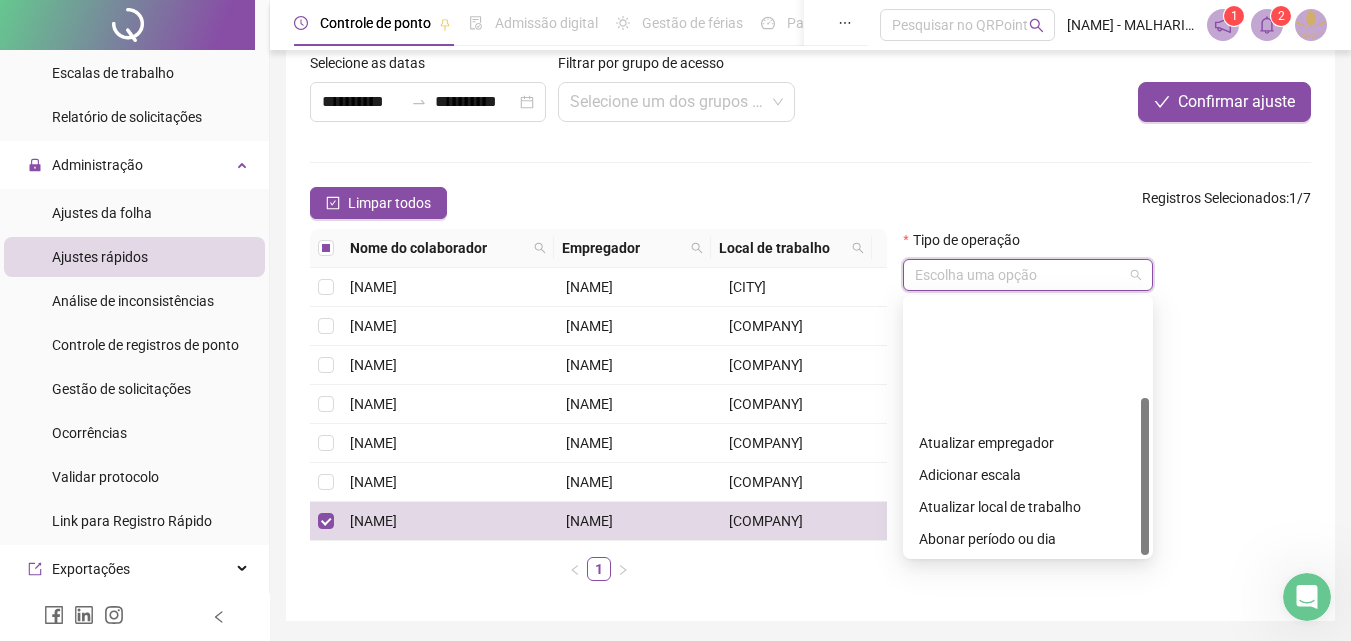 scroll, scrollTop: 160, scrollLeft: 0, axis: vertical 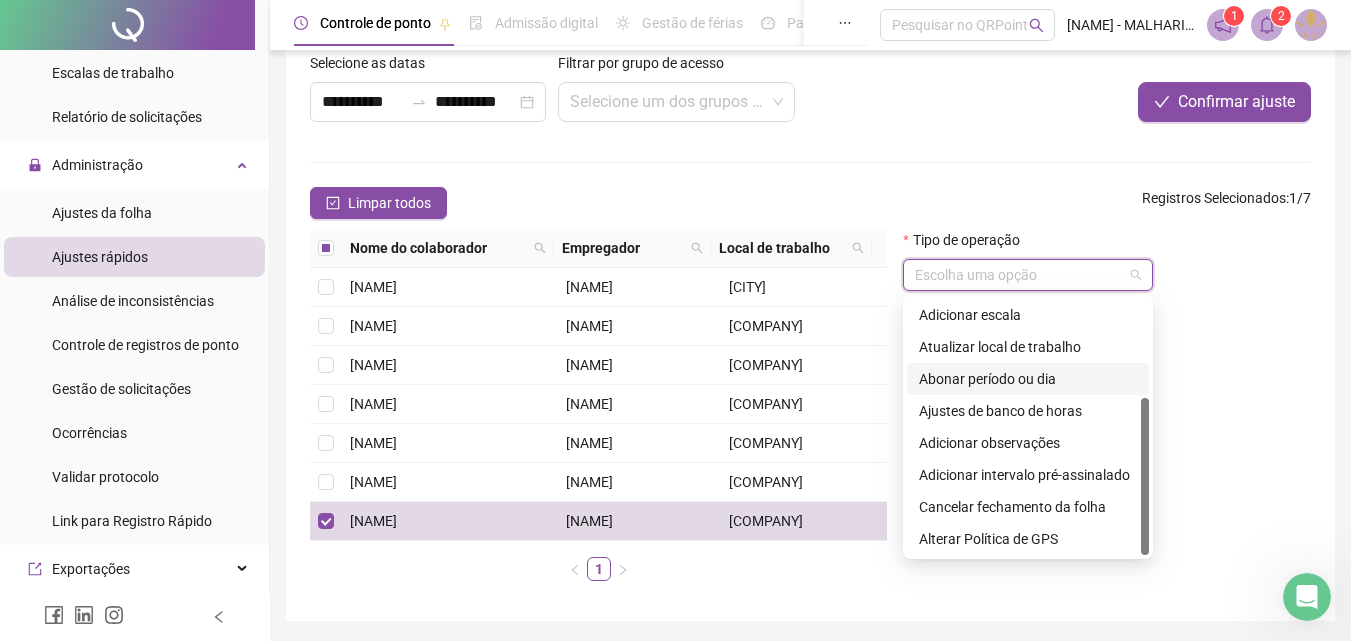 click on "Abonar período ou dia" at bounding box center [1028, 379] 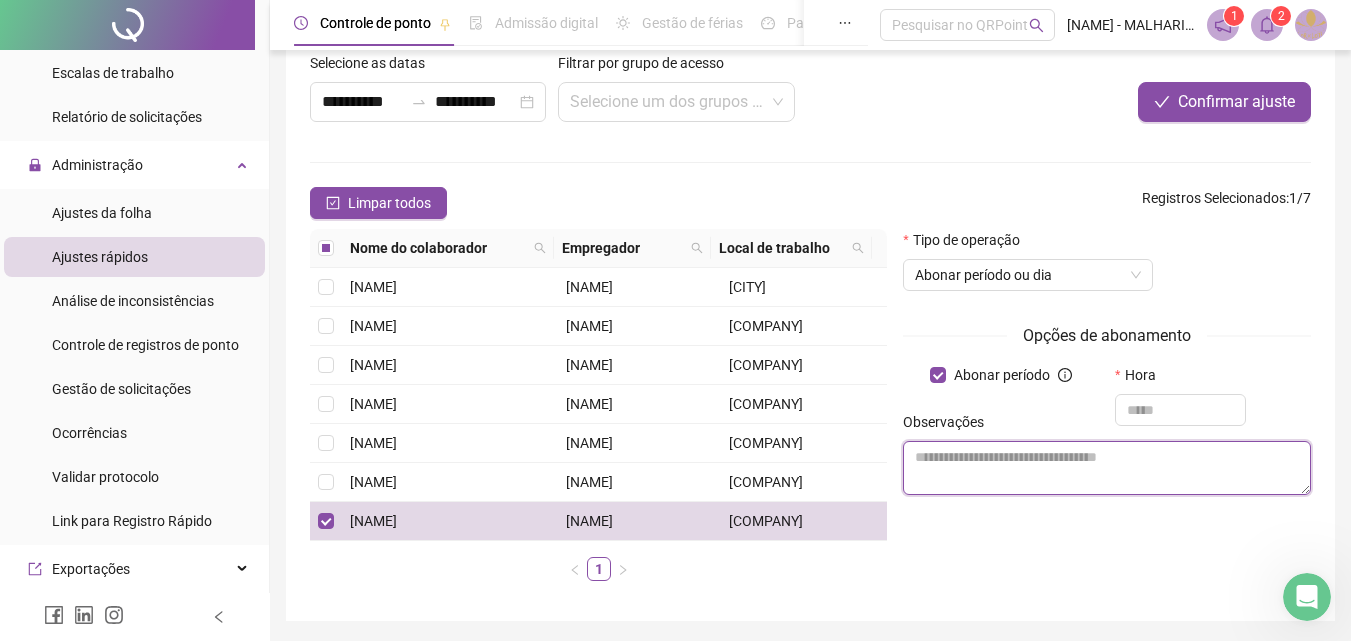 click at bounding box center [1107, 468] 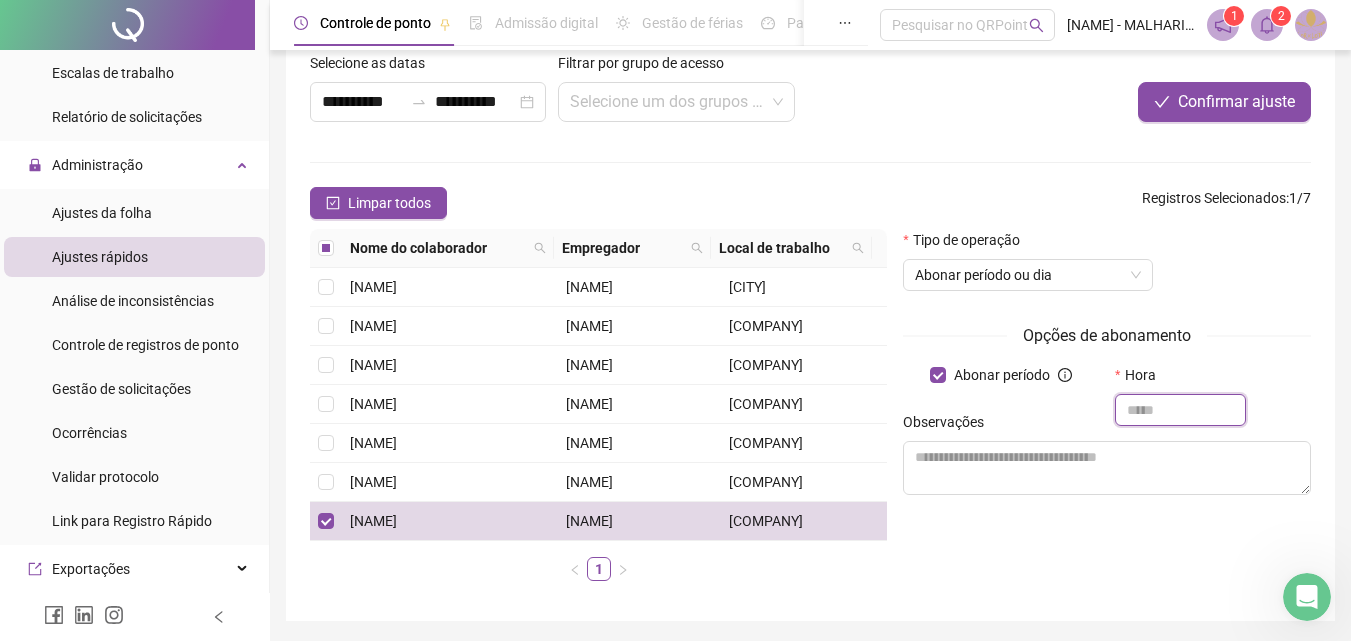 click at bounding box center (1180, 410) 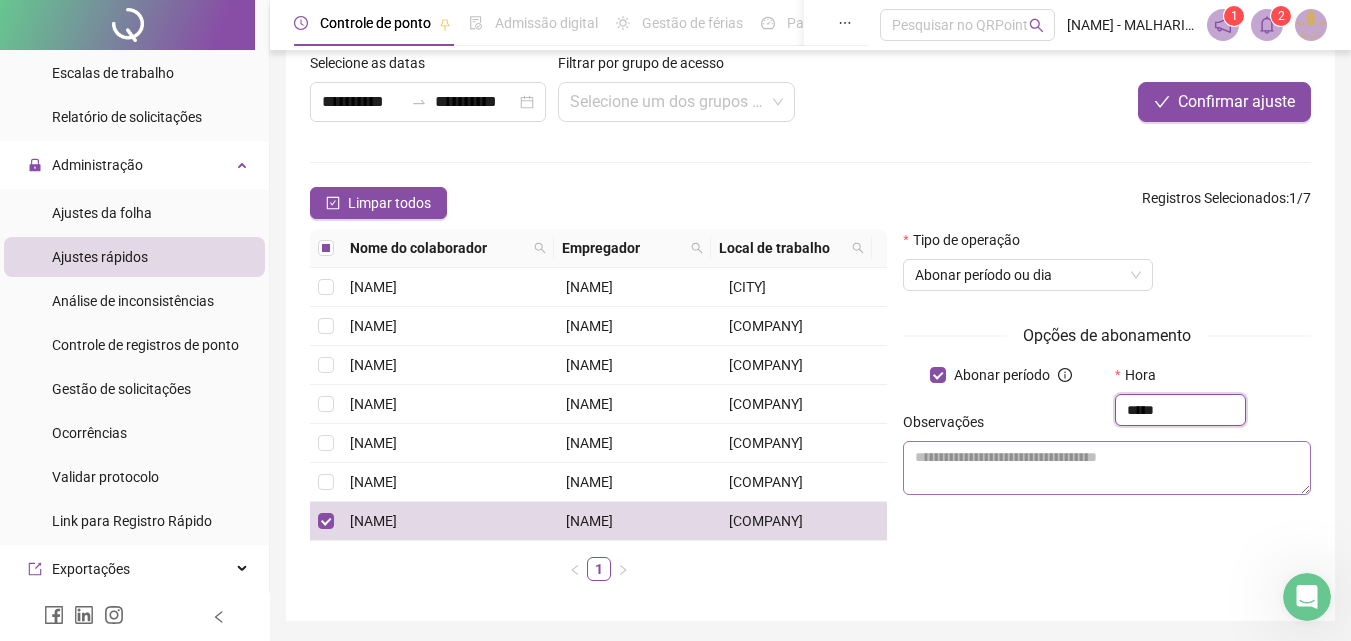type on "*****" 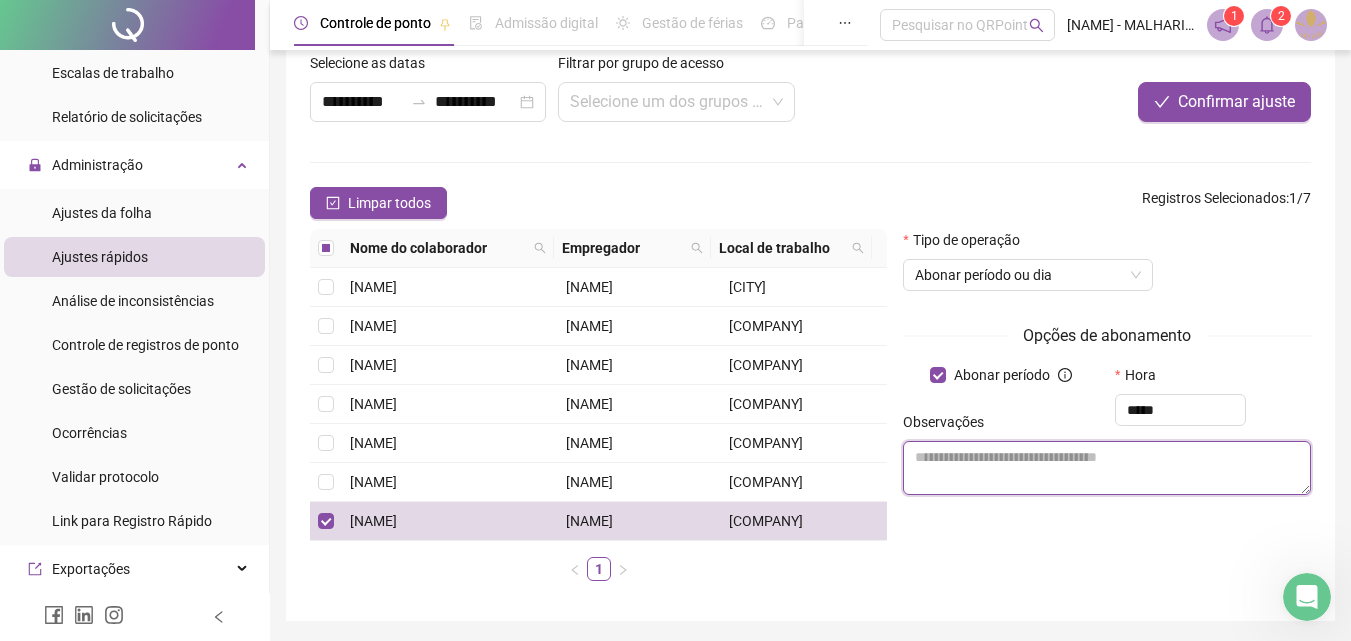 click at bounding box center [1107, 468] 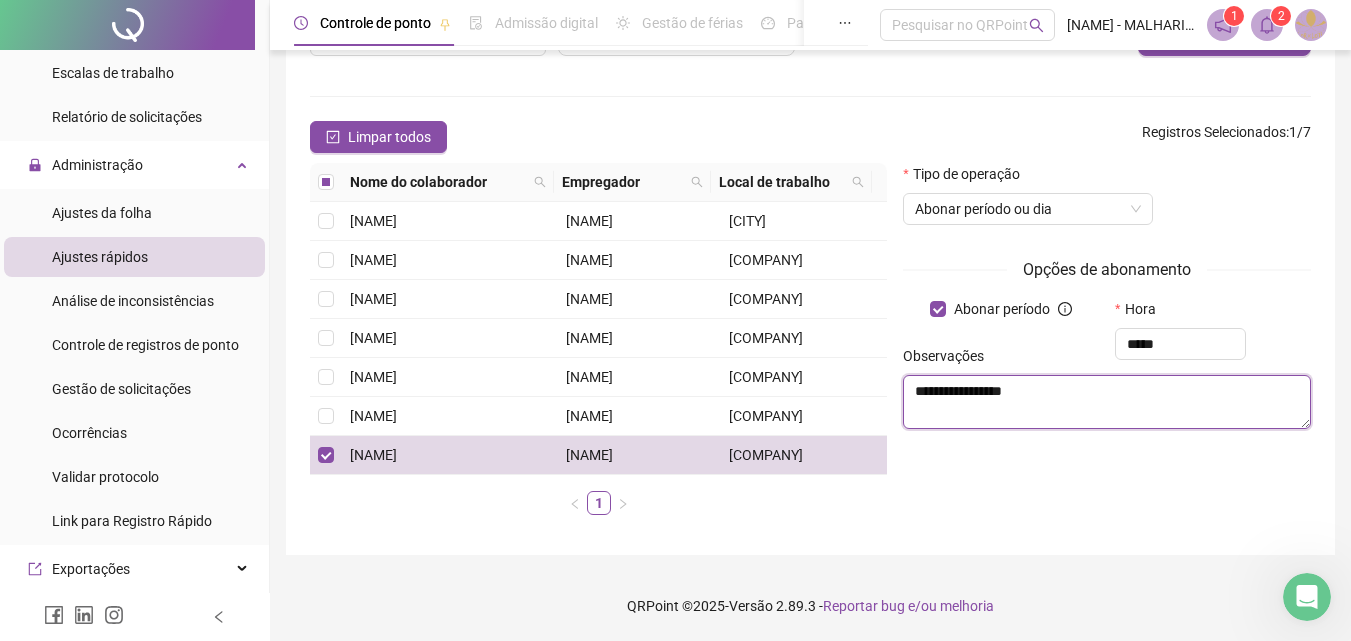 scroll, scrollTop: 193, scrollLeft: 0, axis: vertical 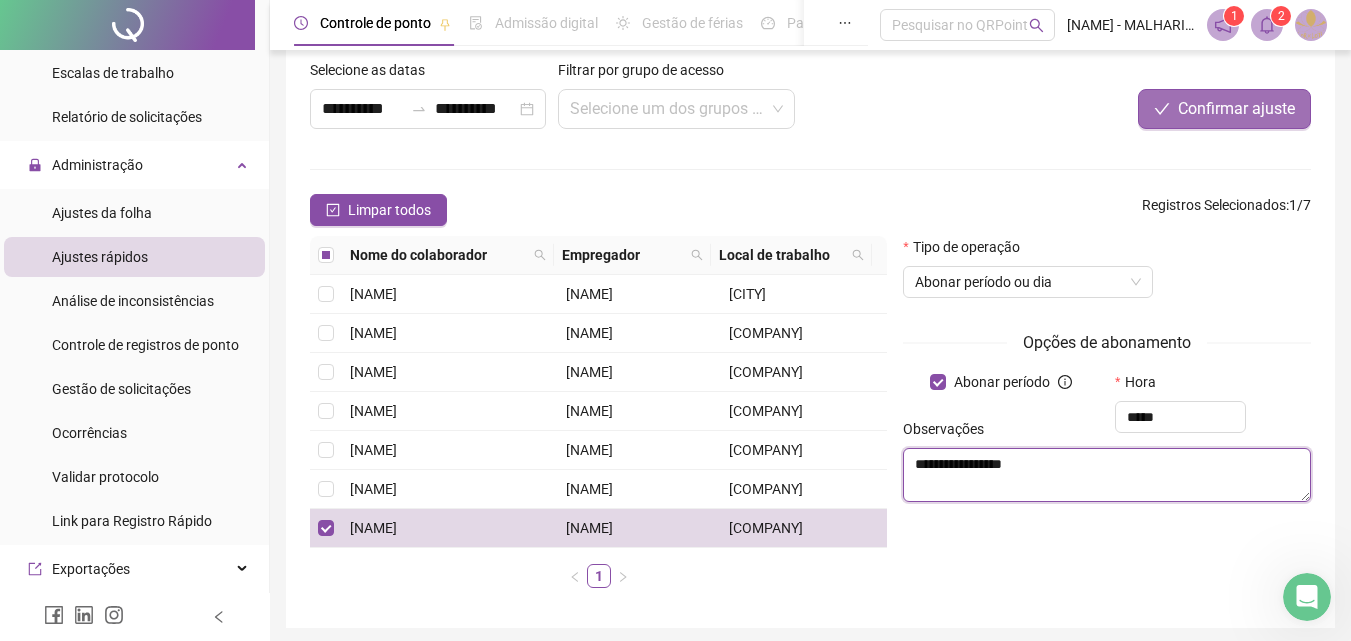 type on "**********" 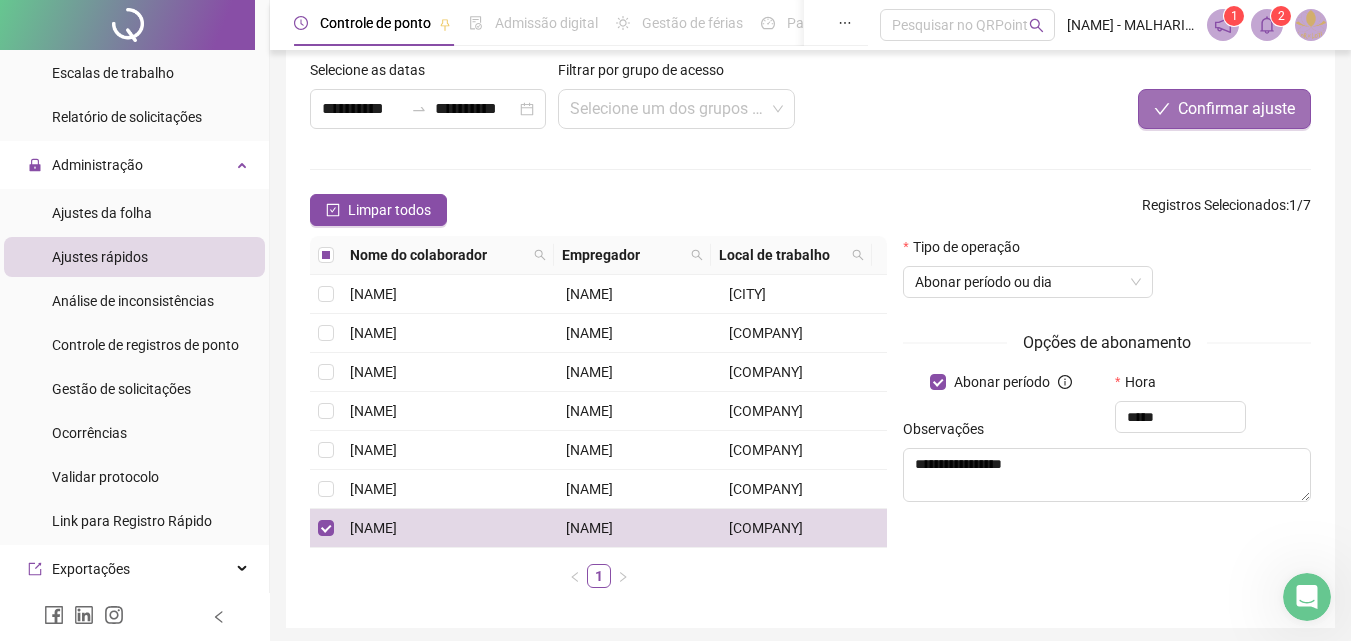 click on "Confirmar ajuste" at bounding box center (1236, 109) 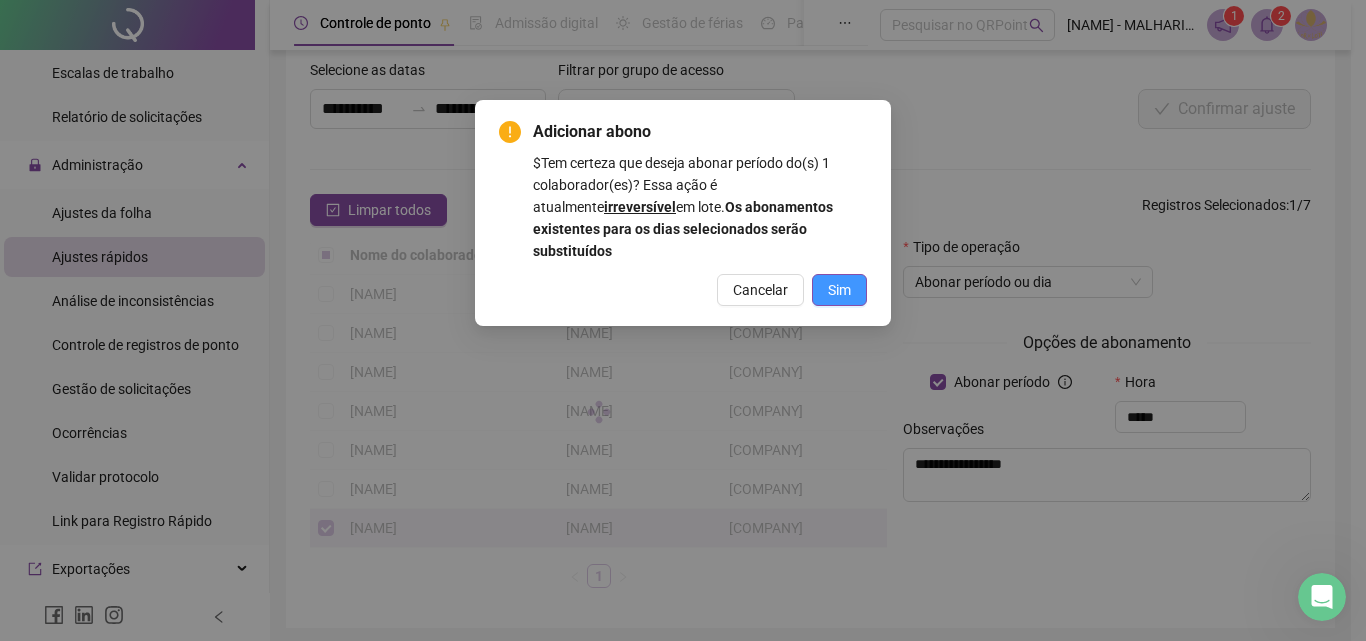 click on "Sim" at bounding box center (839, 290) 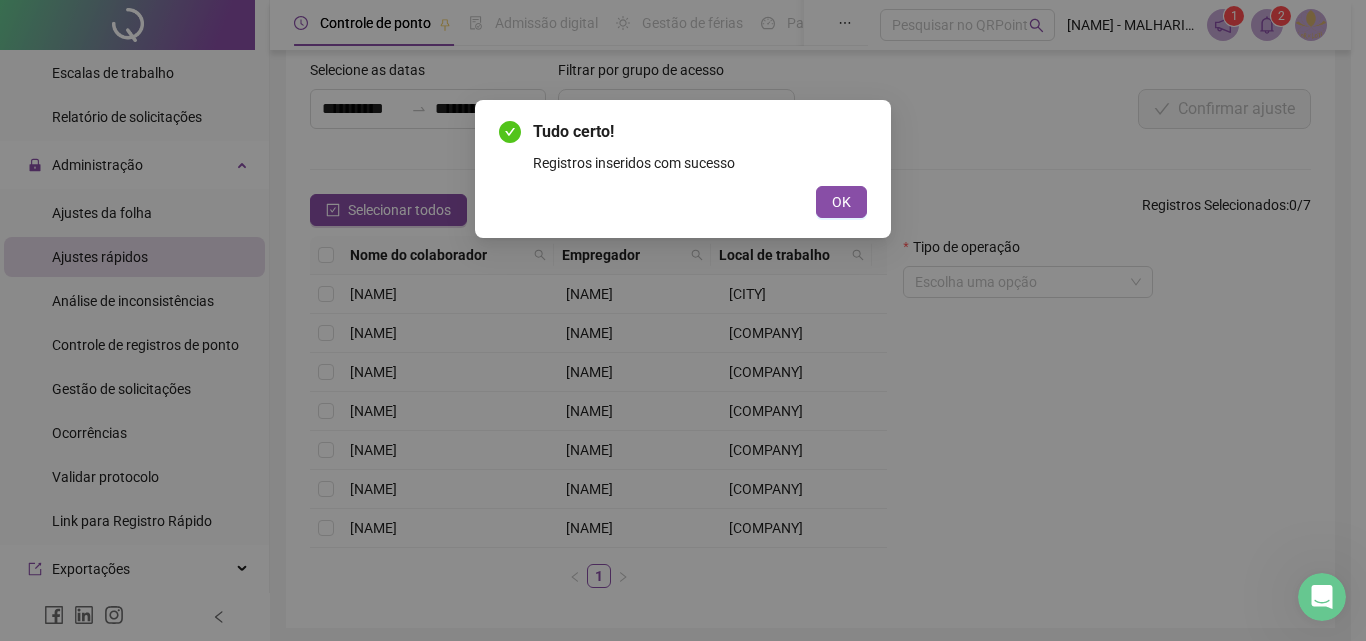 drag, startPoint x: 842, startPoint y: 199, endPoint x: 812, endPoint y: 201, distance: 30.066593 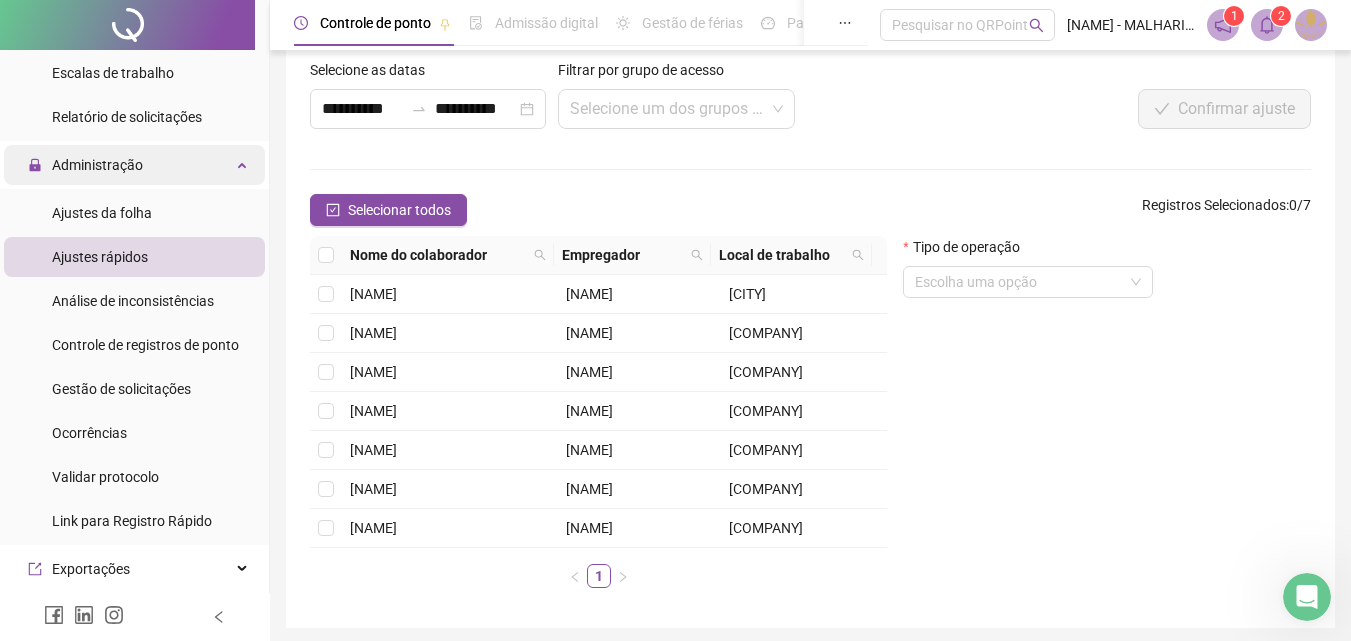 click on "Administração" at bounding box center [97, 165] 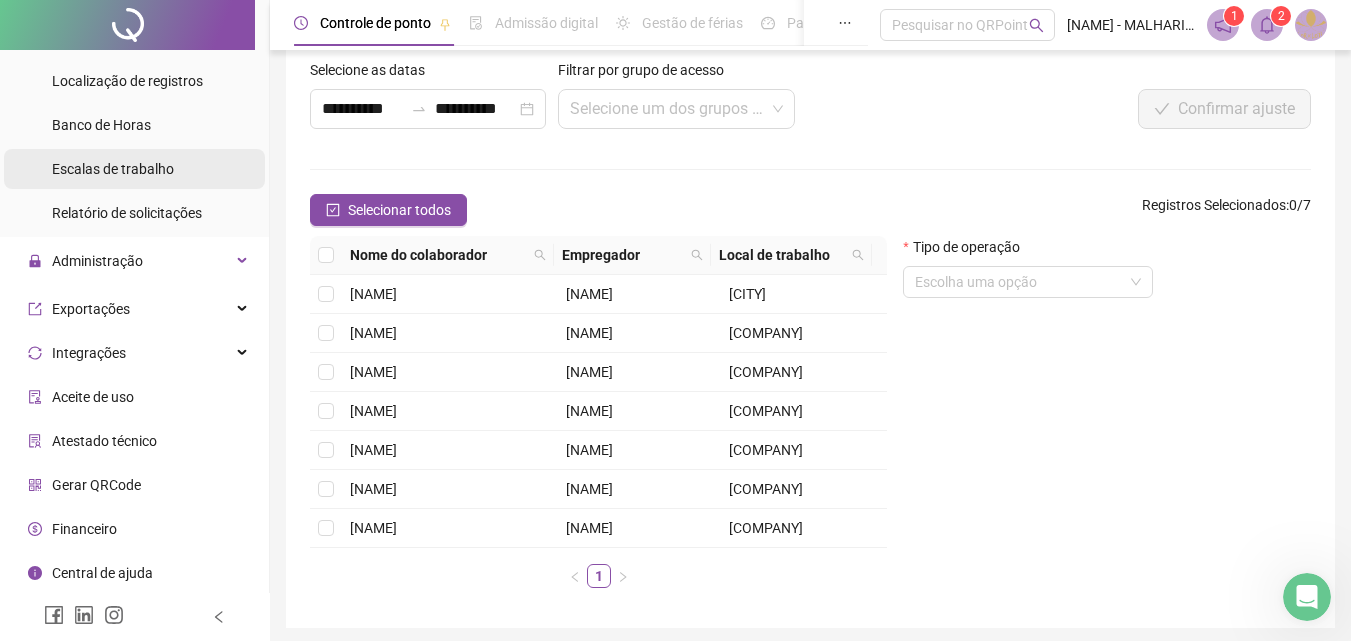 scroll, scrollTop: 661, scrollLeft: 0, axis: vertical 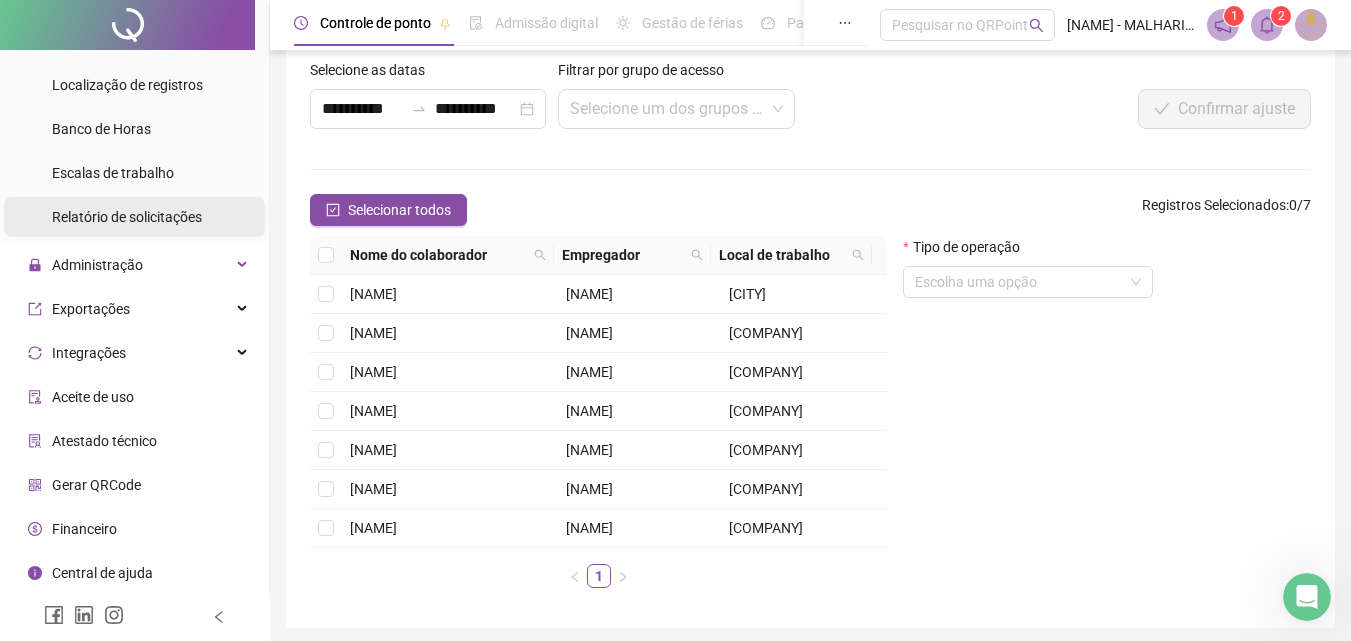 click on "Relatório de solicitações" at bounding box center (127, 217) 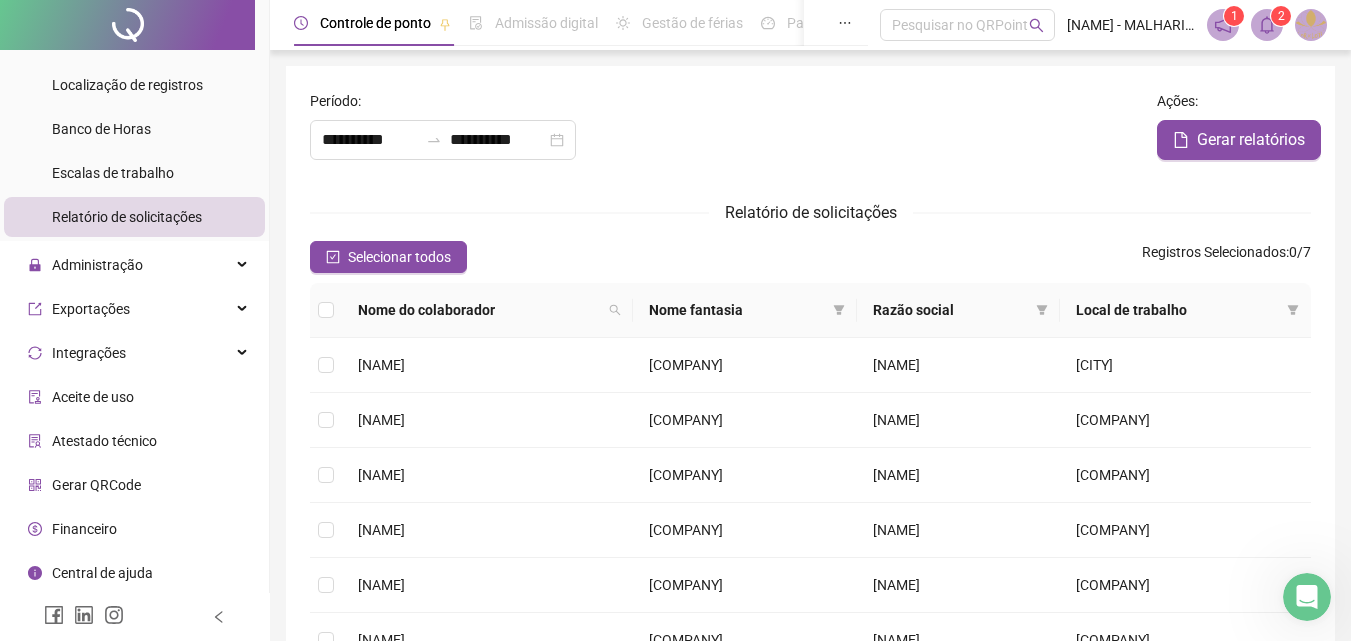 scroll, scrollTop: 200, scrollLeft: 0, axis: vertical 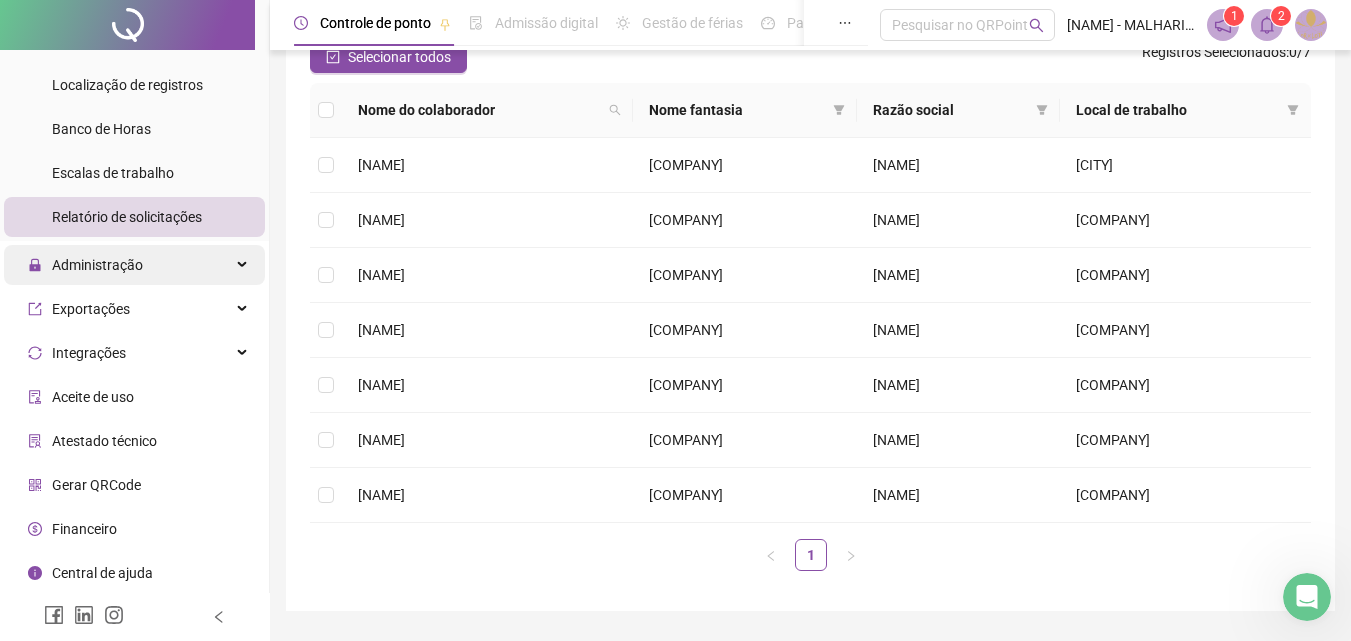 click on "Administração" at bounding box center (97, 265) 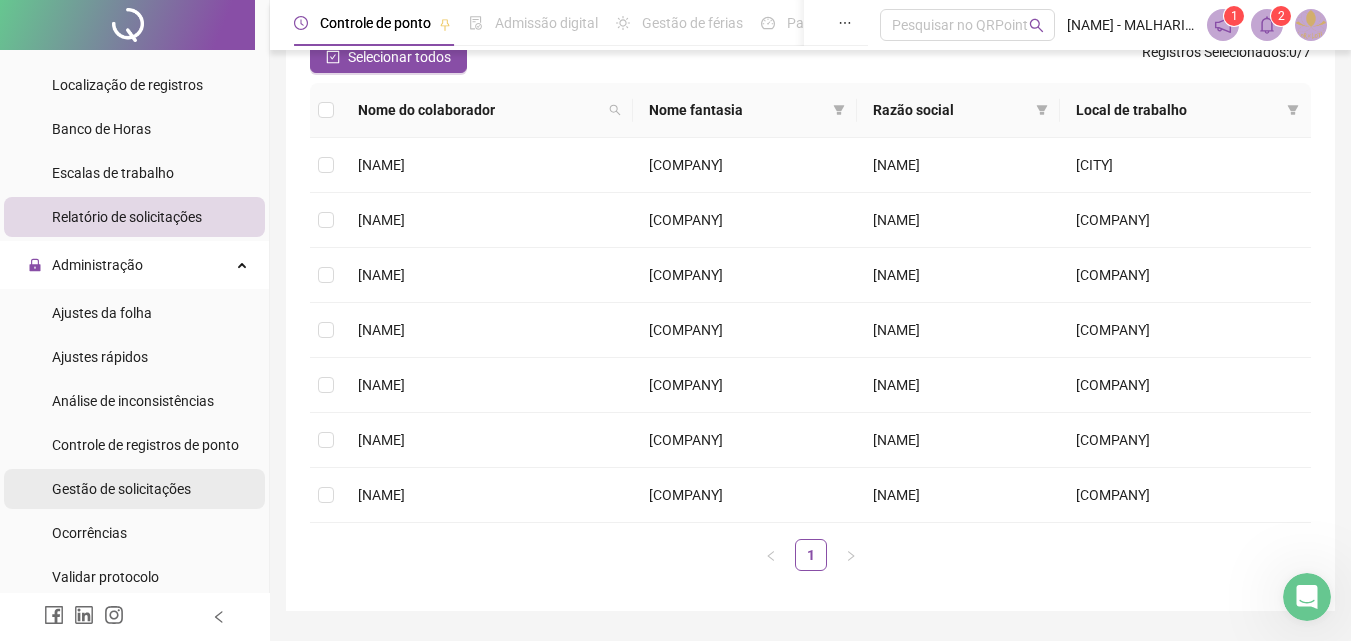 drag, startPoint x: 146, startPoint y: 488, endPoint x: 198, endPoint y: 472, distance: 54.405884 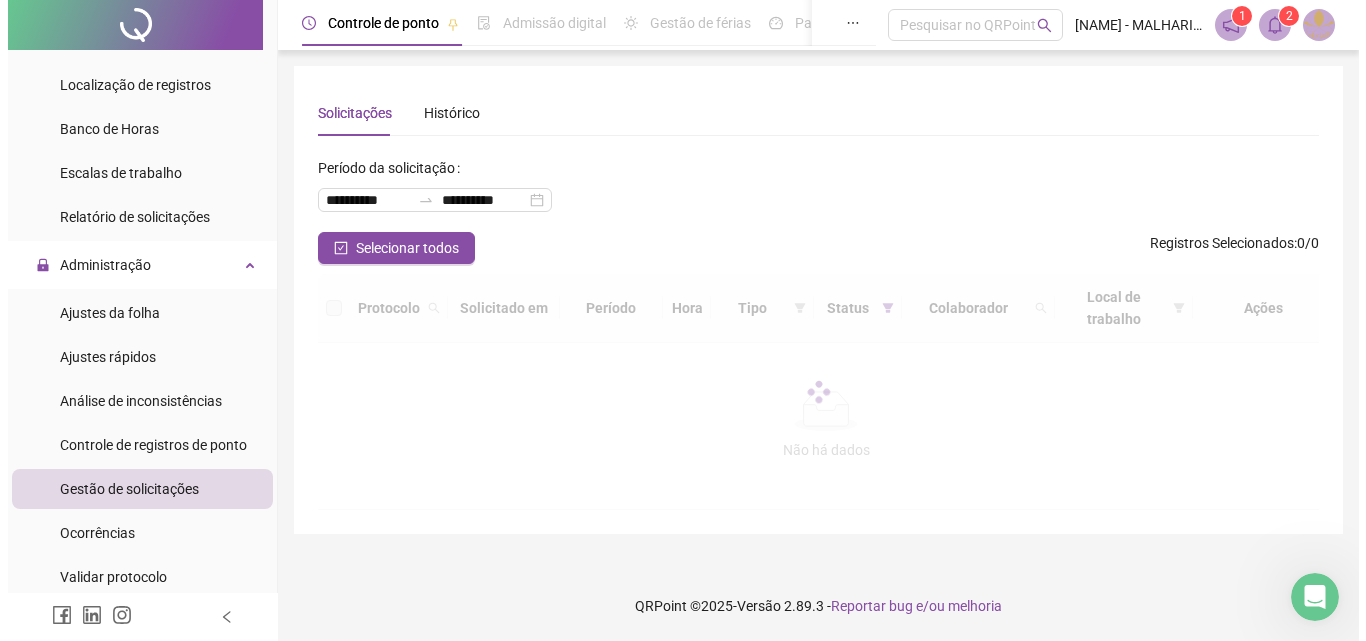 scroll, scrollTop: 0, scrollLeft: 0, axis: both 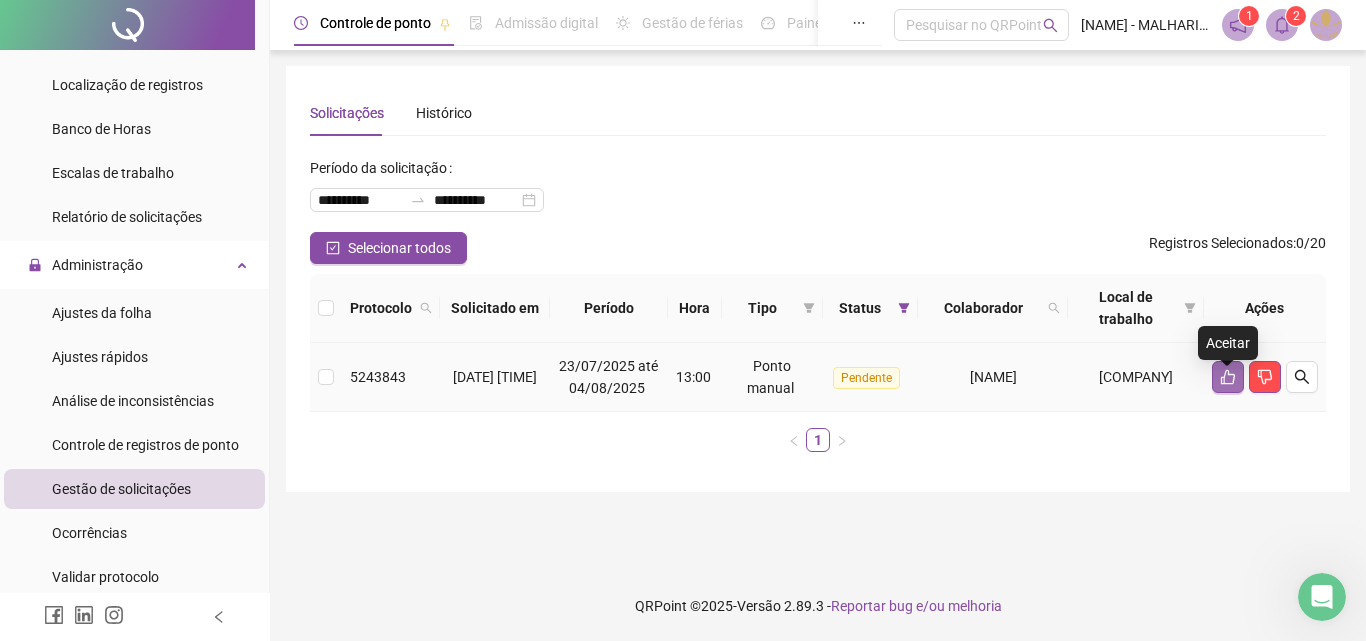 click 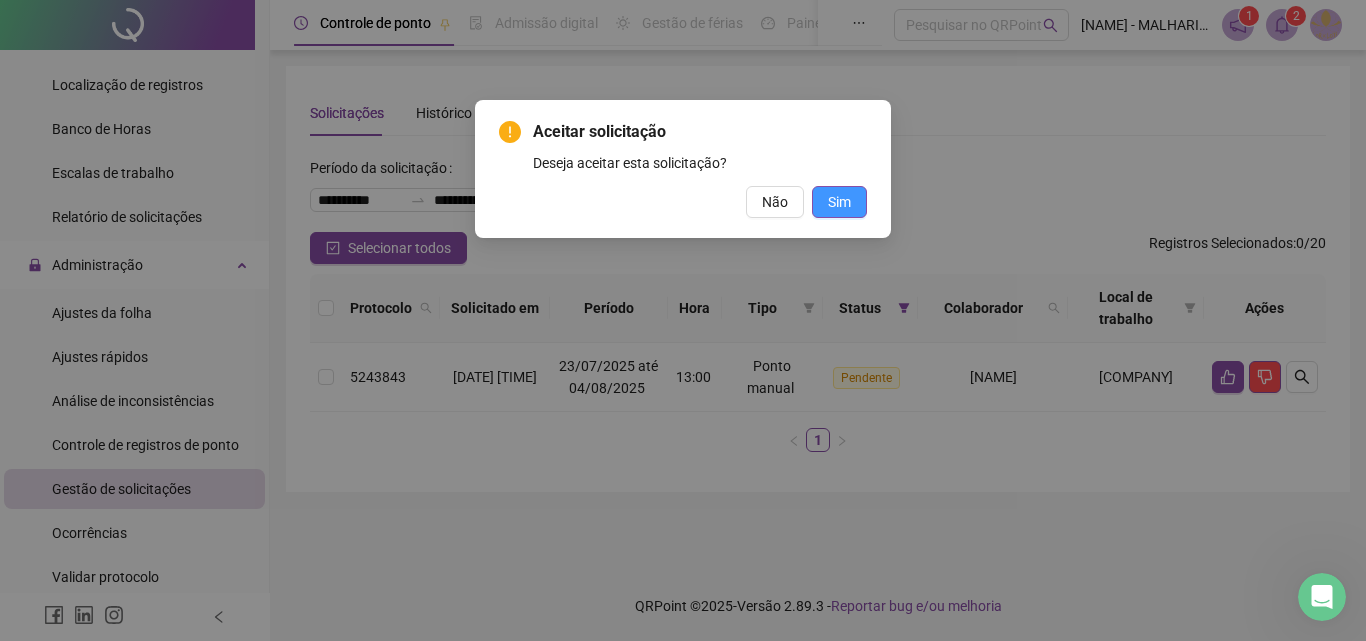 click on "Sim" at bounding box center (839, 202) 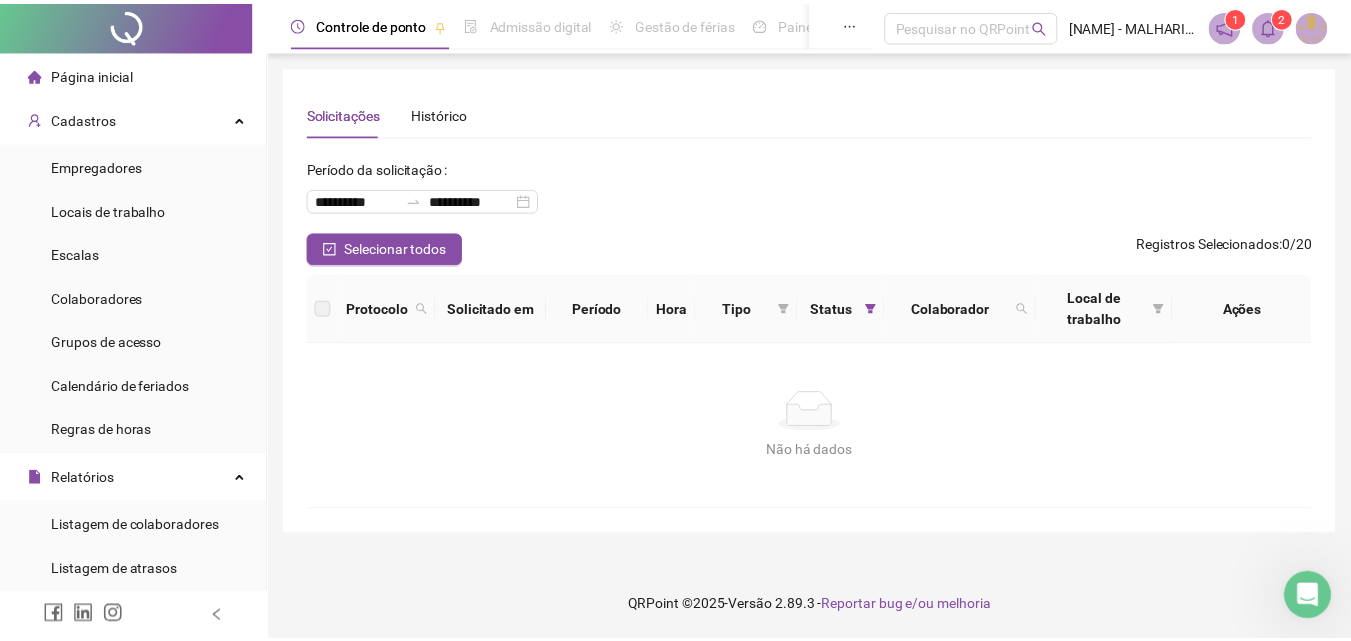 scroll, scrollTop: 200, scrollLeft: 0, axis: vertical 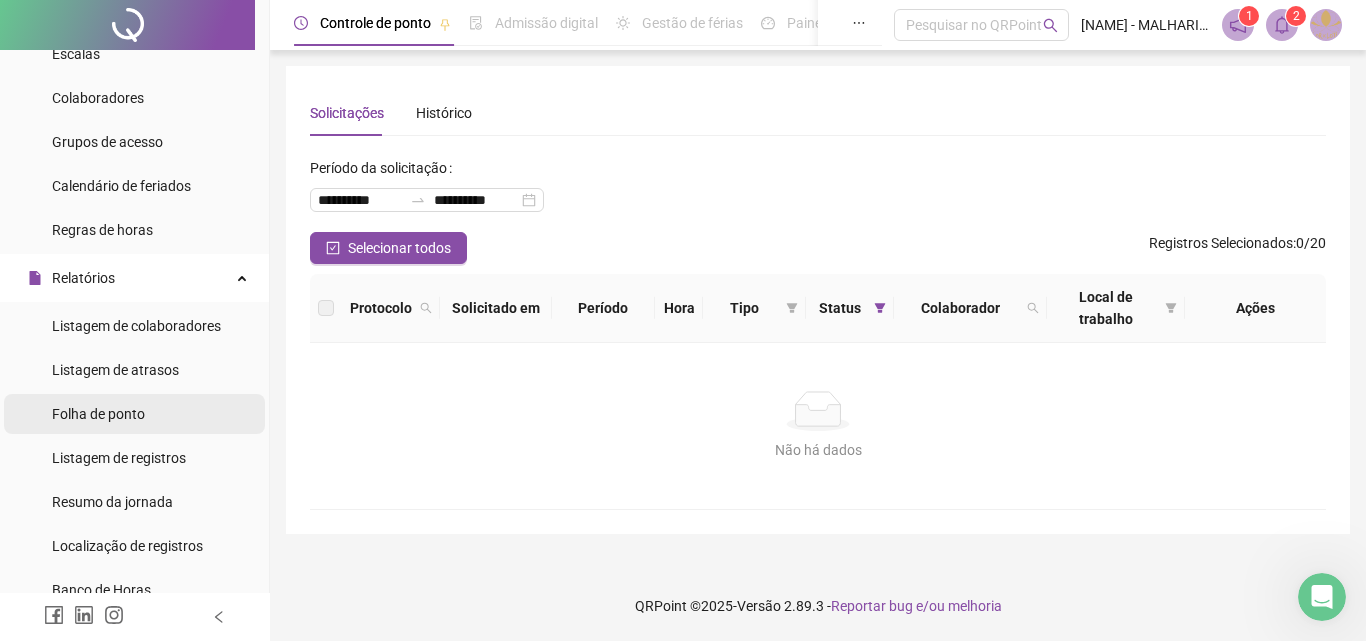 click on "Folha de ponto" at bounding box center [134, 414] 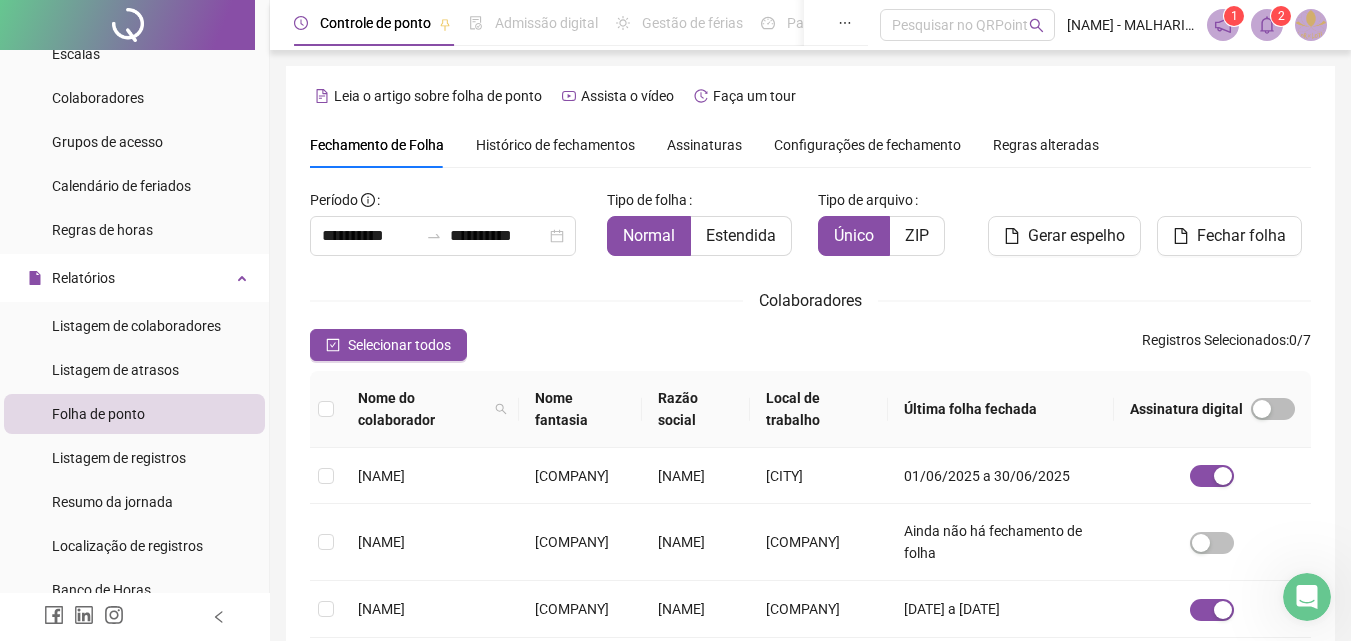 scroll, scrollTop: 89, scrollLeft: 0, axis: vertical 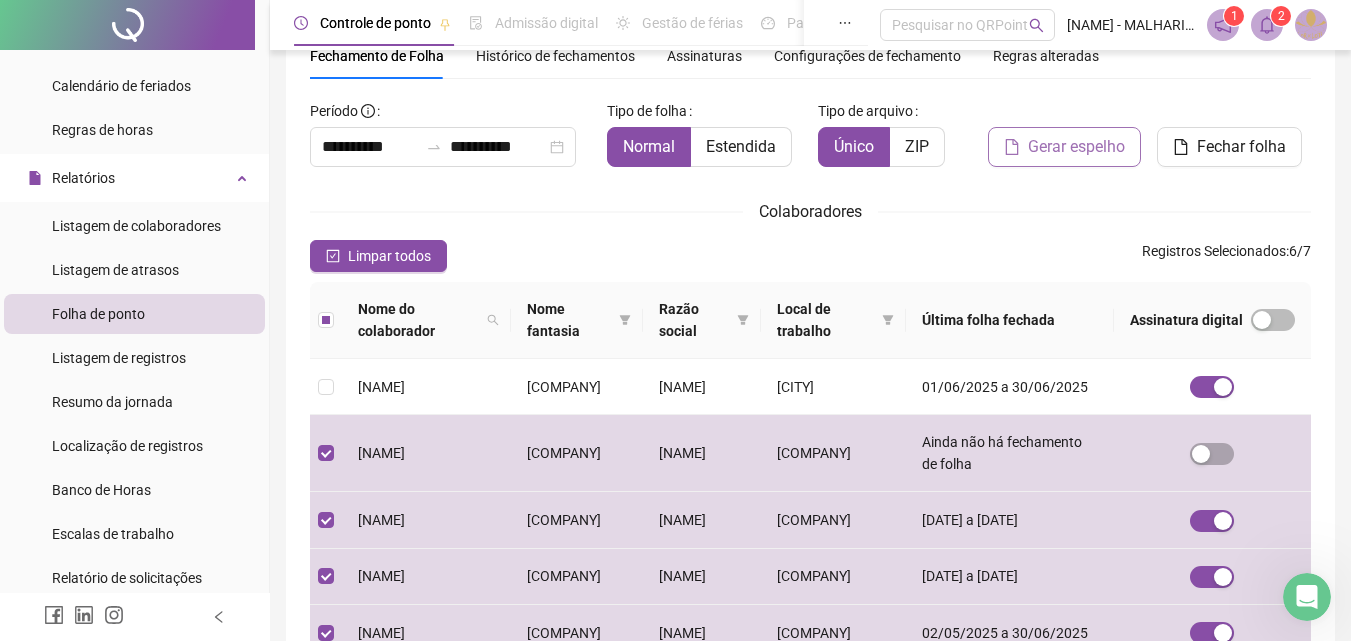 click on "Gerar espelho" at bounding box center (1076, 147) 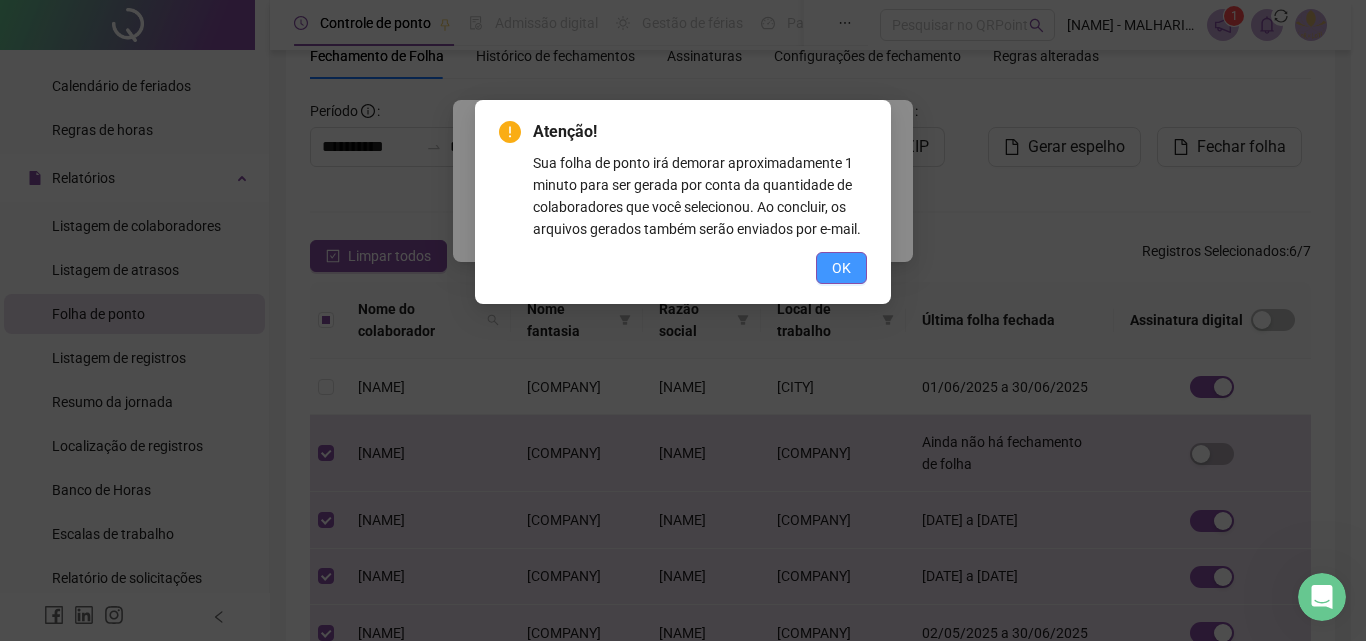 drag, startPoint x: 837, startPoint y: 268, endPoint x: 849, endPoint y: 267, distance: 12.0415945 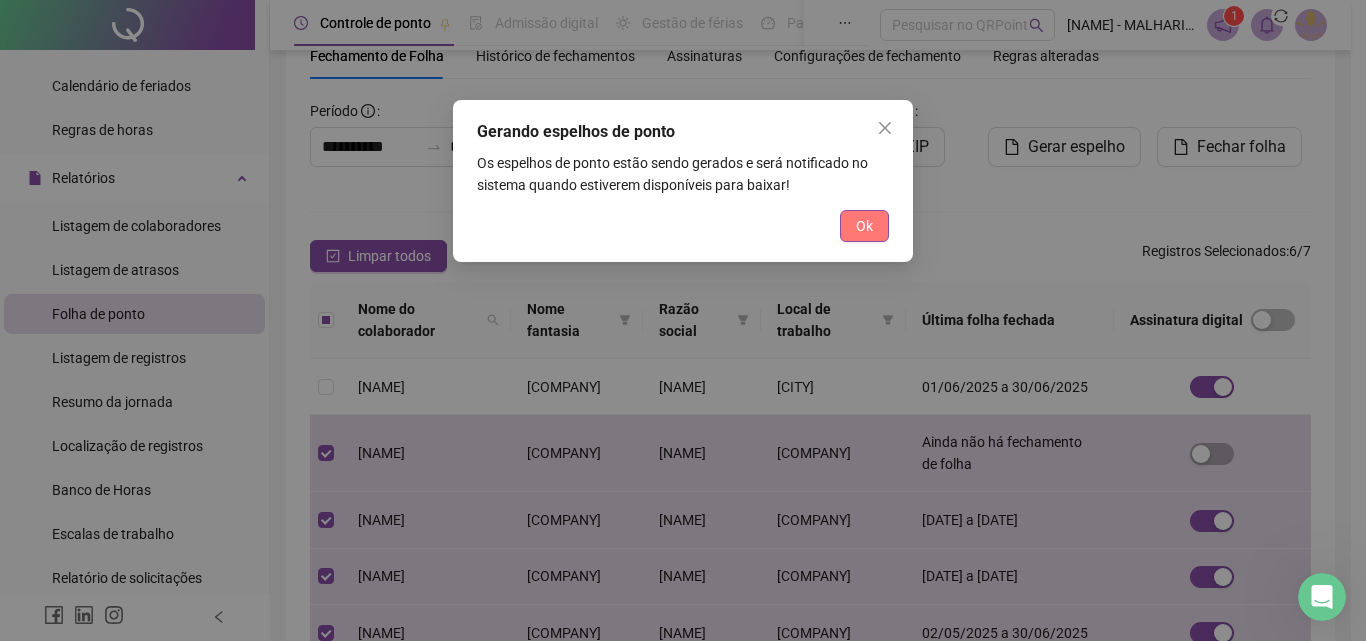click on "Ok" at bounding box center [864, 226] 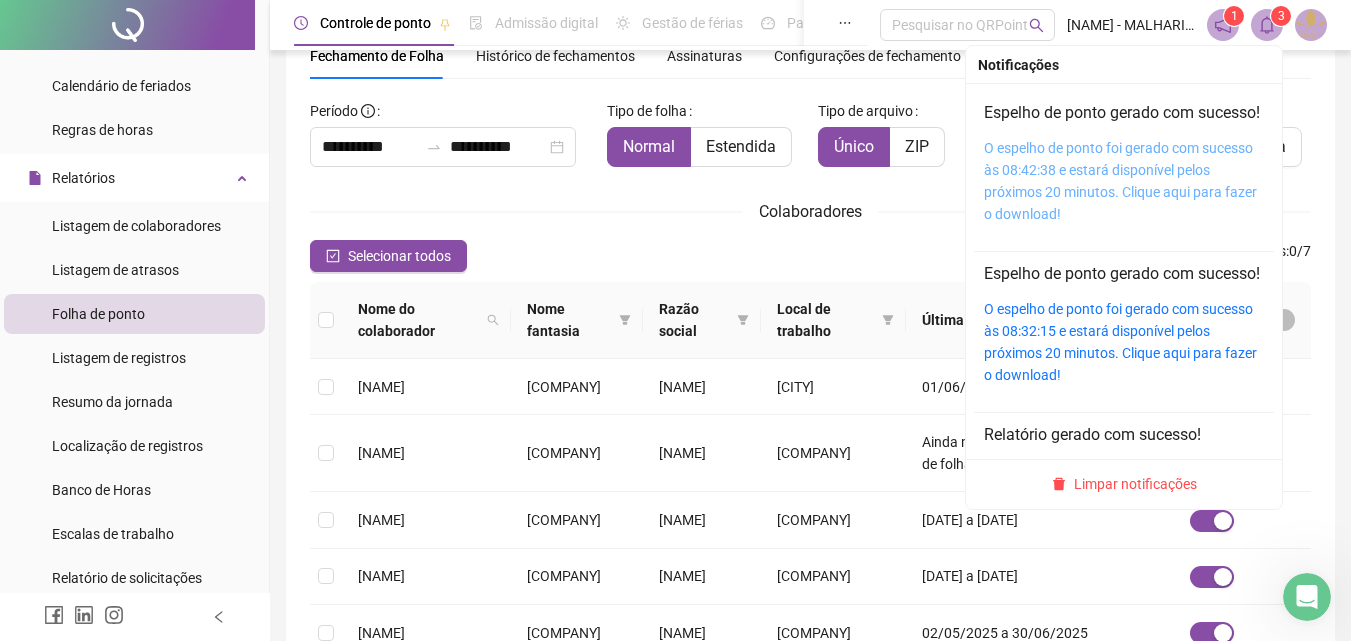 click on "O espelho de ponto foi gerado com sucesso às 08:42:38 e estará disponível pelos próximos 20 minutos.
Clique aqui para fazer o download!" at bounding box center (1120, 181) 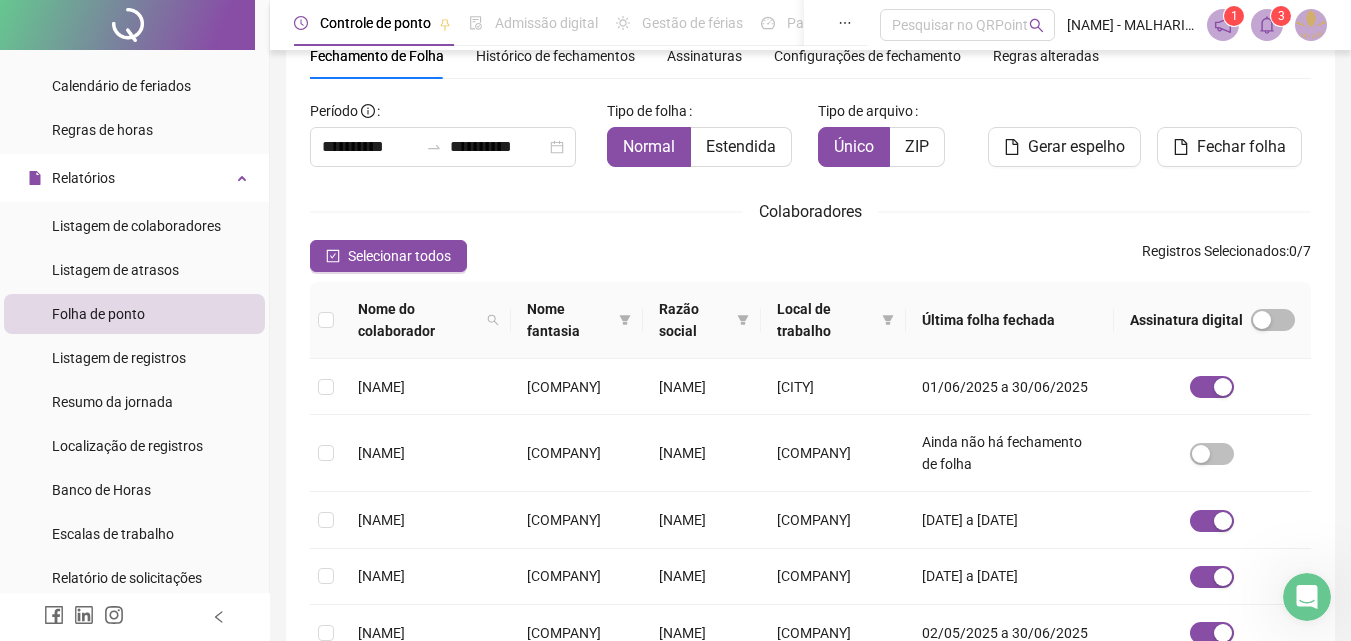 click at bounding box center (326, 320) 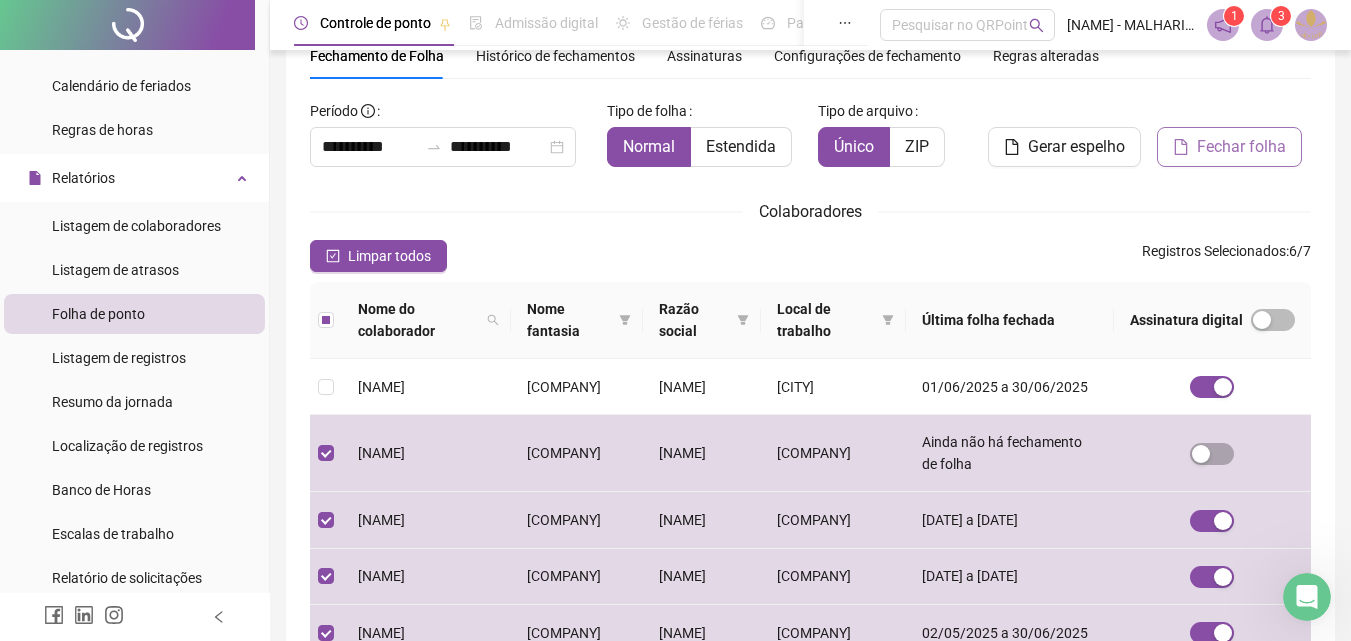 click on "Fechar folha" at bounding box center [1241, 147] 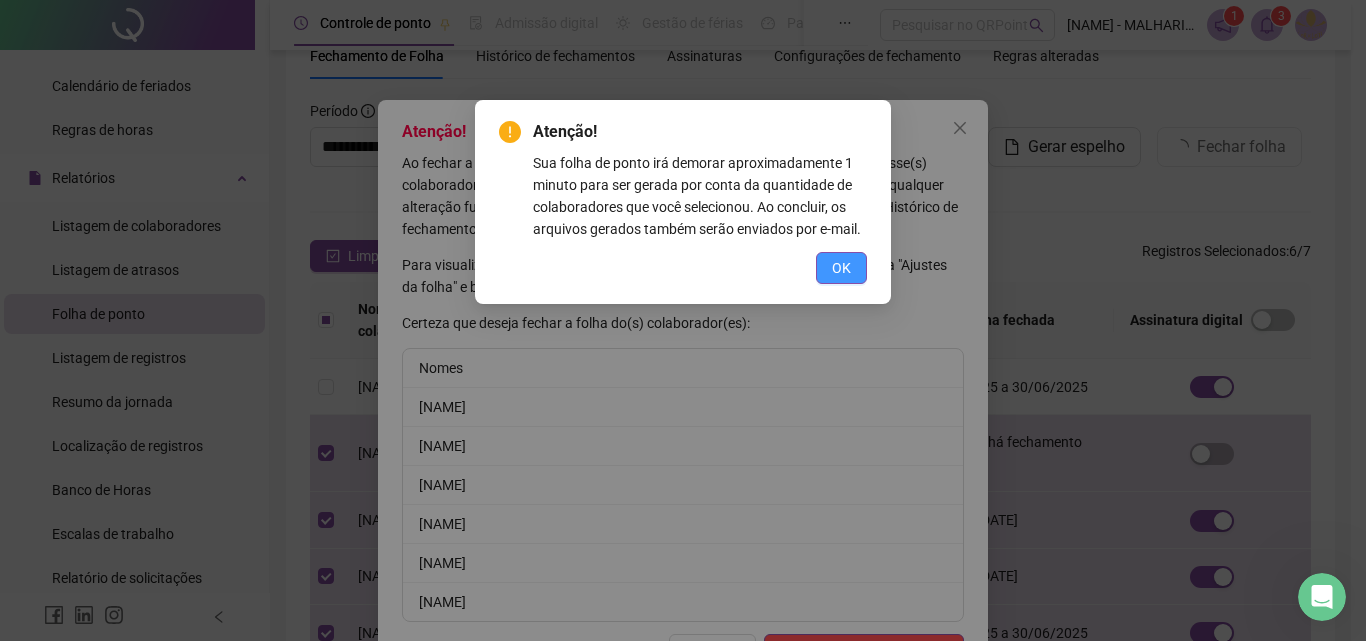 click on "OK" at bounding box center (841, 268) 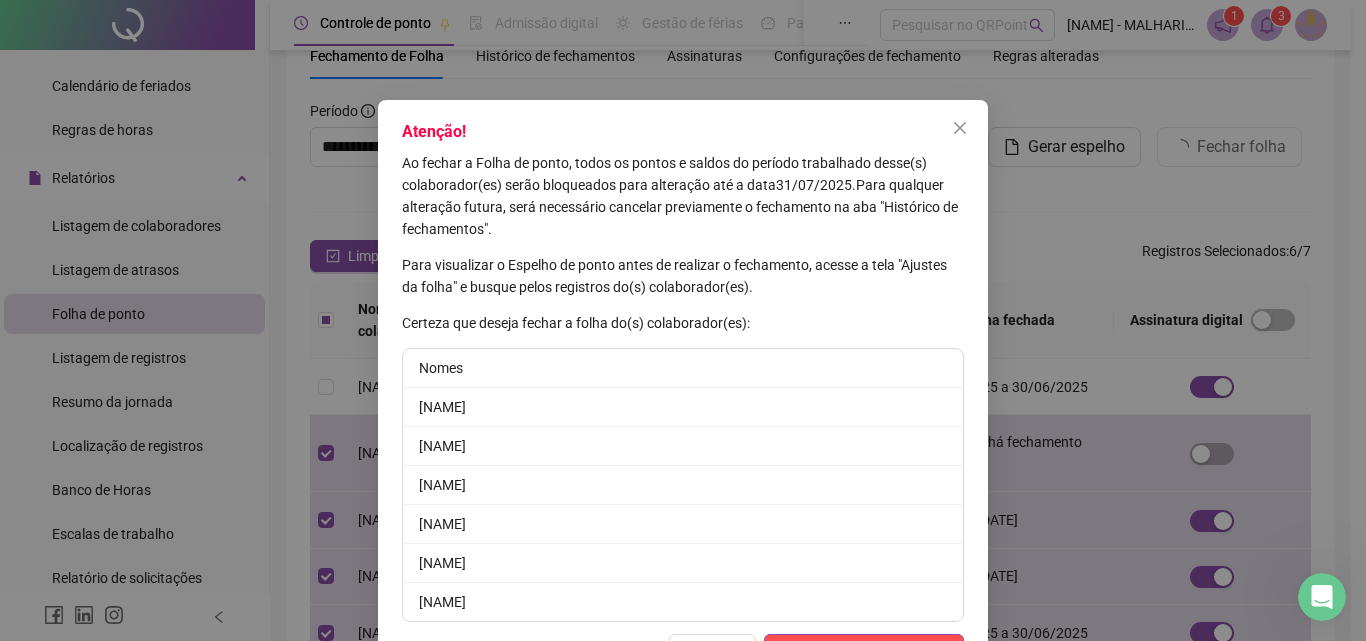 scroll, scrollTop: 69, scrollLeft: 0, axis: vertical 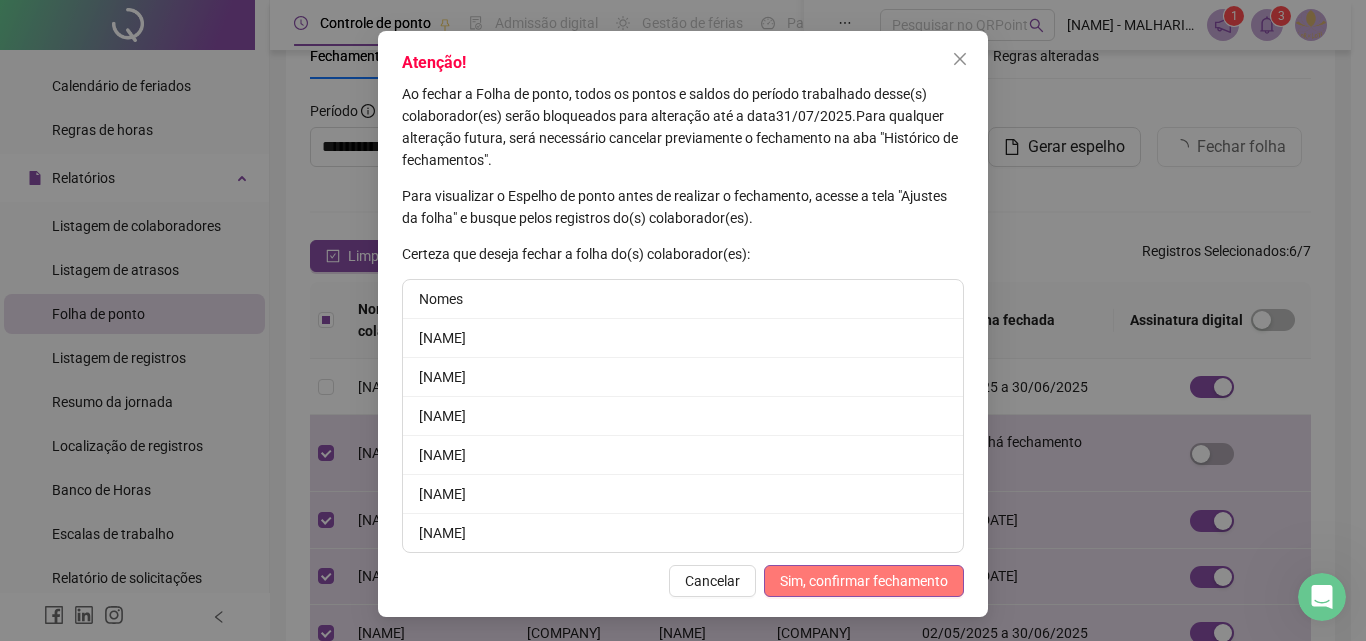 click on "Sim, confirmar fechamento" at bounding box center (864, 581) 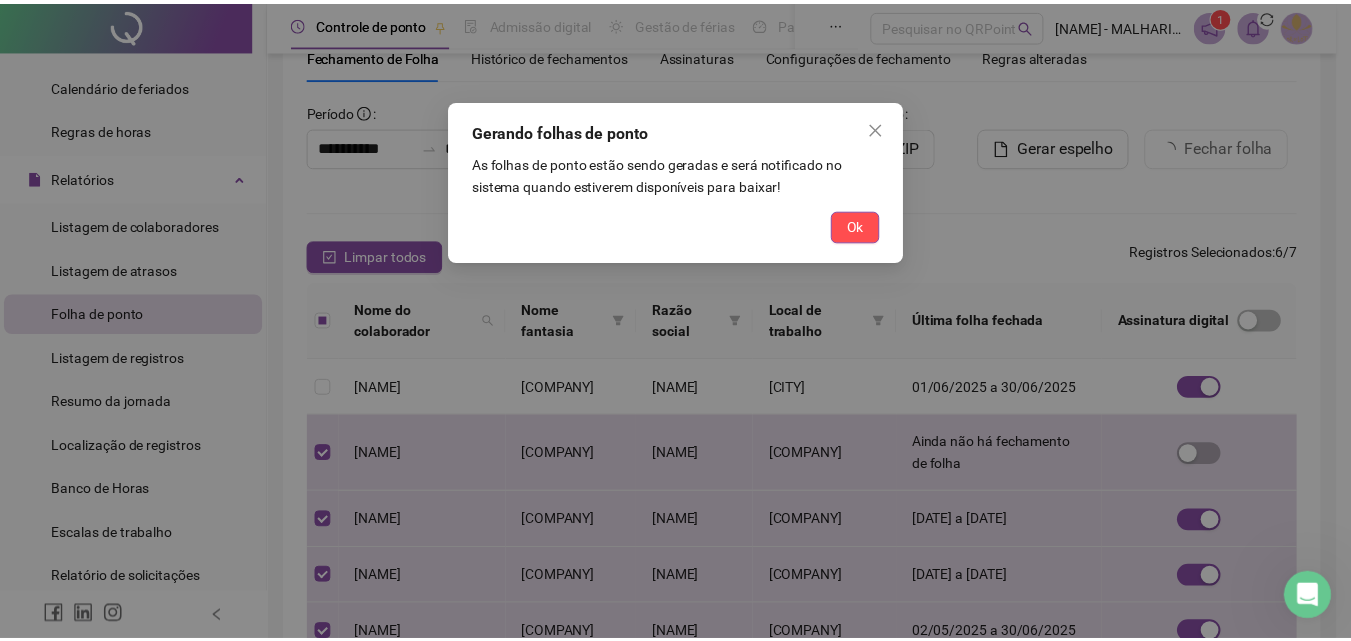 scroll, scrollTop: 0, scrollLeft: 0, axis: both 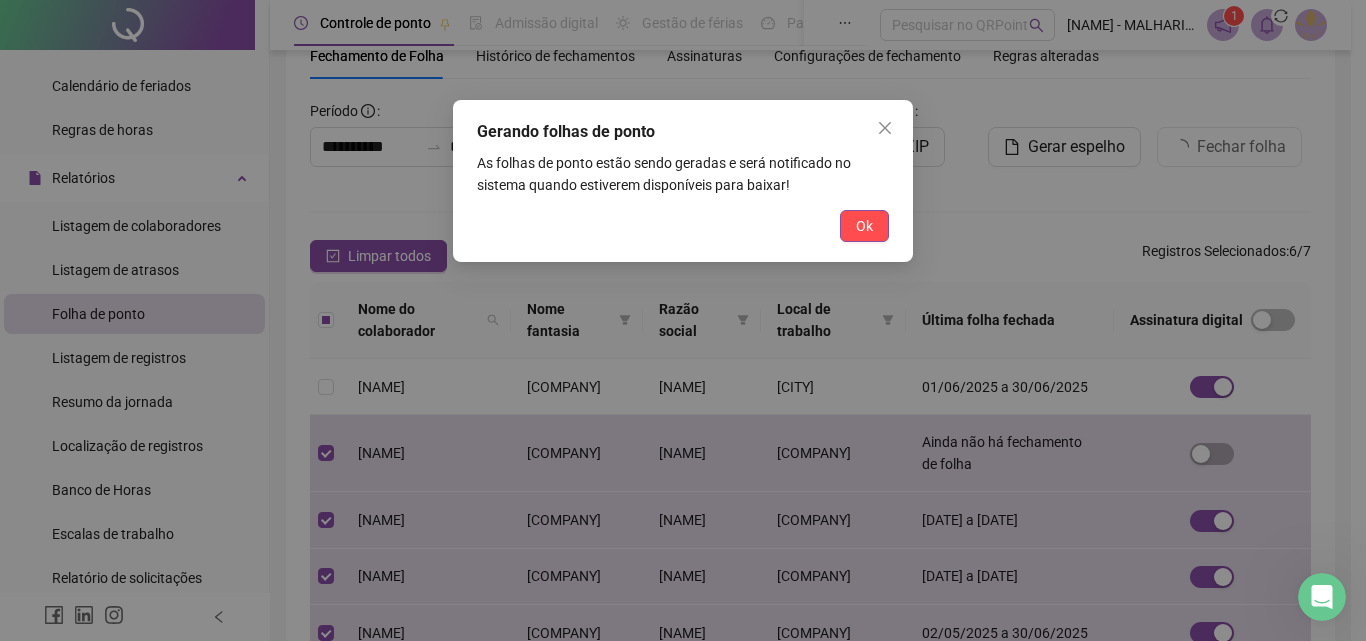 click on "Ok" at bounding box center (864, 226) 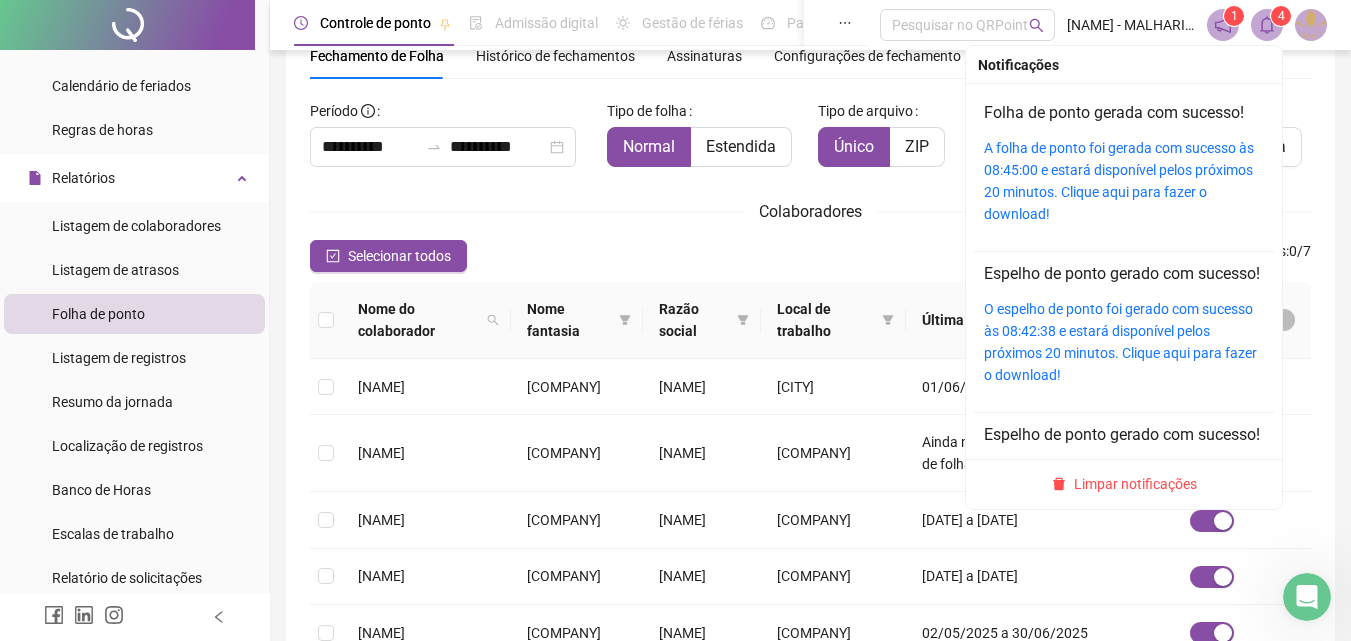 click on "4" at bounding box center (1281, 16) 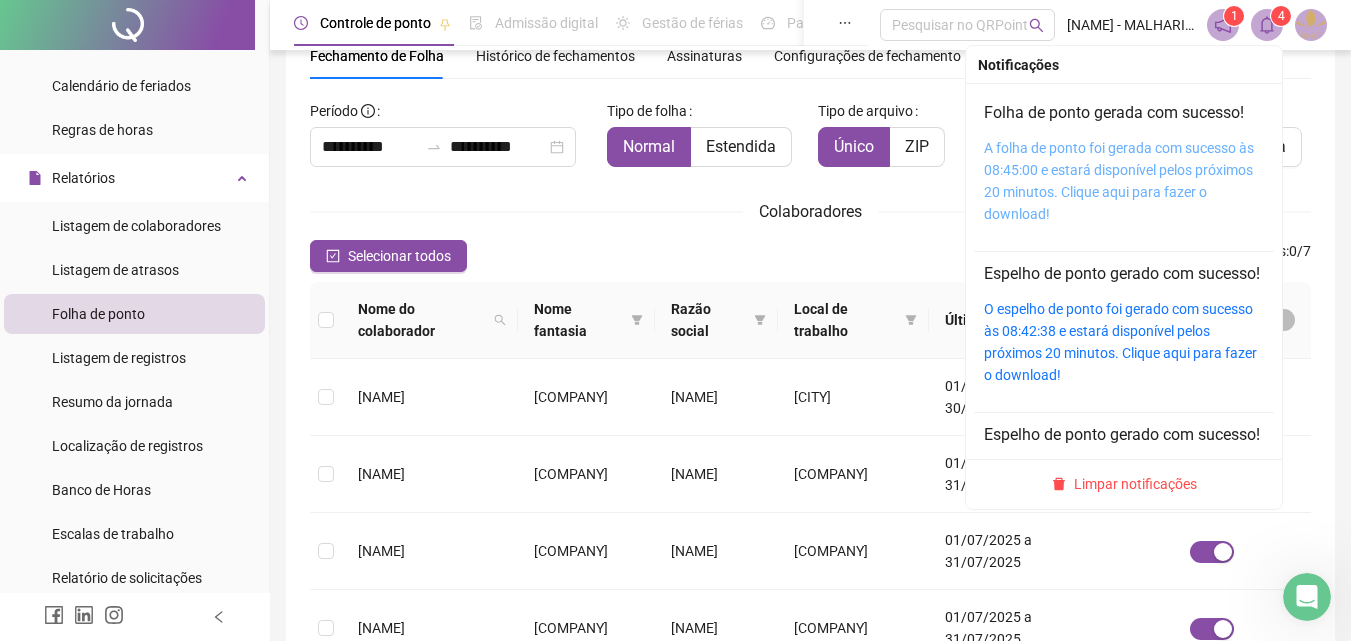 click on "A folha de ponto foi gerada com sucesso às 08:45:00 e estará disponível pelos próximos 20 minutos.
Clique aqui para fazer o download!" at bounding box center (1119, 181) 